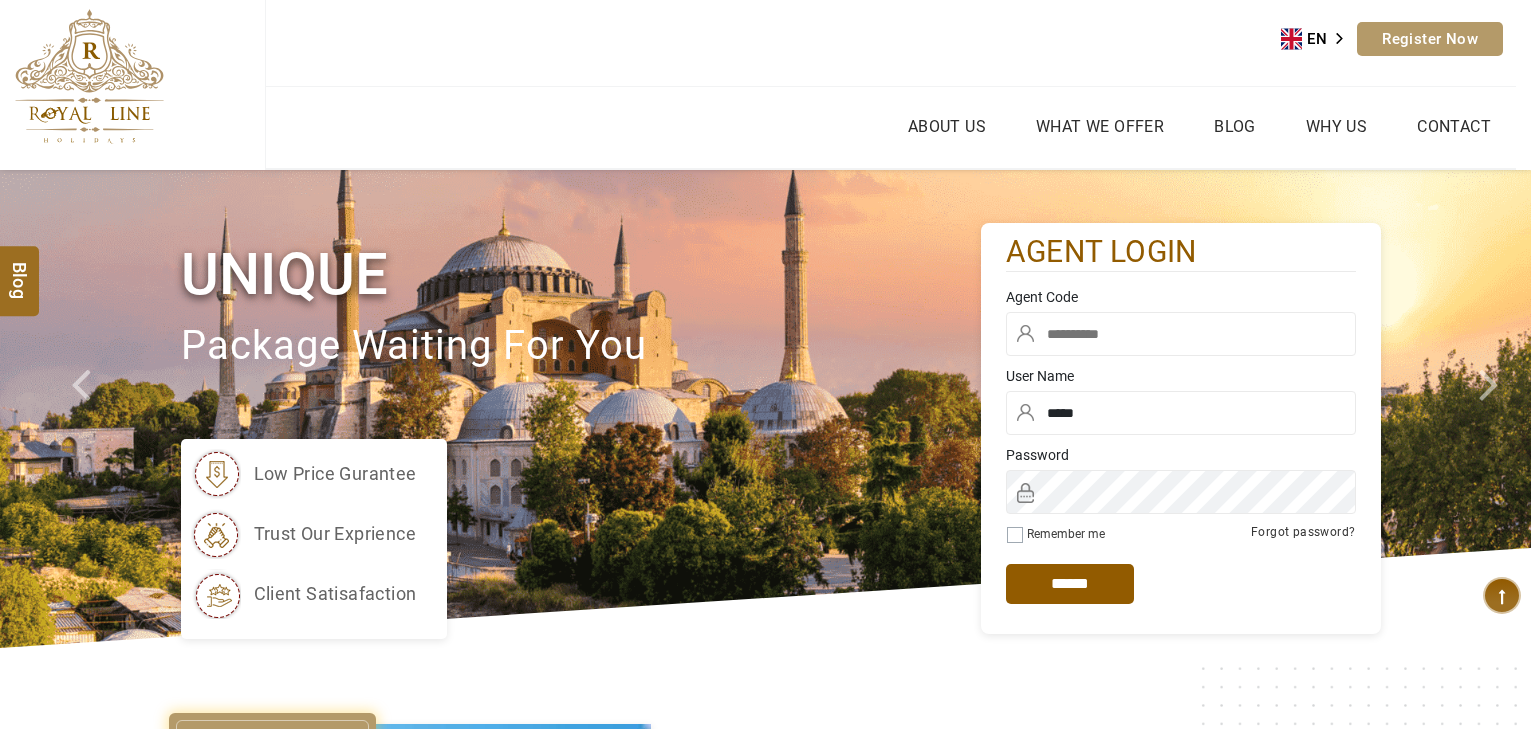 click at bounding box center [1181, 334] 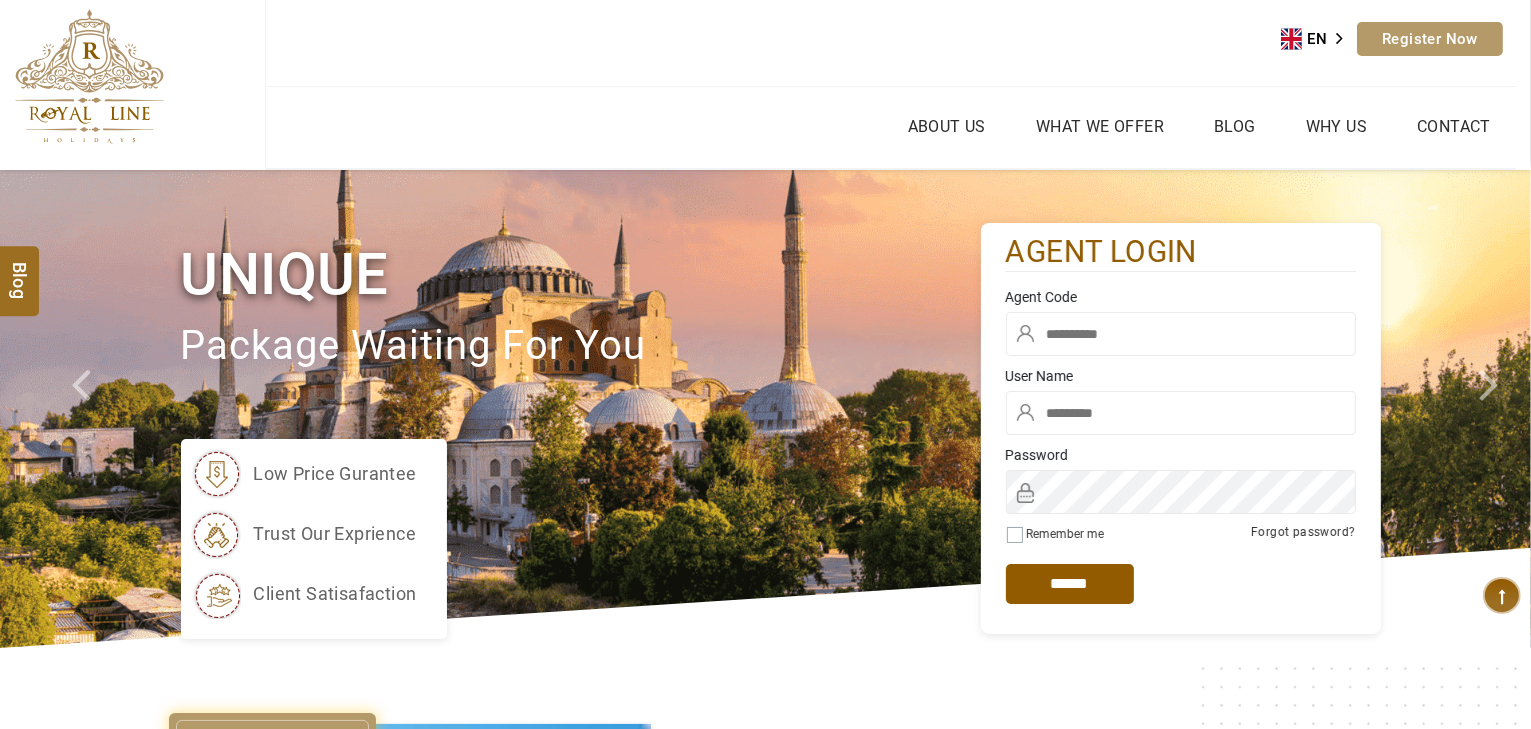 type on "*****" 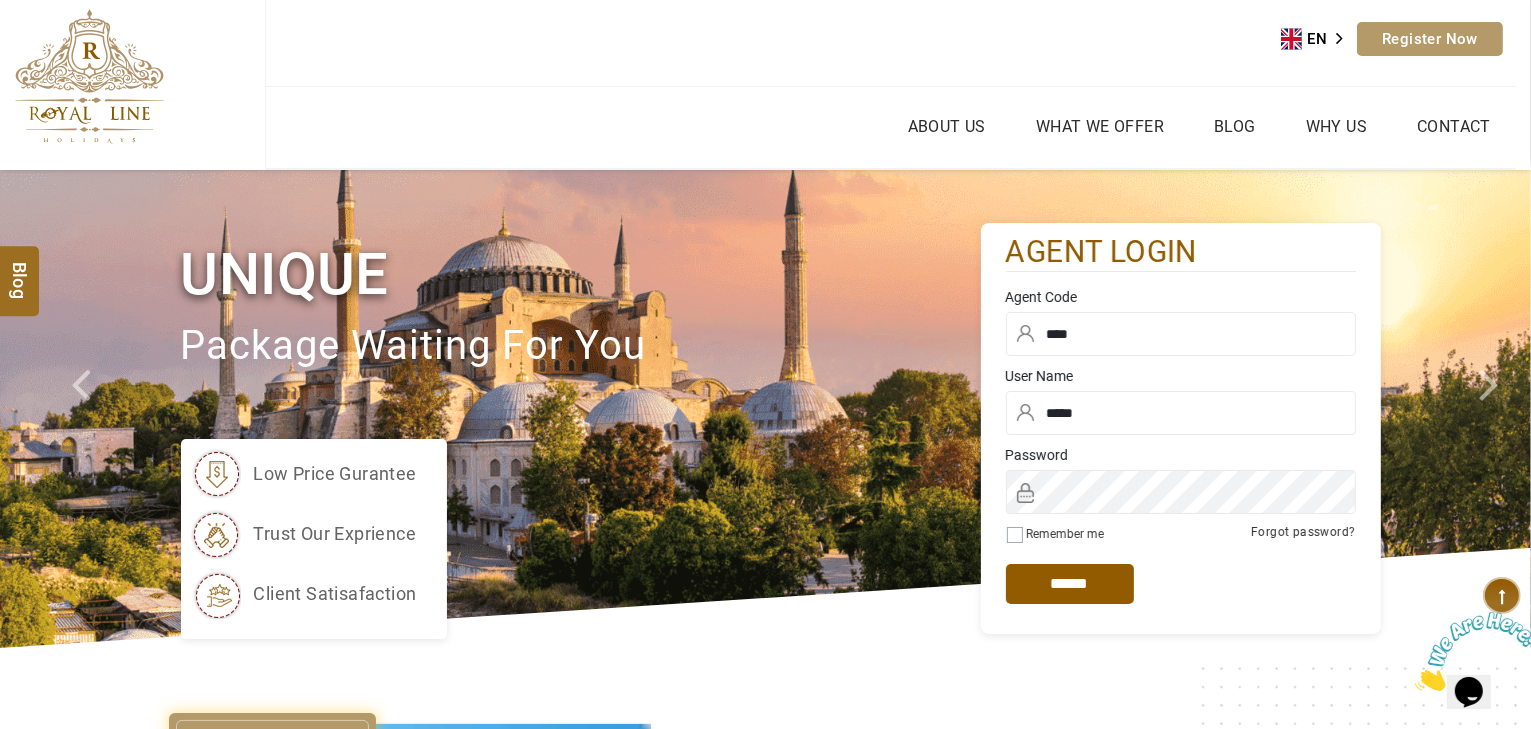 scroll, scrollTop: 0, scrollLeft: 0, axis: both 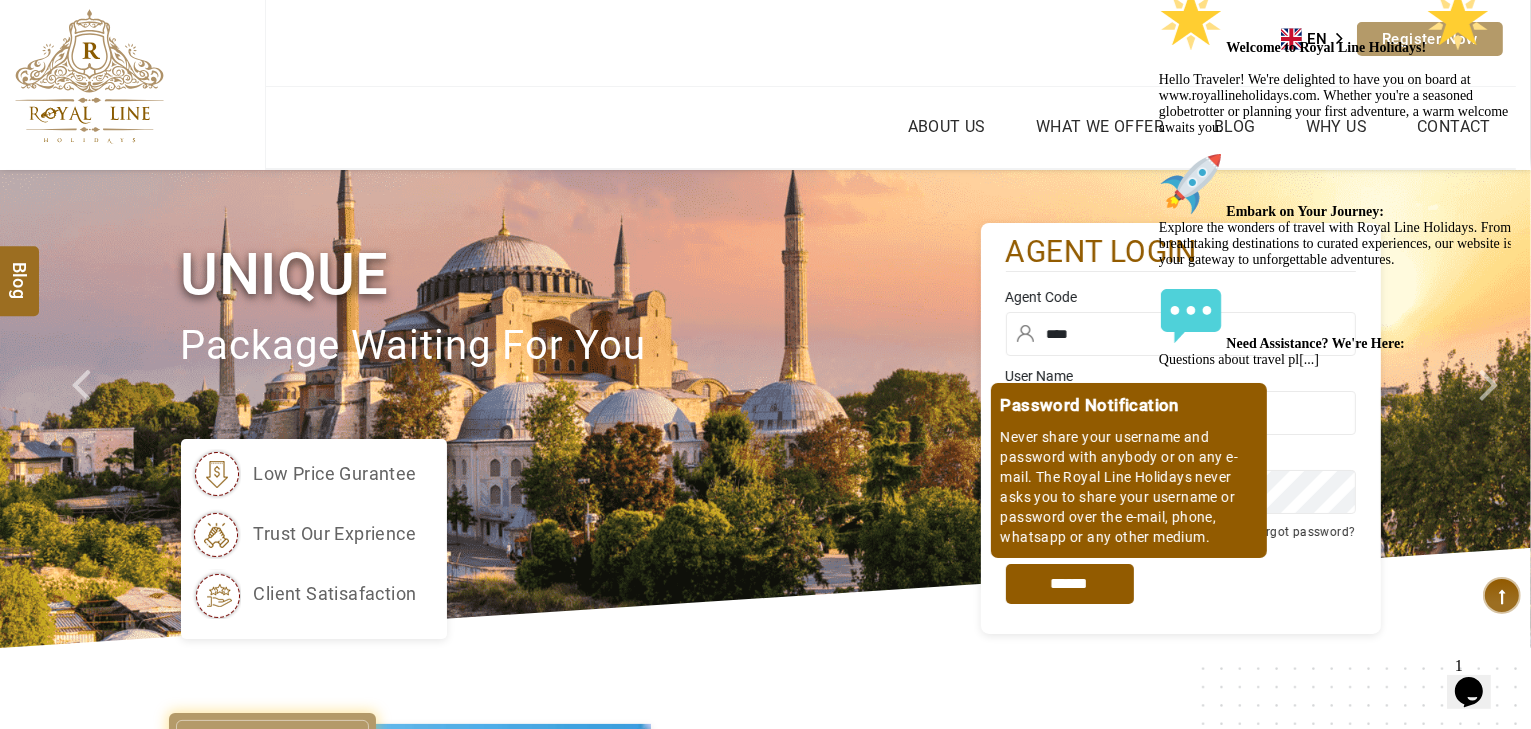 type on "****" 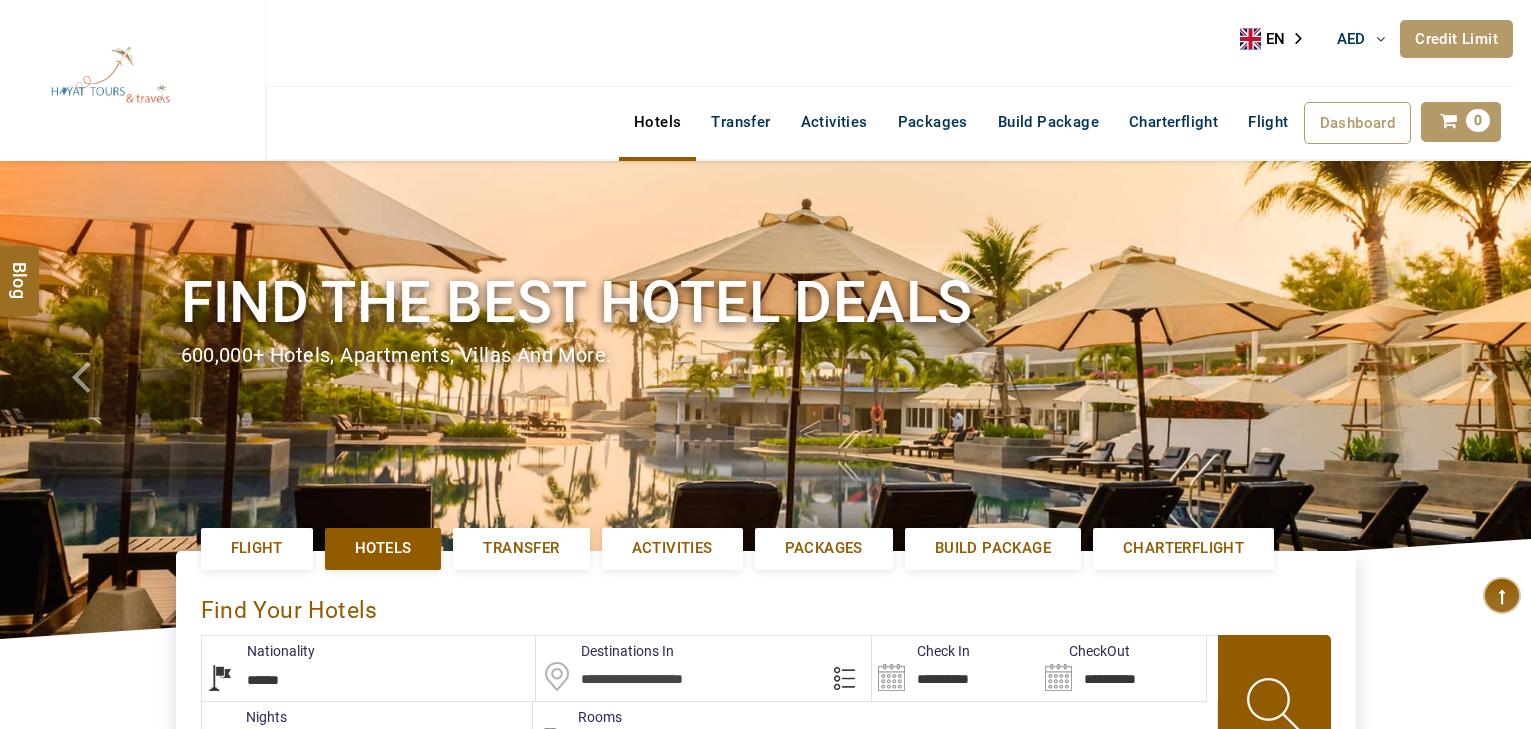 select on "******" 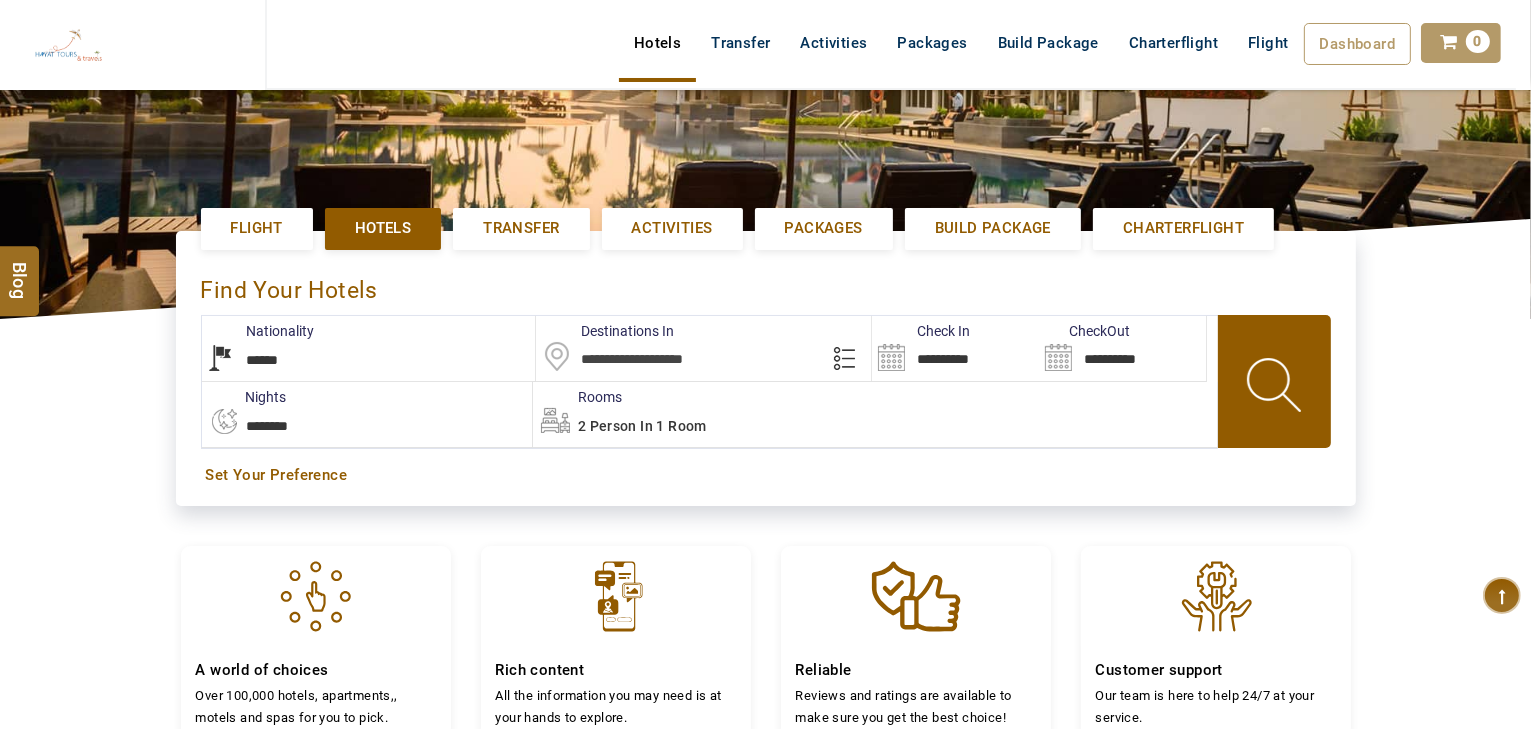 click at bounding box center (703, 348) 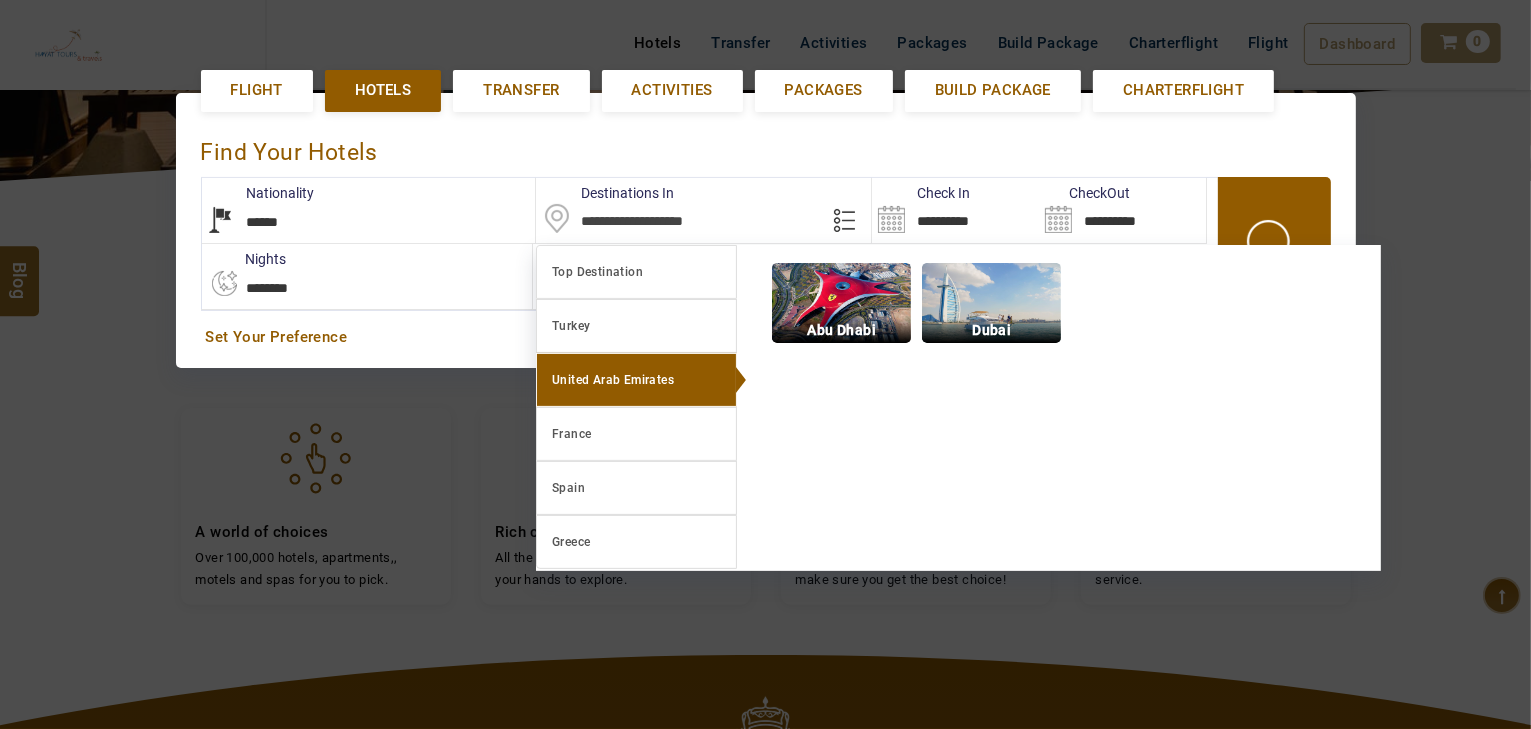 scroll, scrollTop: 460, scrollLeft: 0, axis: vertical 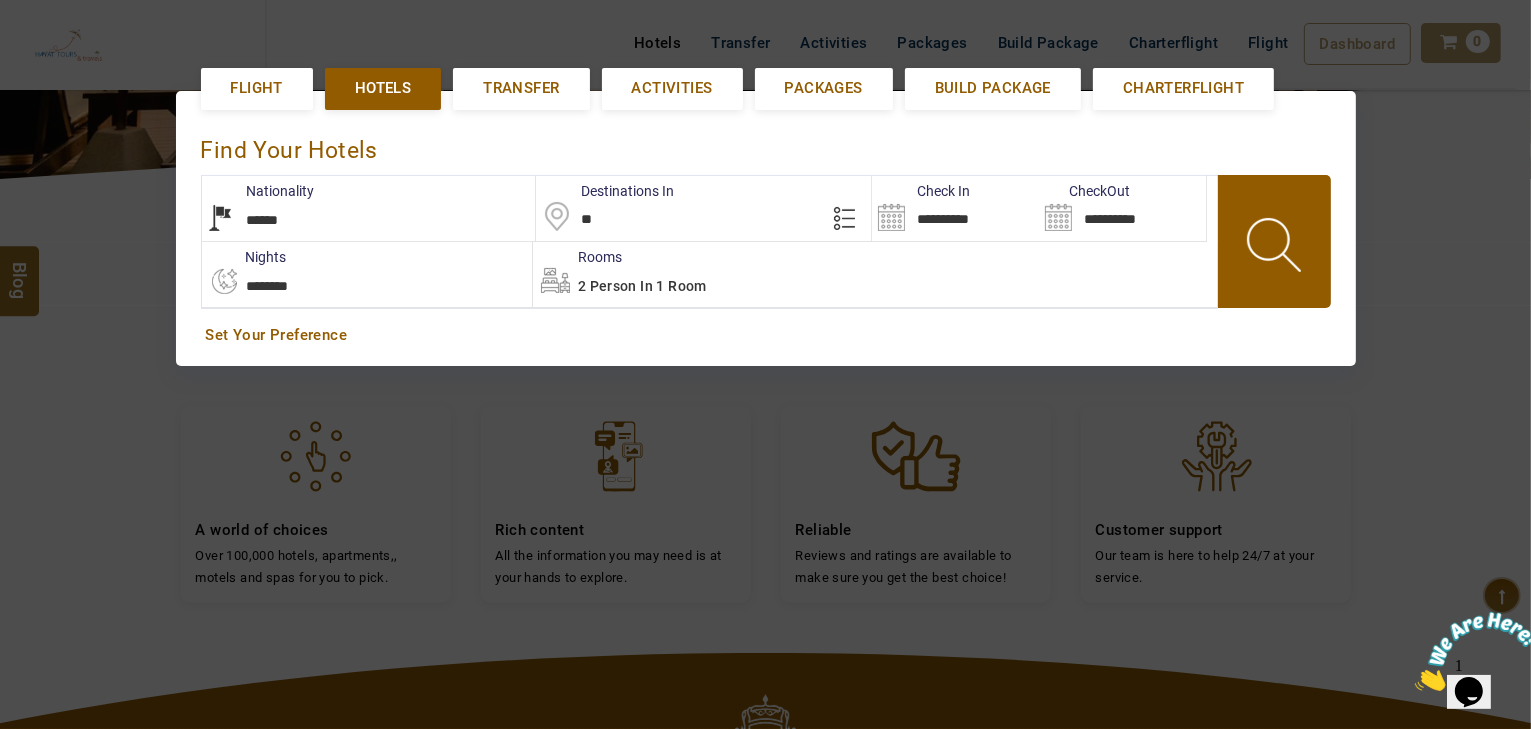 type on "*" 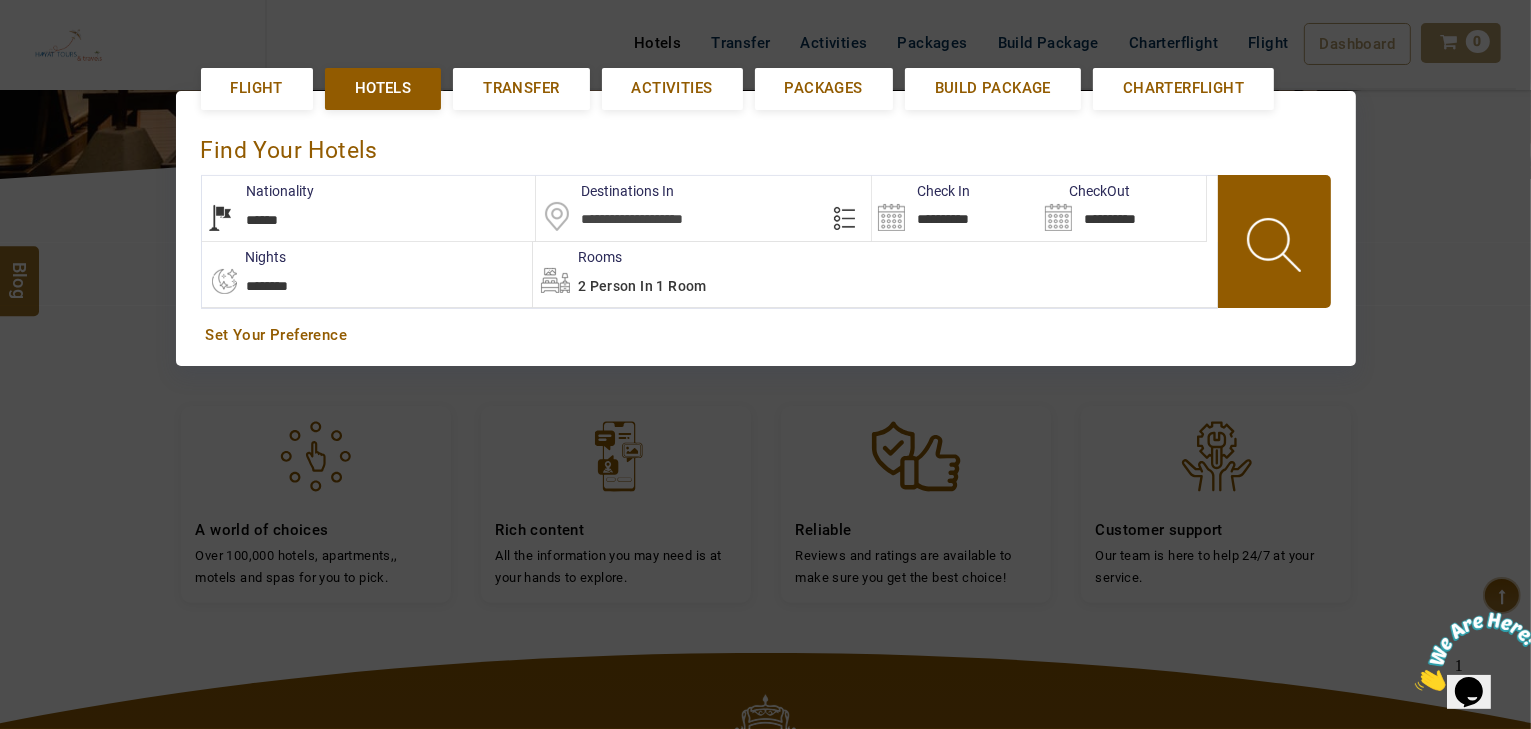 click at bounding box center (703, 208) 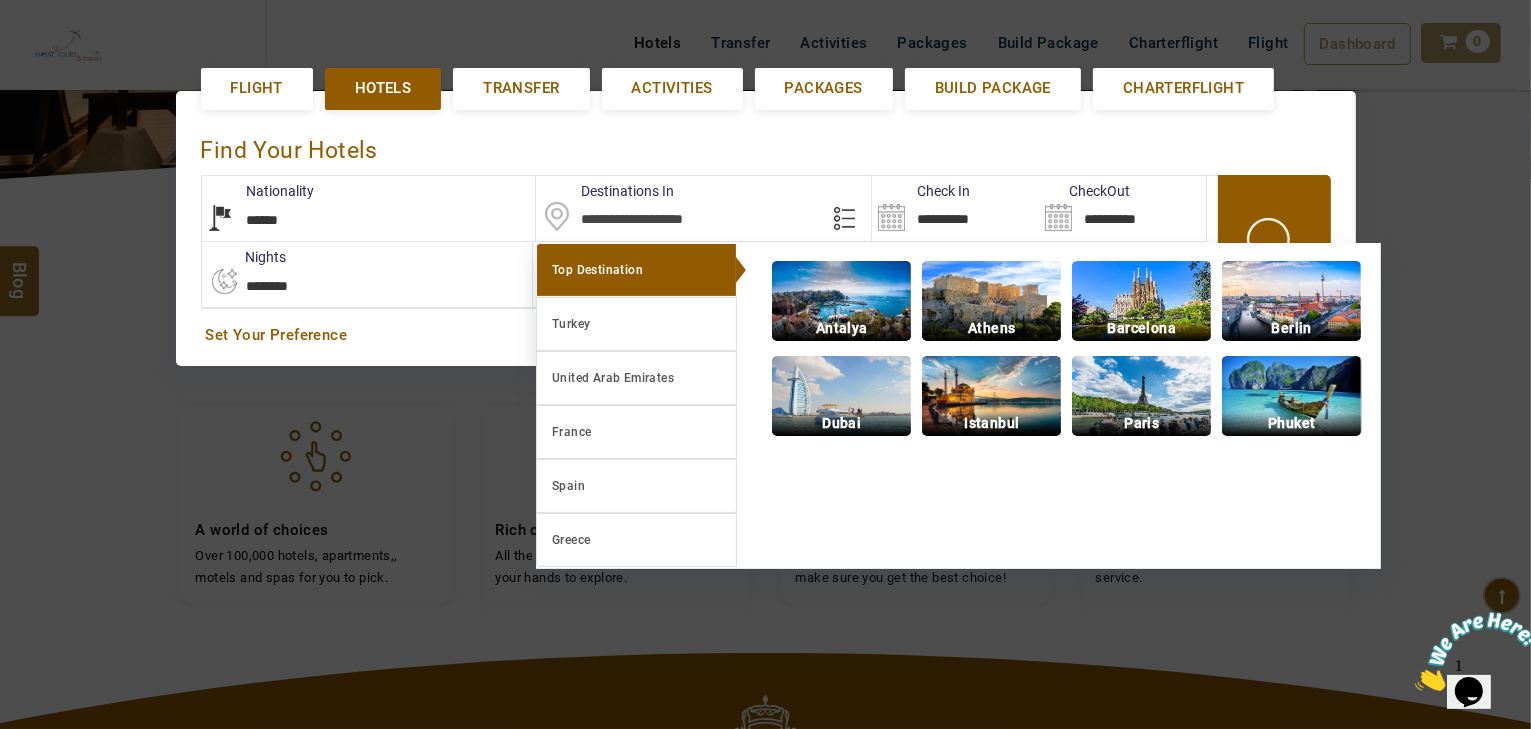 click at bounding box center [1291, 396] 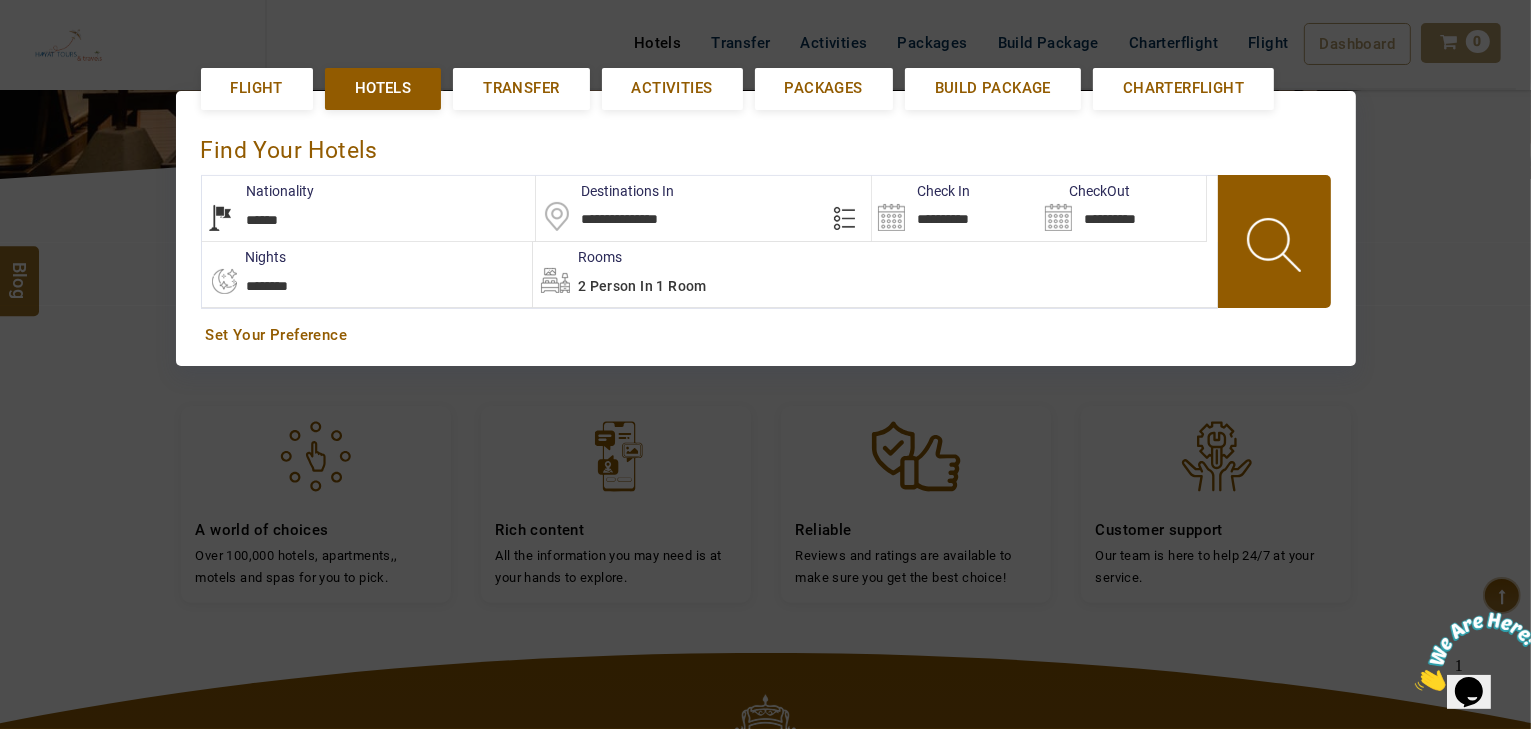 click on "**********" at bounding box center [955, 208] 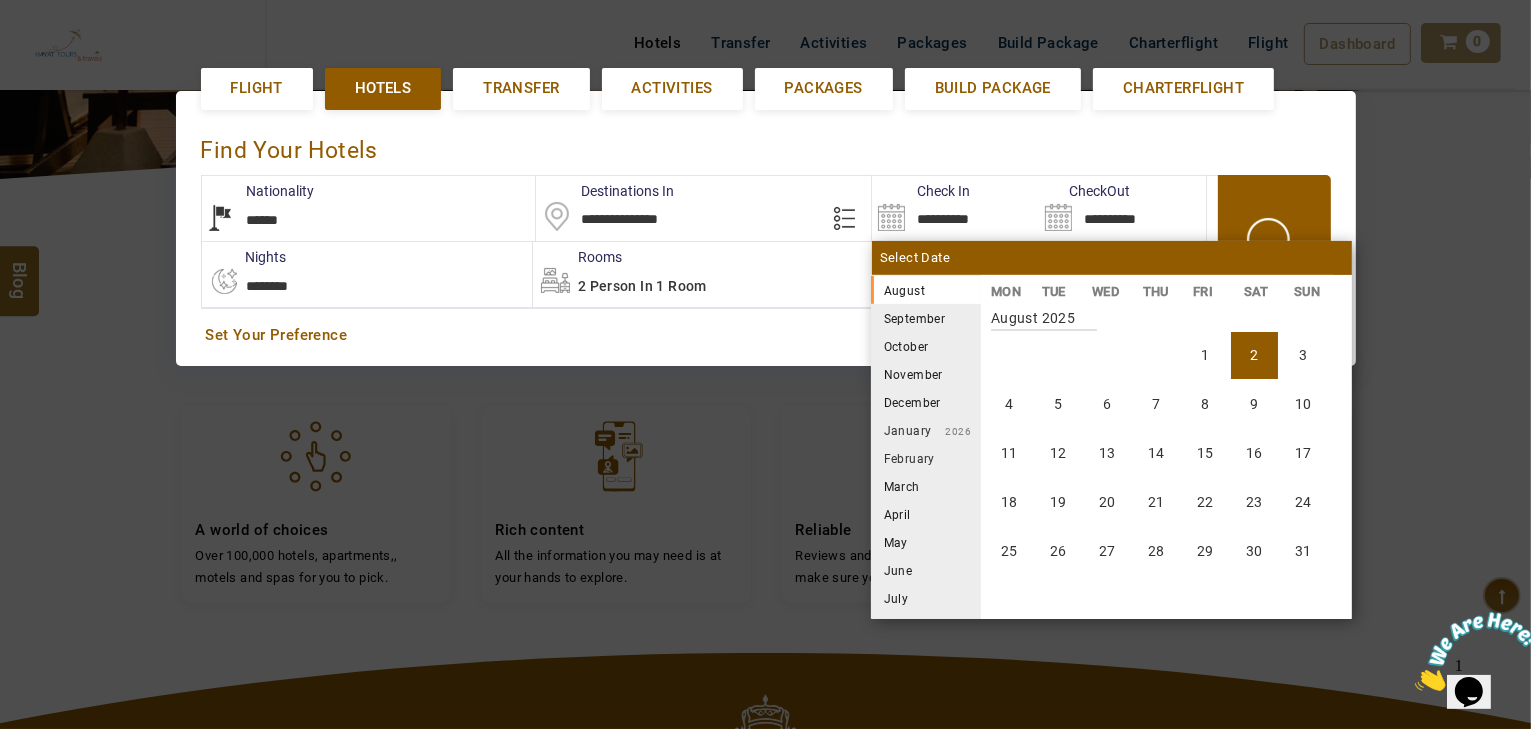 click on "October" at bounding box center [926, 346] 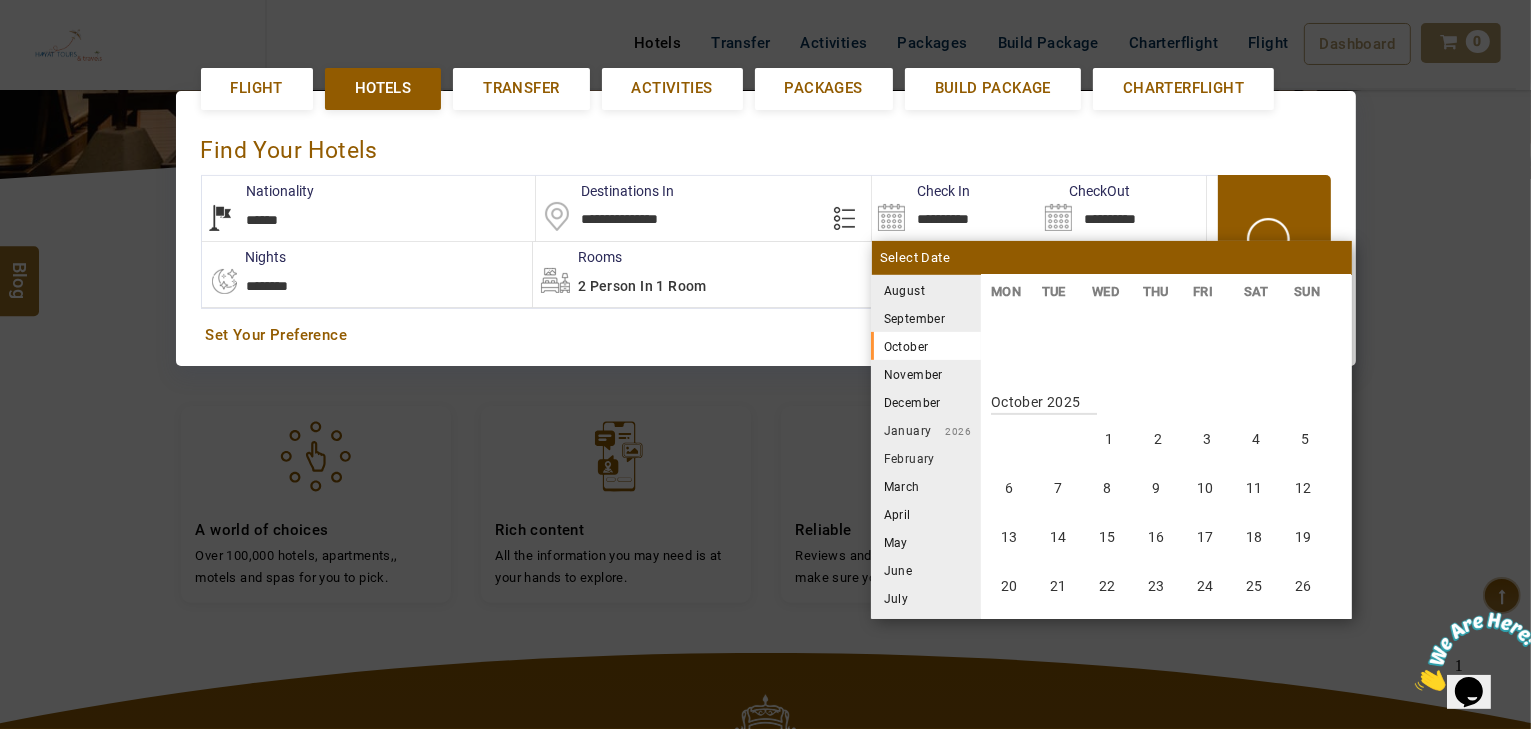scroll, scrollTop: 740, scrollLeft: 0, axis: vertical 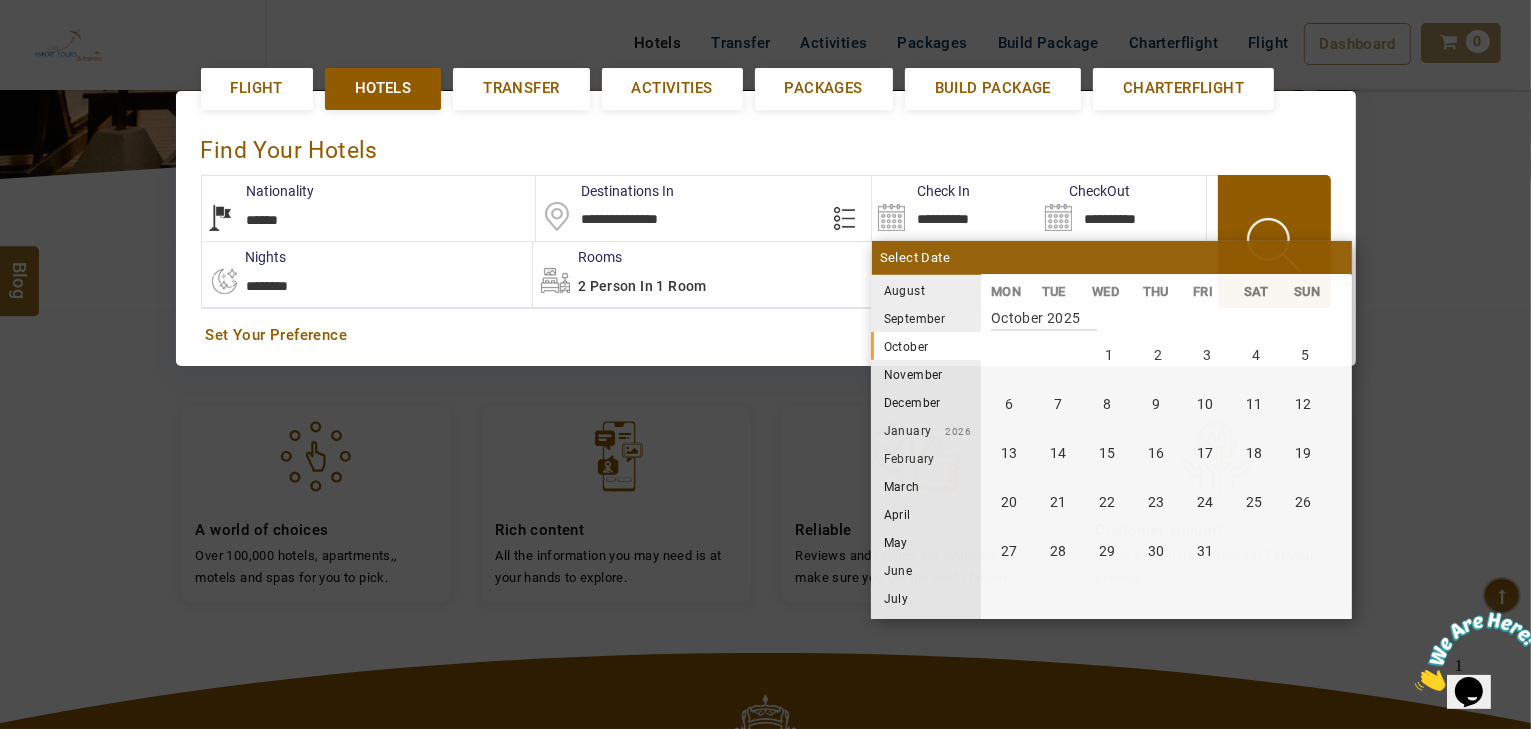 drag, startPoint x: 1120, startPoint y: 505, endPoint x: 1039, endPoint y: 512, distance: 81.3019 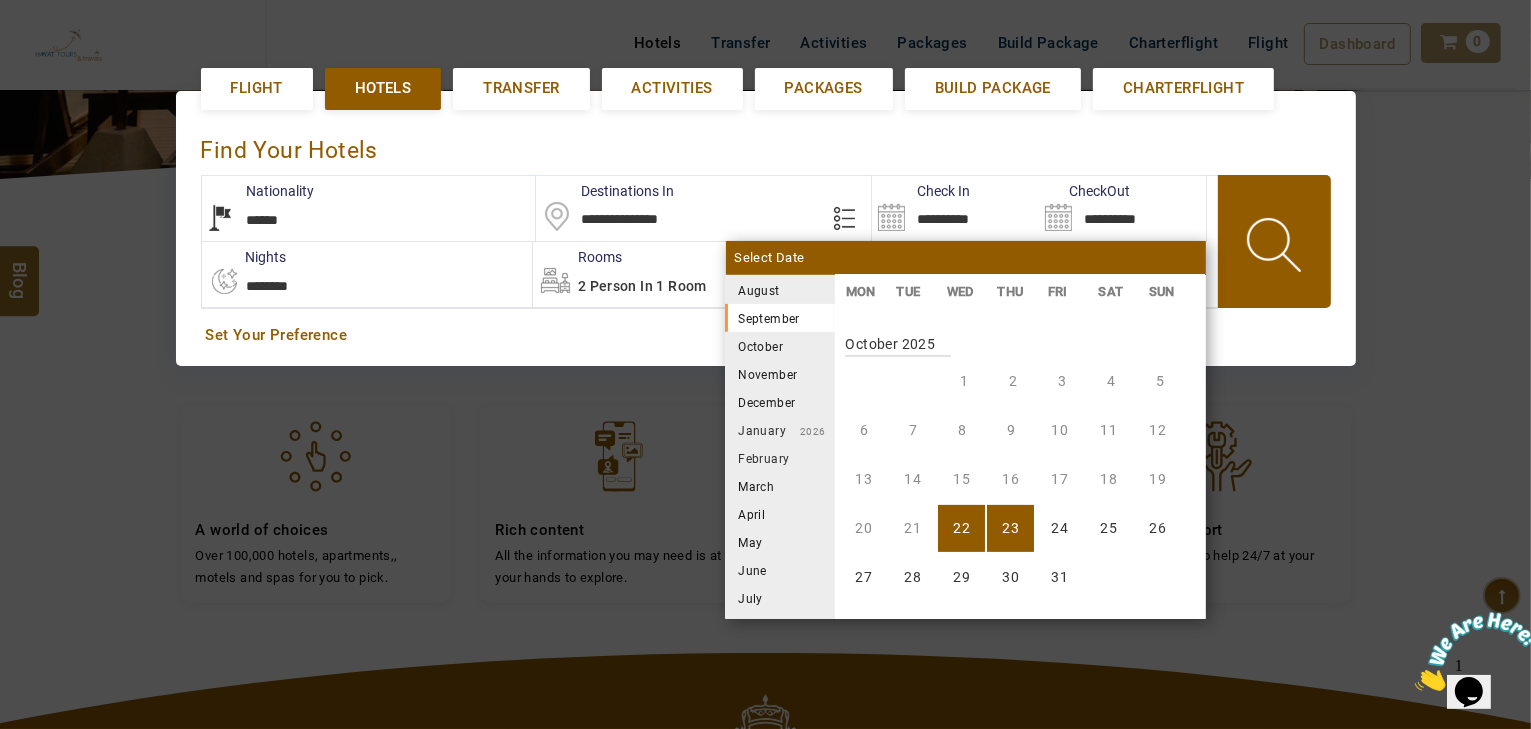 click on "**********" at bounding box center (367, 274) 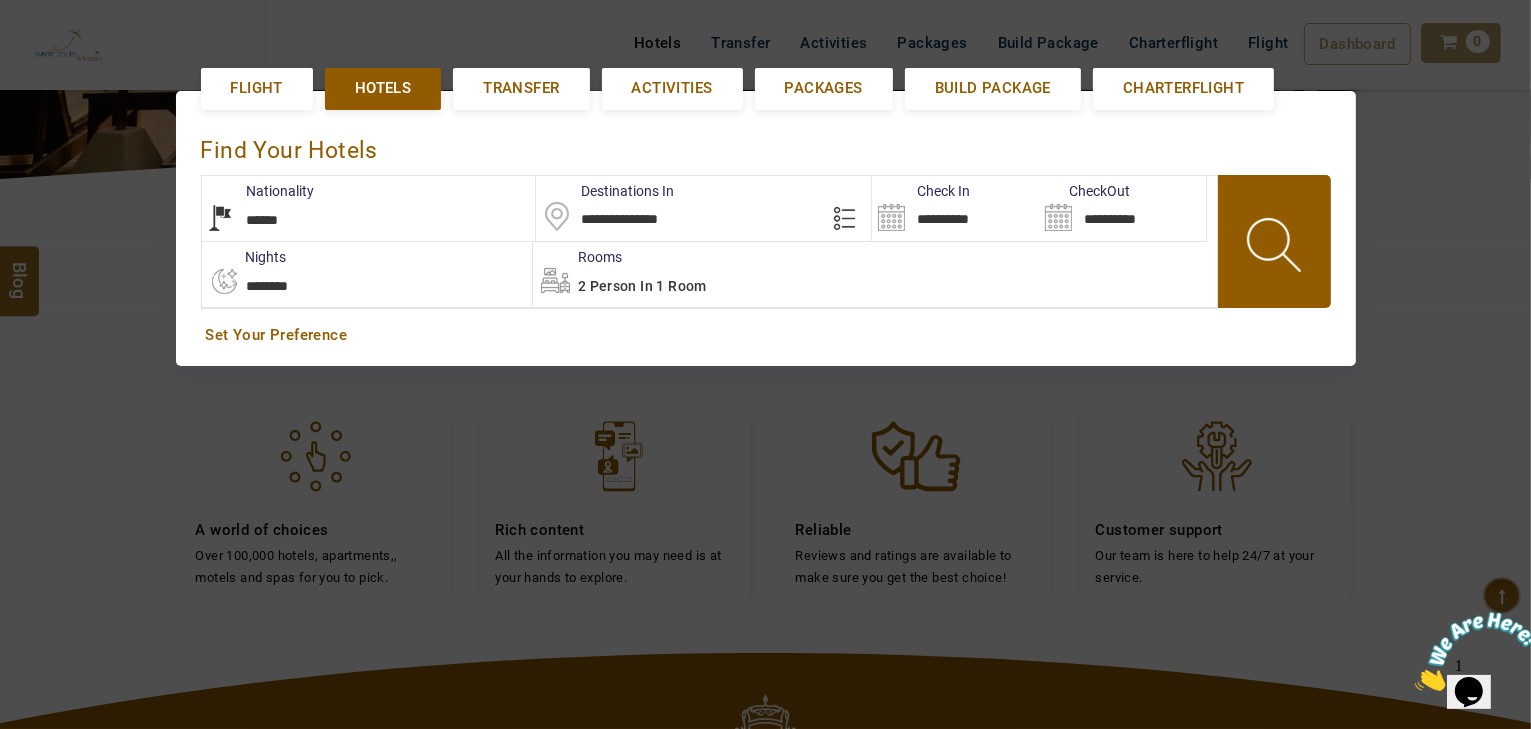 select on "*" 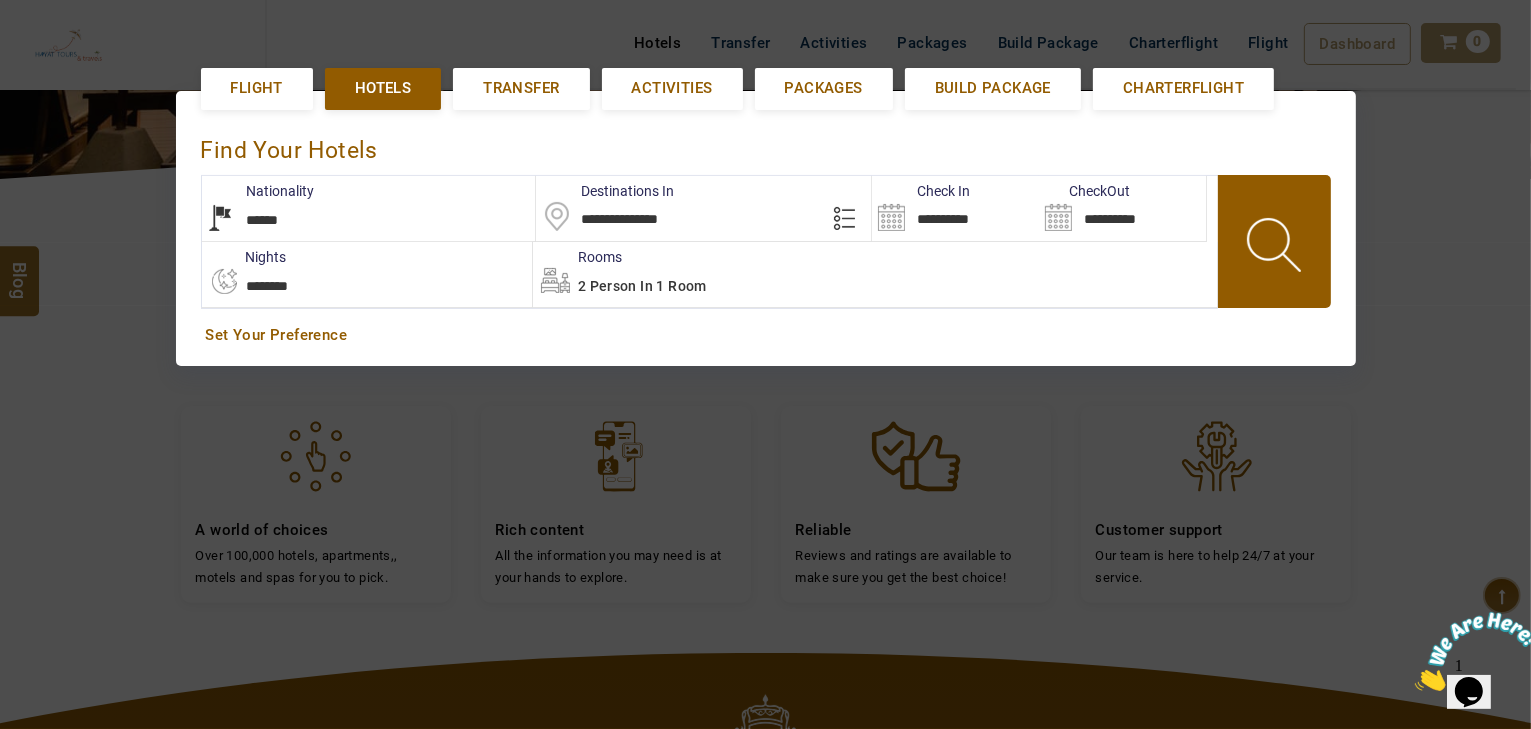click at bounding box center (1276, 248) 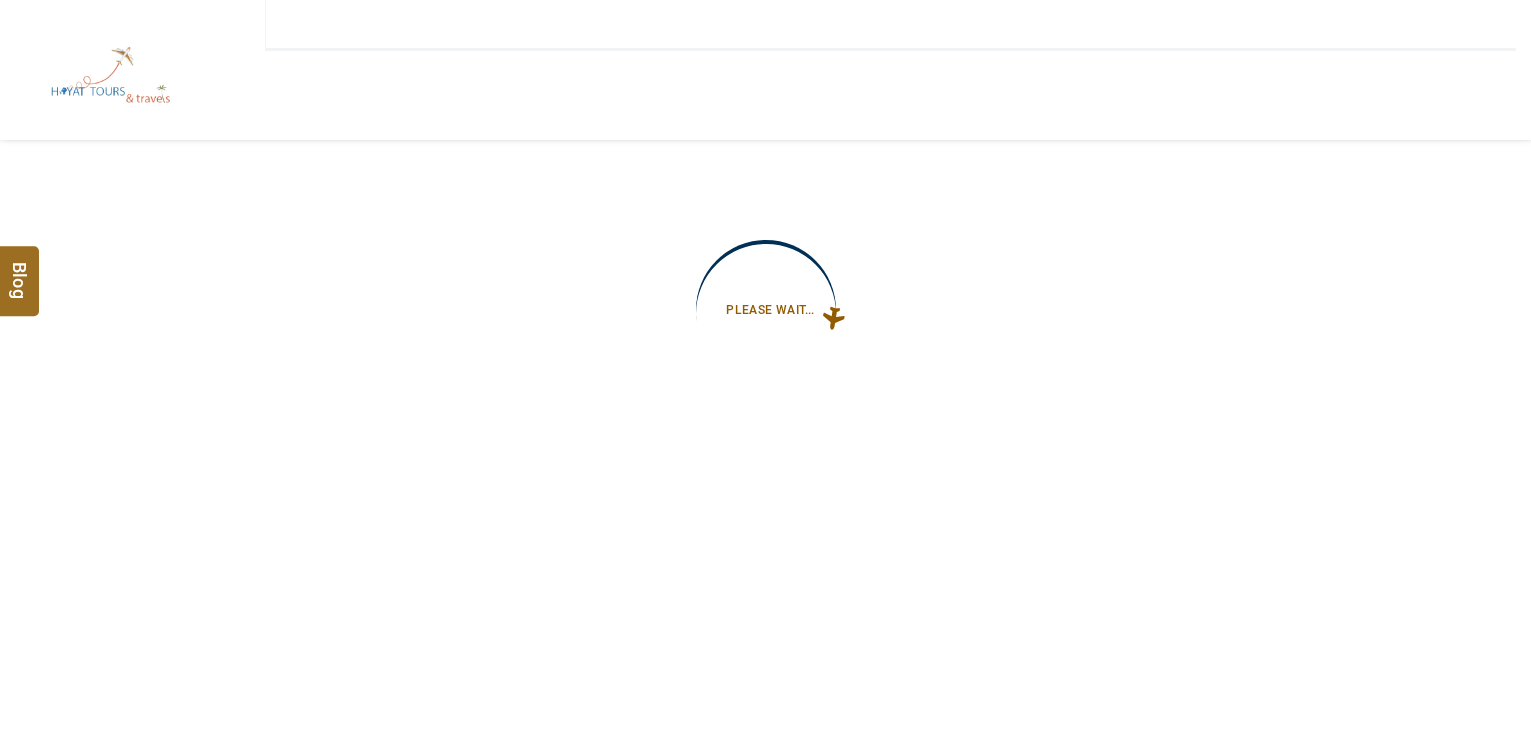 scroll, scrollTop: 0, scrollLeft: 0, axis: both 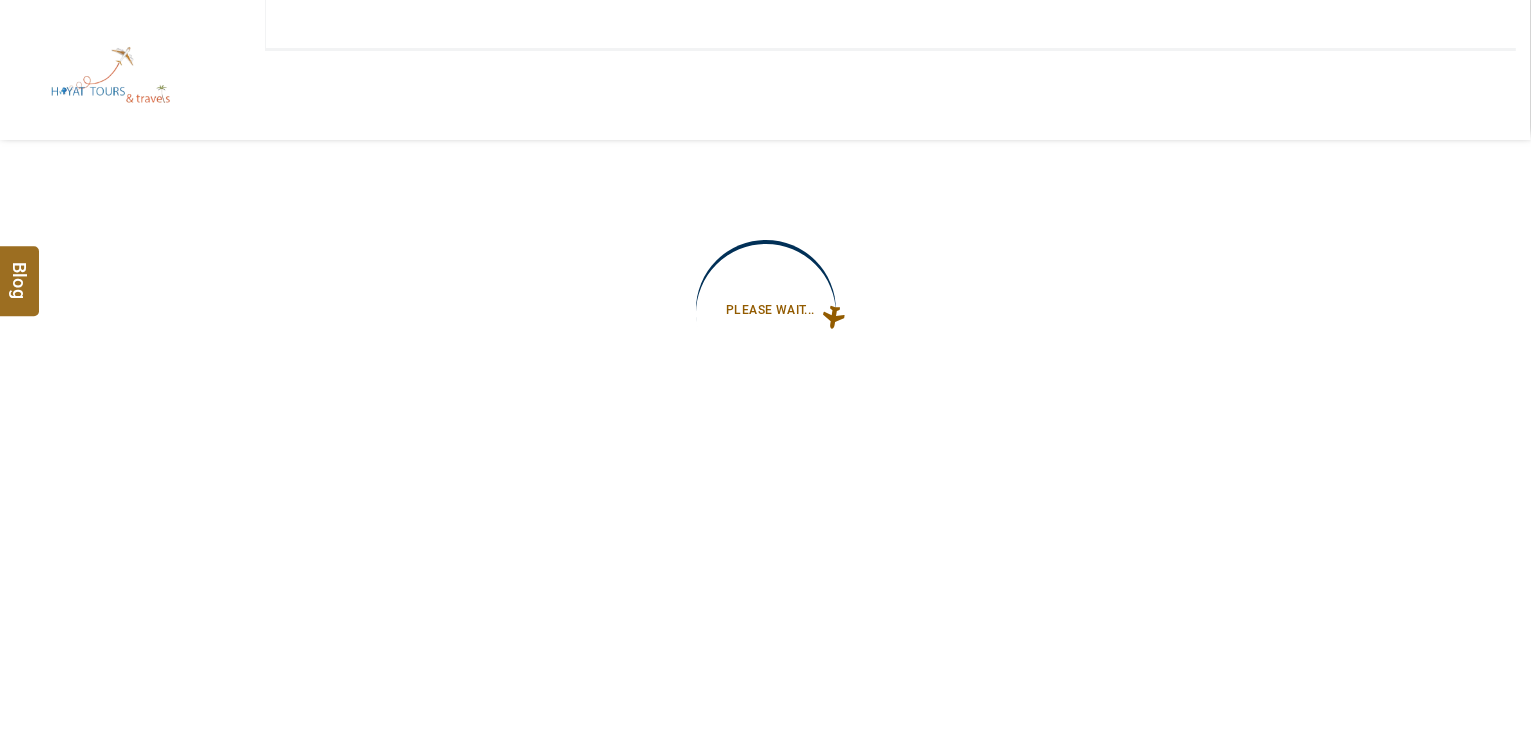 type on "**********" 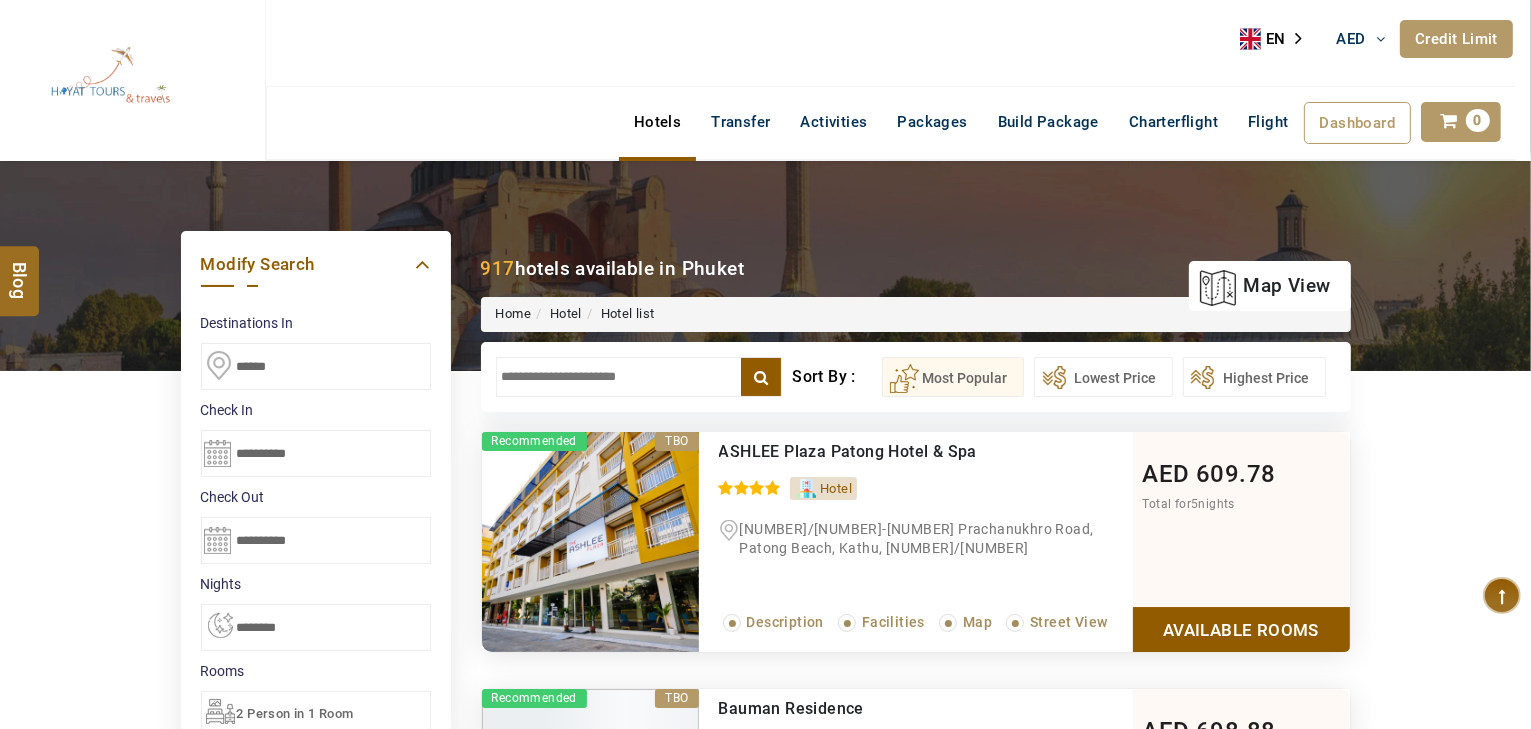 click at bounding box center [639, 377] 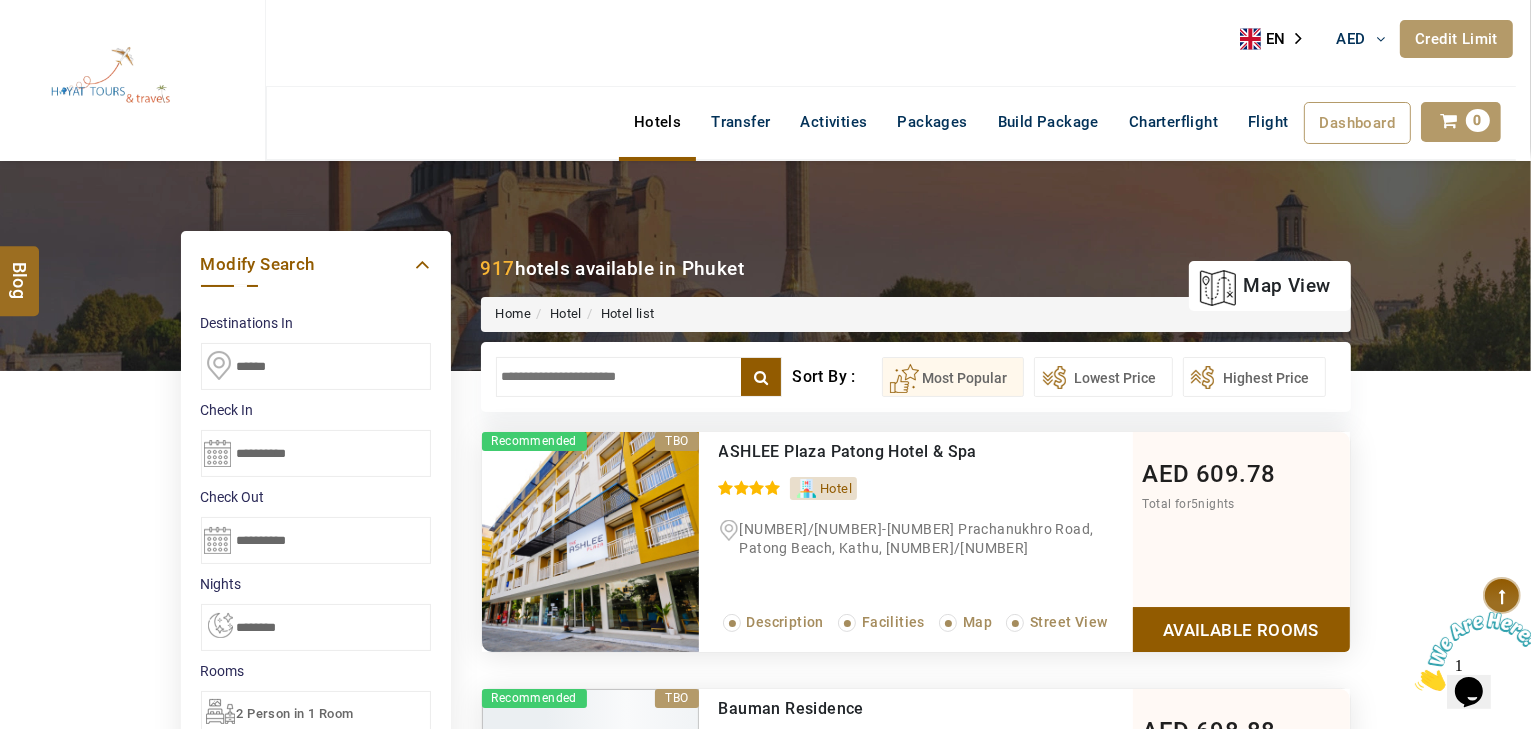 scroll, scrollTop: 0, scrollLeft: 0, axis: both 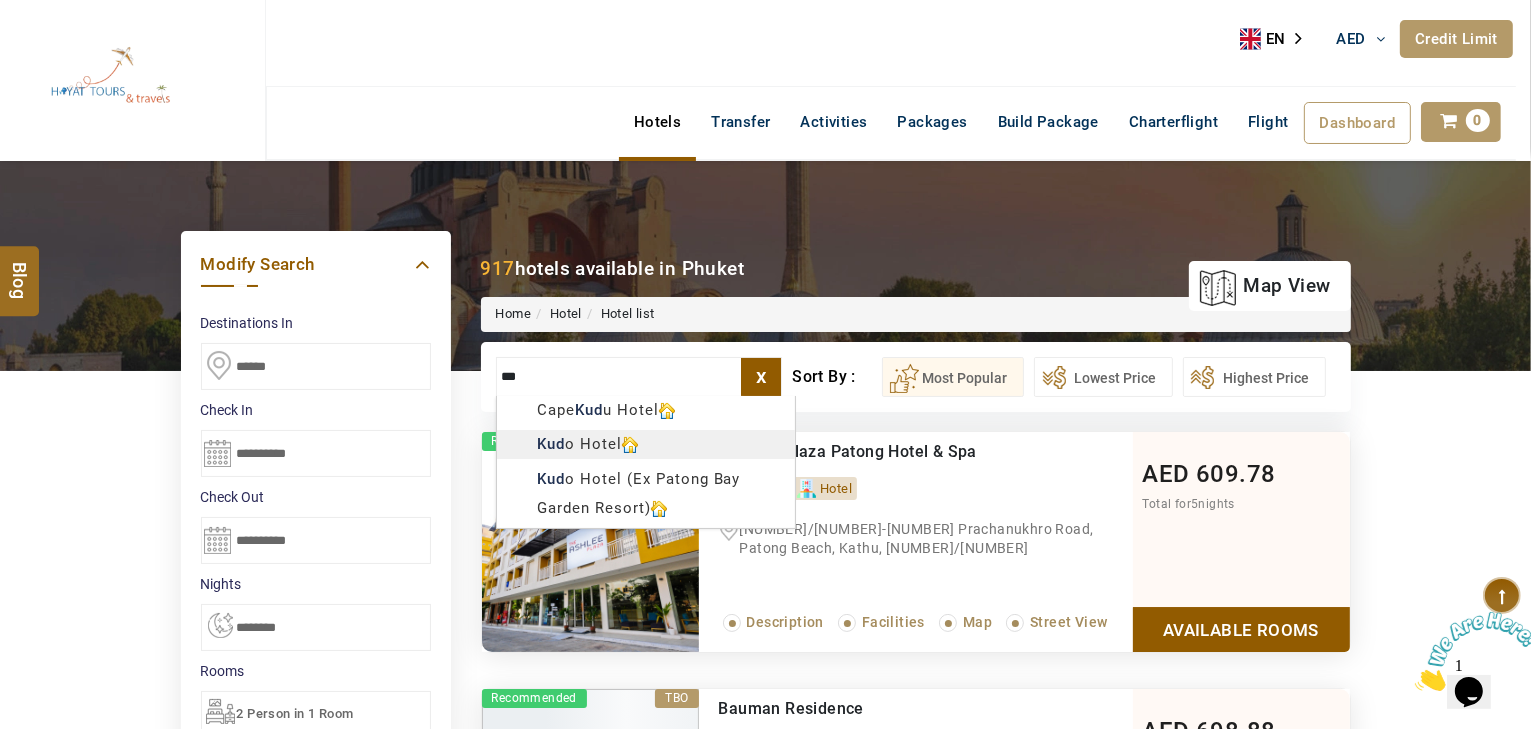 click on "HAYAYT TOURS AED AED  AED EUR  € USD  $ INR  ₹ THB  ฿ IDR  Rp BHD  BHD TRY  ₺ Credit Limit EN HE AR ES PT ZH Helpline
+971 55 344 0168 Register Now +971 55 344 0168 info@royallineholidays.com About Us What we Offer Blog Why Us Contact Hotels  Transfer Activities Packages Build Package Charterflight Flight Dashboard My Profile My Booking My Reports My Quotation Sign Out 0 Points Redeem Now To Redeem 58318  Points Future Points  1074   Points Credit Limit Credit Limit USD 30000.00 70% Complete Used USD 18896.10 Available USD 11103.90 Setting  Looks like you haven't added anything to your cart yet Countinue Shopping ***** ****** Please Wait.. Blog demo
Remember me Forgot
password? LOG IN Don't have an account?   Register Now My Booking View/ Print/Cancel Your Booking without Signing in Submit Applying Filters...... Hotels For You Will Be Loading Soon demo
In A Few Moment, You Will Be Celebrating Best Hotel options galore ! Check In   CheckOut Rooms Rooms X Map Wifi" at bounding box center [765, 1176] 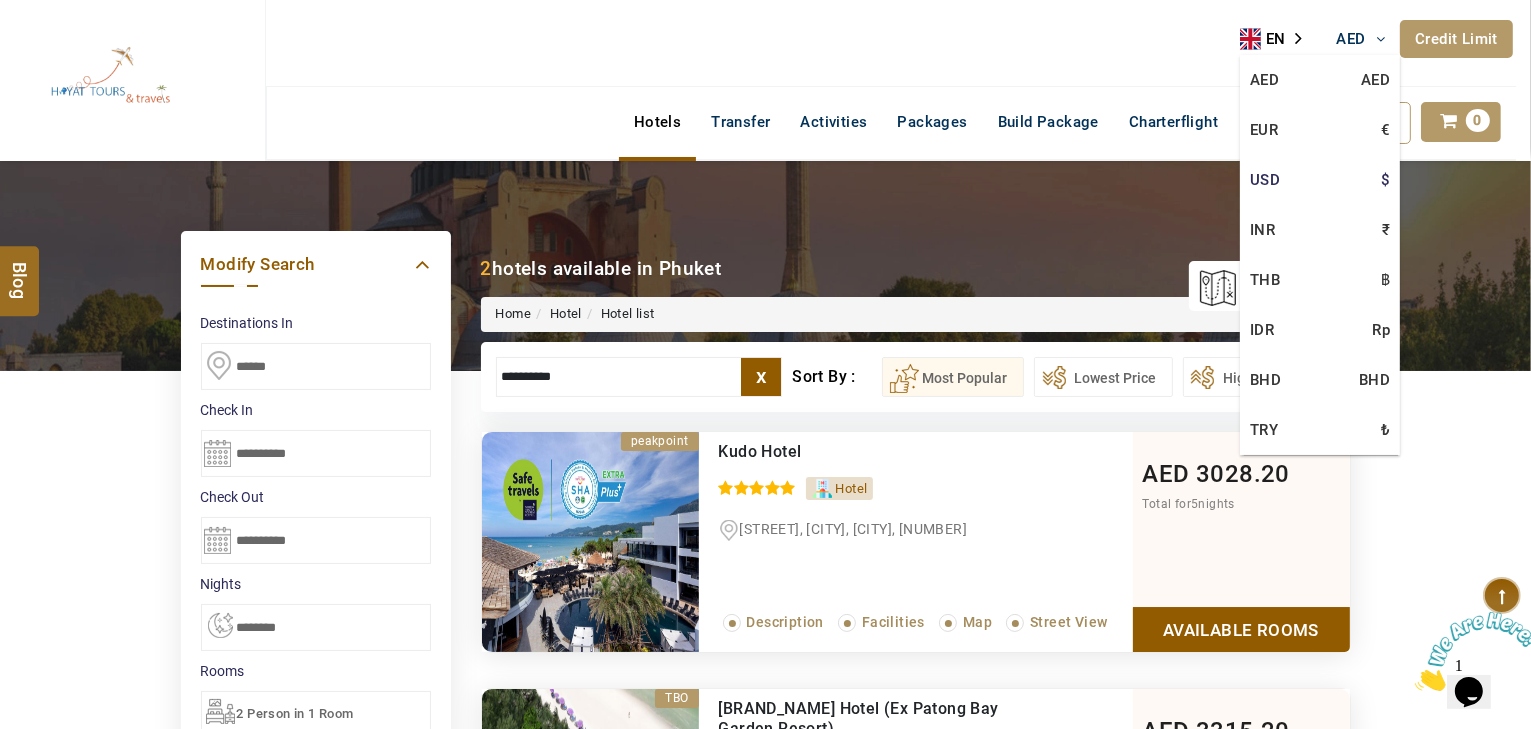 click on "USD  $" at bounding box center (1320, 180) 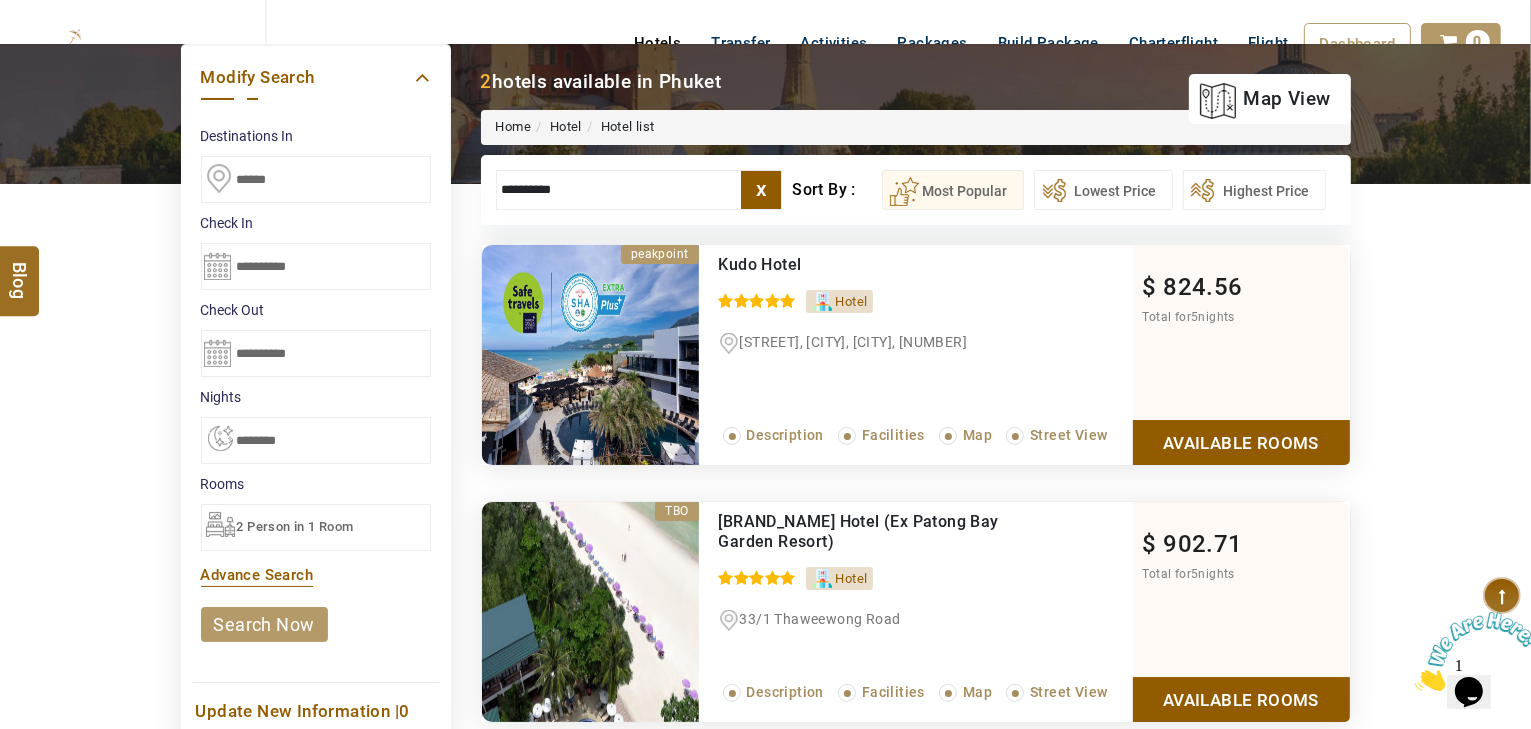 scroll, scrollTop: 160, scrollLeft: 0, axis: vertical 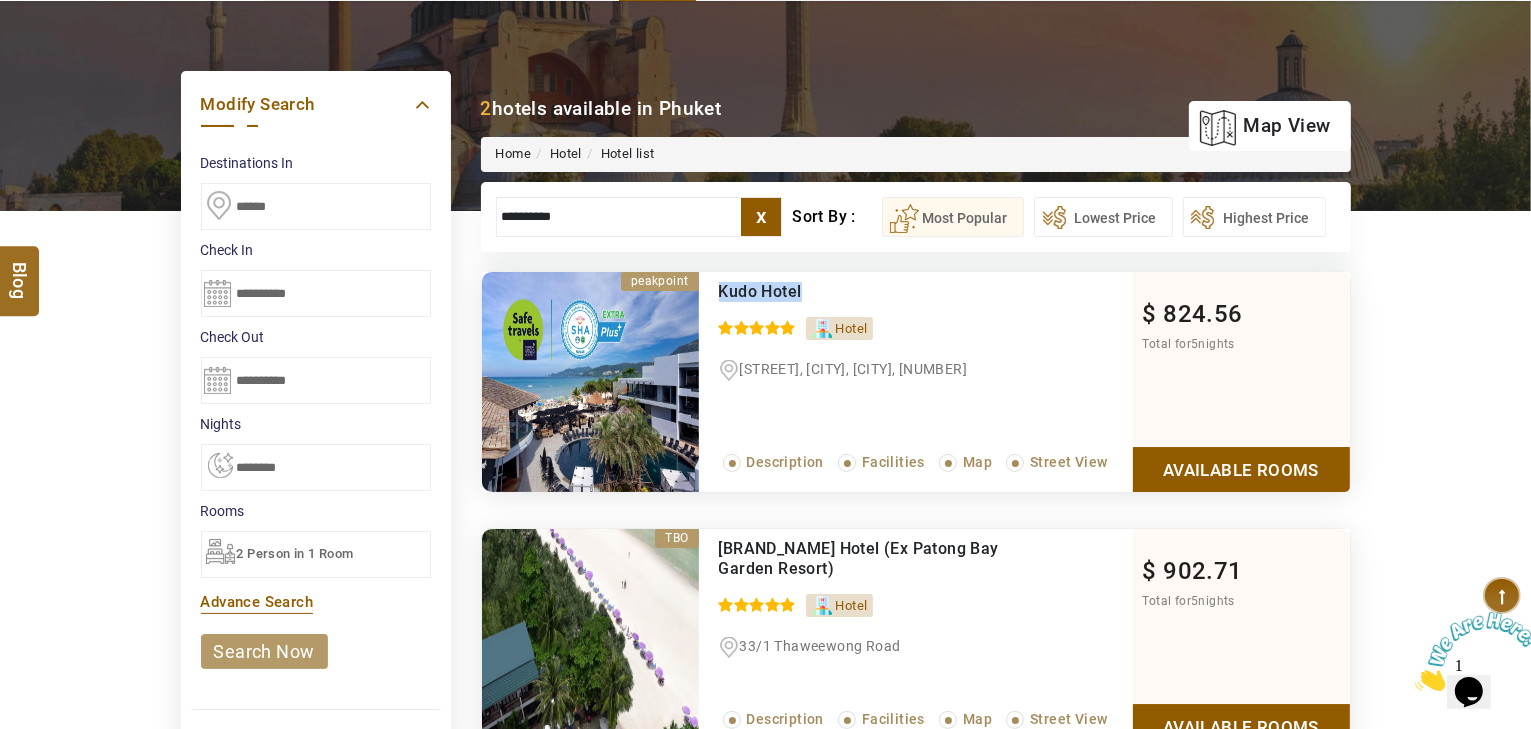drag, startPoint x: 759, startPoint y: 289, endPoint x: 708, endPoint y: 289, distance: 51 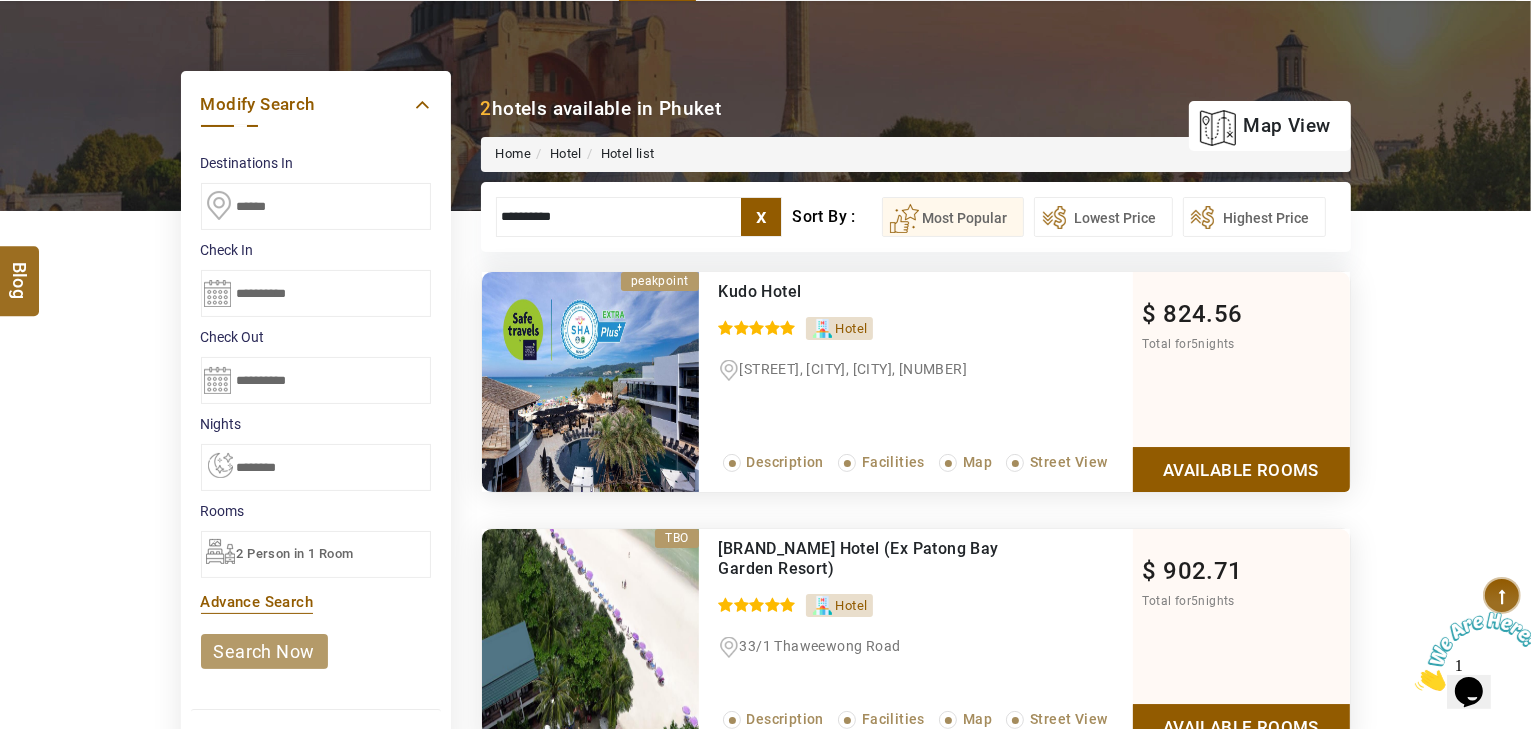 drag, startPoint x: 423, startPoint y: 214, endPoint x: 58, endPoint y: 223, distance: 365.11093 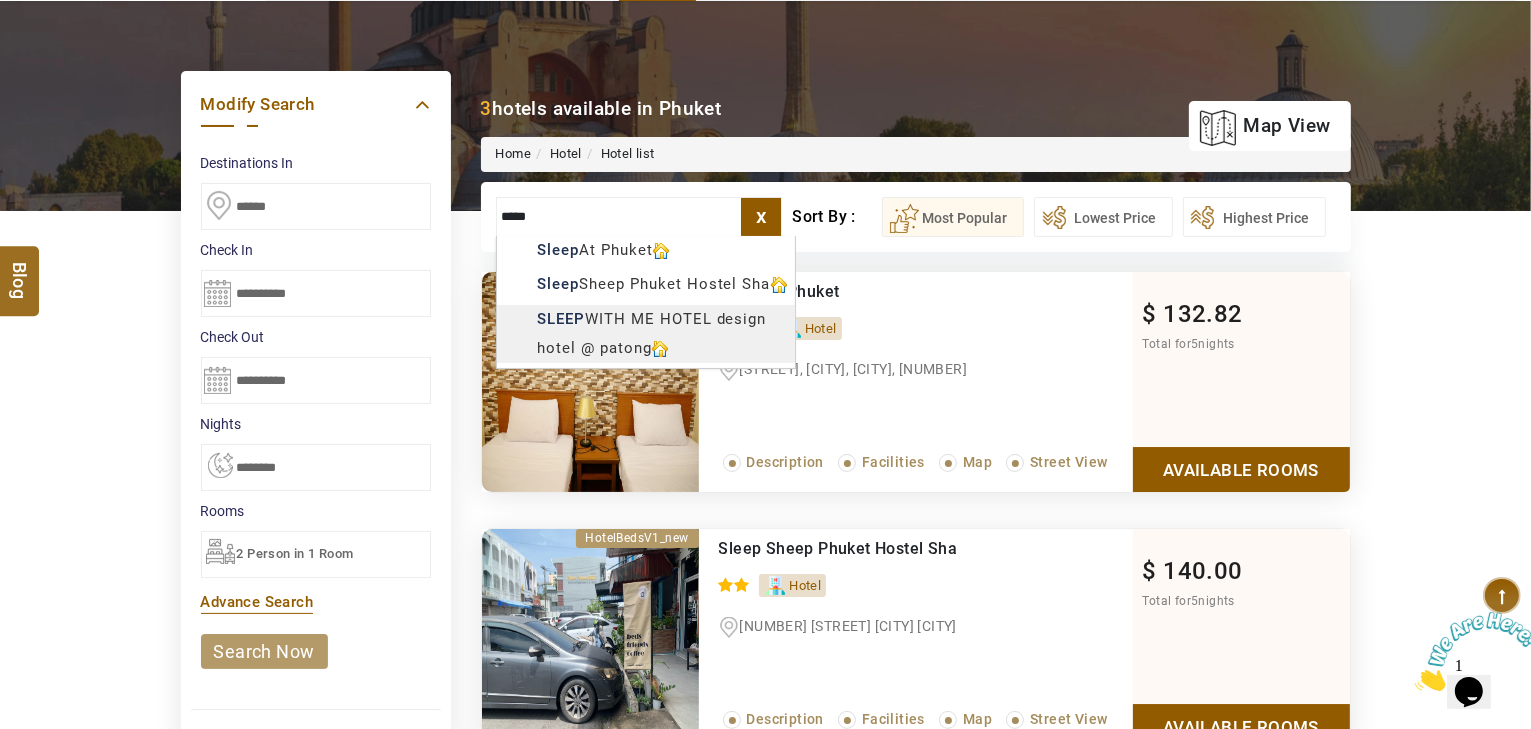 click on "HAYAYT TOURS USD AED  AED EUR  € USD  $ INR  ₹ THB  ฿ IDR  Rp BHD  BHD TRY  ₺ Credit Limit EN HE AR ES PT ZH Helpline
+971 55 344 0168 Register Now +971 55 344 0168 info@royallineholidays.com About Us What we Offer Blog Why Us Contact Hotels  Transfer Activities Packages Build Package Charterflight Flight Dashboard My Profile My Booking My Reports My Quotation Sign Out 0 Points Redeem Now To Redeem 58318  Points Future Points  1074   Points Credit Limit Credit Limit USD 30000.00 70% Complete Used USD 18896.10 Available USD 11103.90 Setting  Looks like you haven't added anything to your cart yet Countinue Shopping ***** ****** Please Wait.. Blog demo
Remember me Forgot
password? LOG IN Don't have an account?   Register Now My Booking View/ Print/Cancel Your Booking without Signing in Submit Applying Filters...... Hotels For You Will Be Loading Soon demo
In A Few Moment, You Will Be Celebrating Best Hotel options galore ! Check In   CheckOut Rooms Rooms X Map Wifi" at bounding box center [765, 1016] 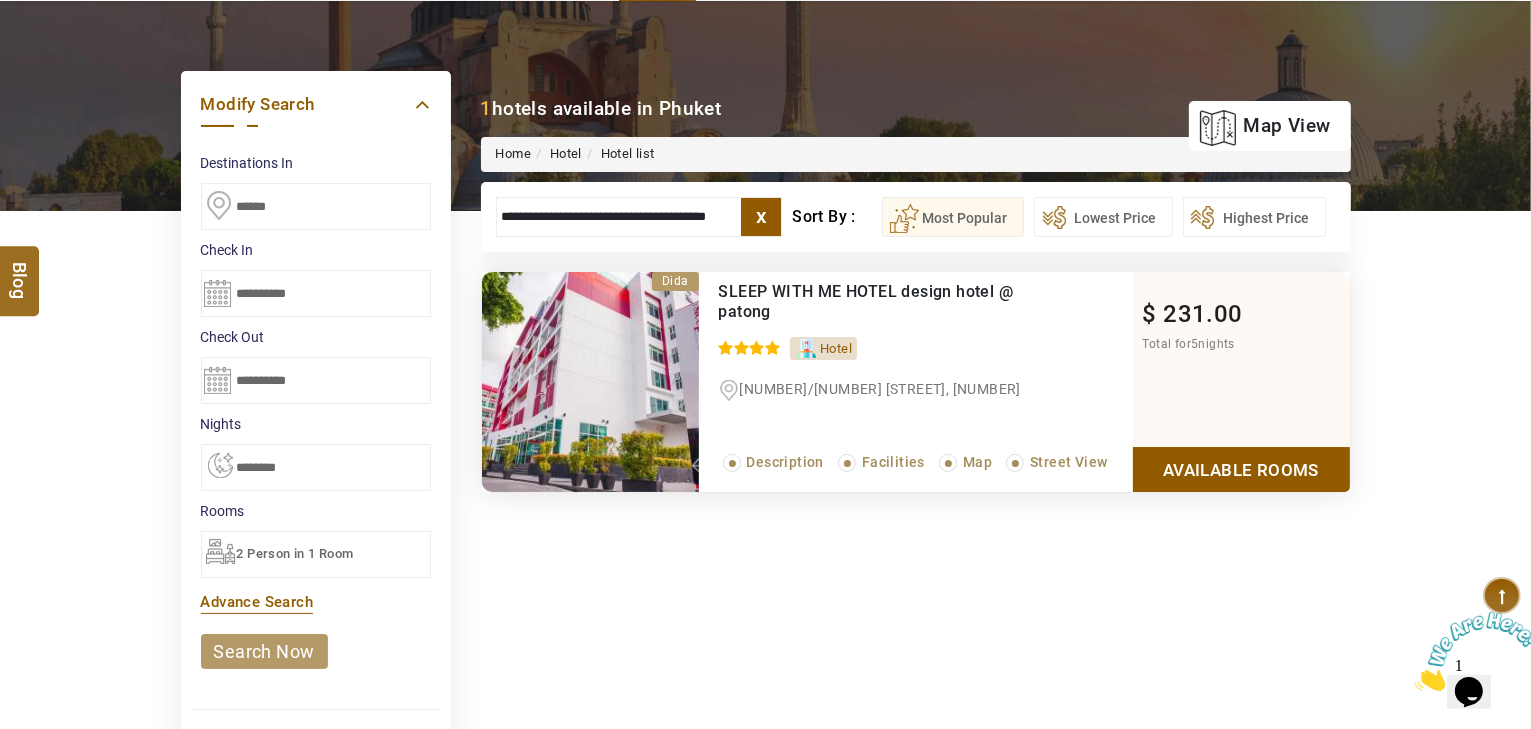 type on "**********" 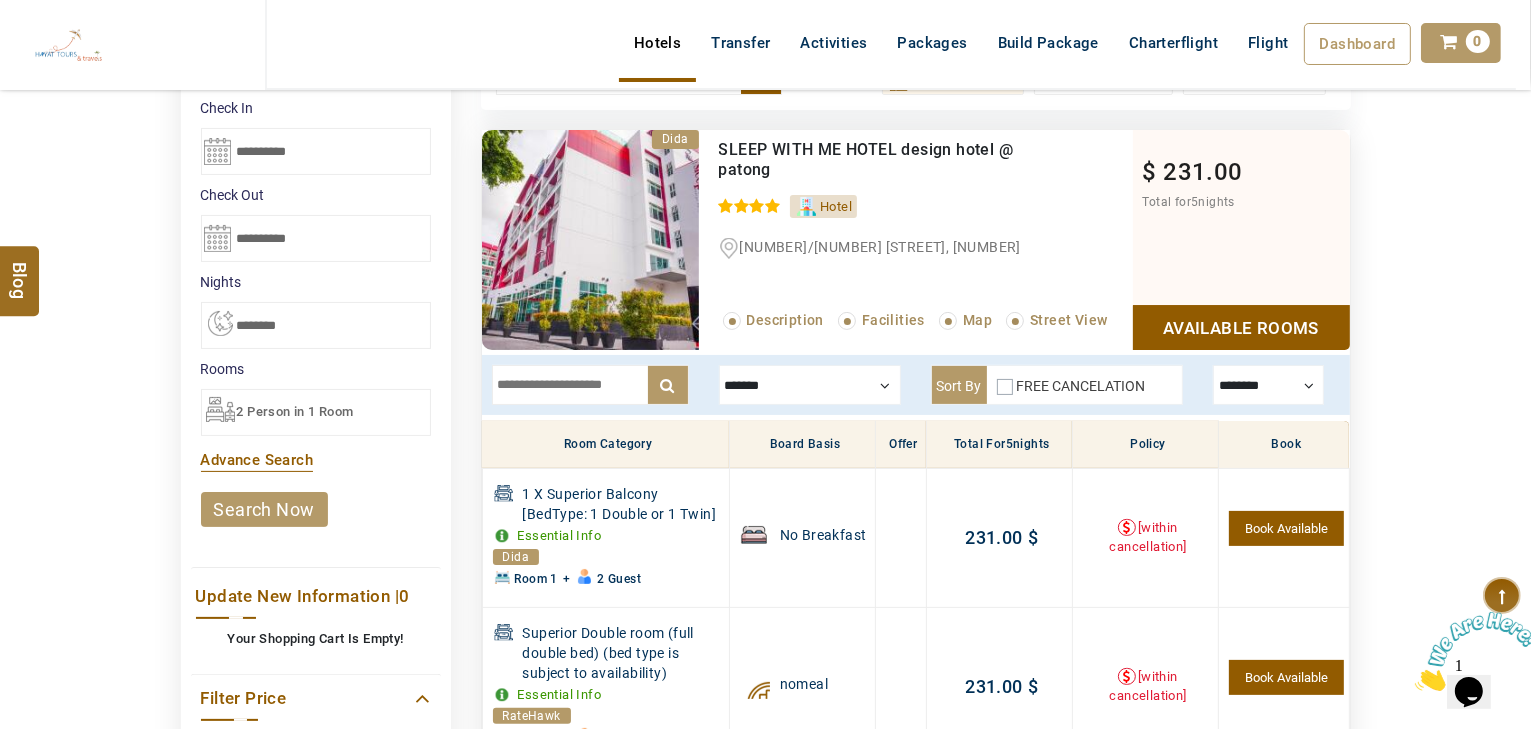 scroll, scrollTop: 220, scrollLeft: 0, axis: vertical 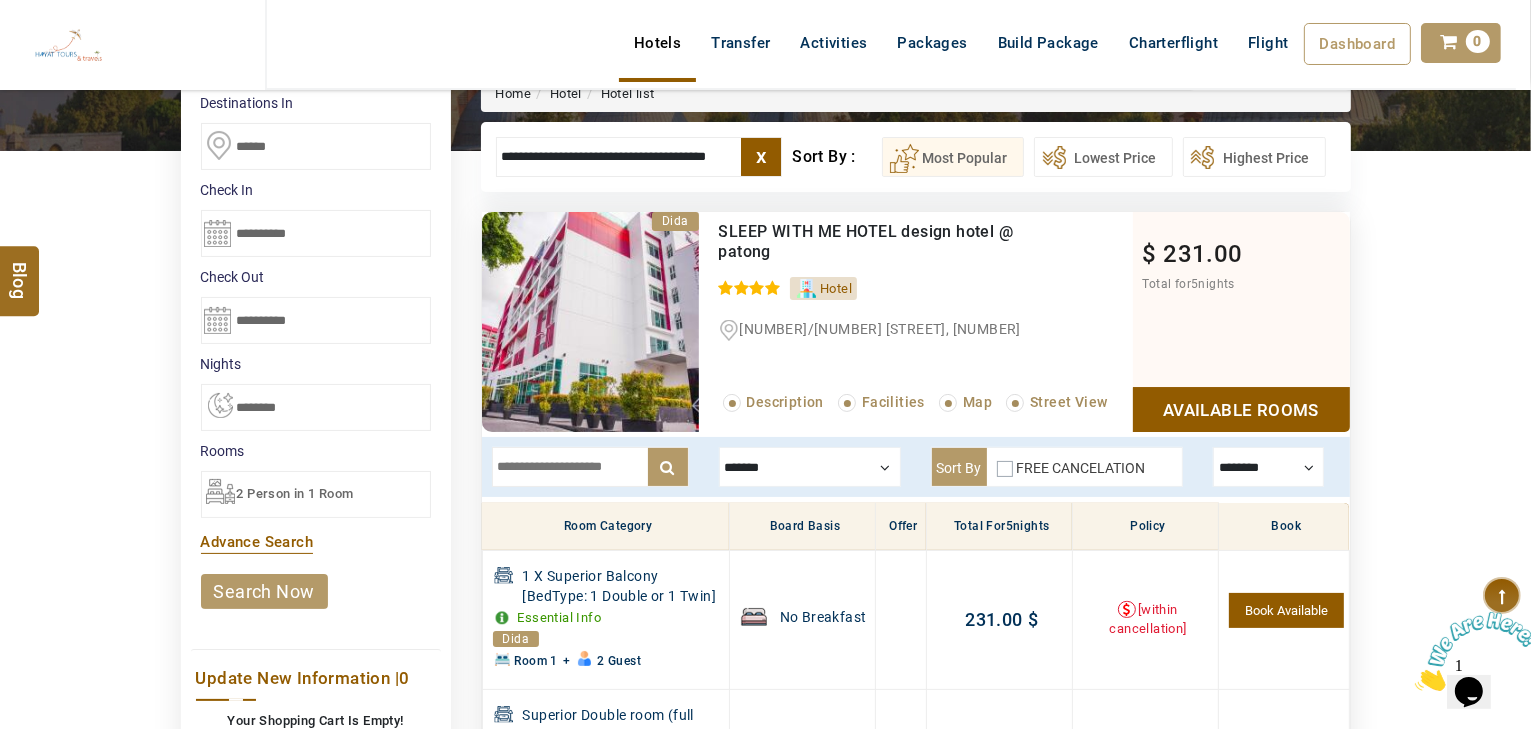 click at bounding box center [590, 467] 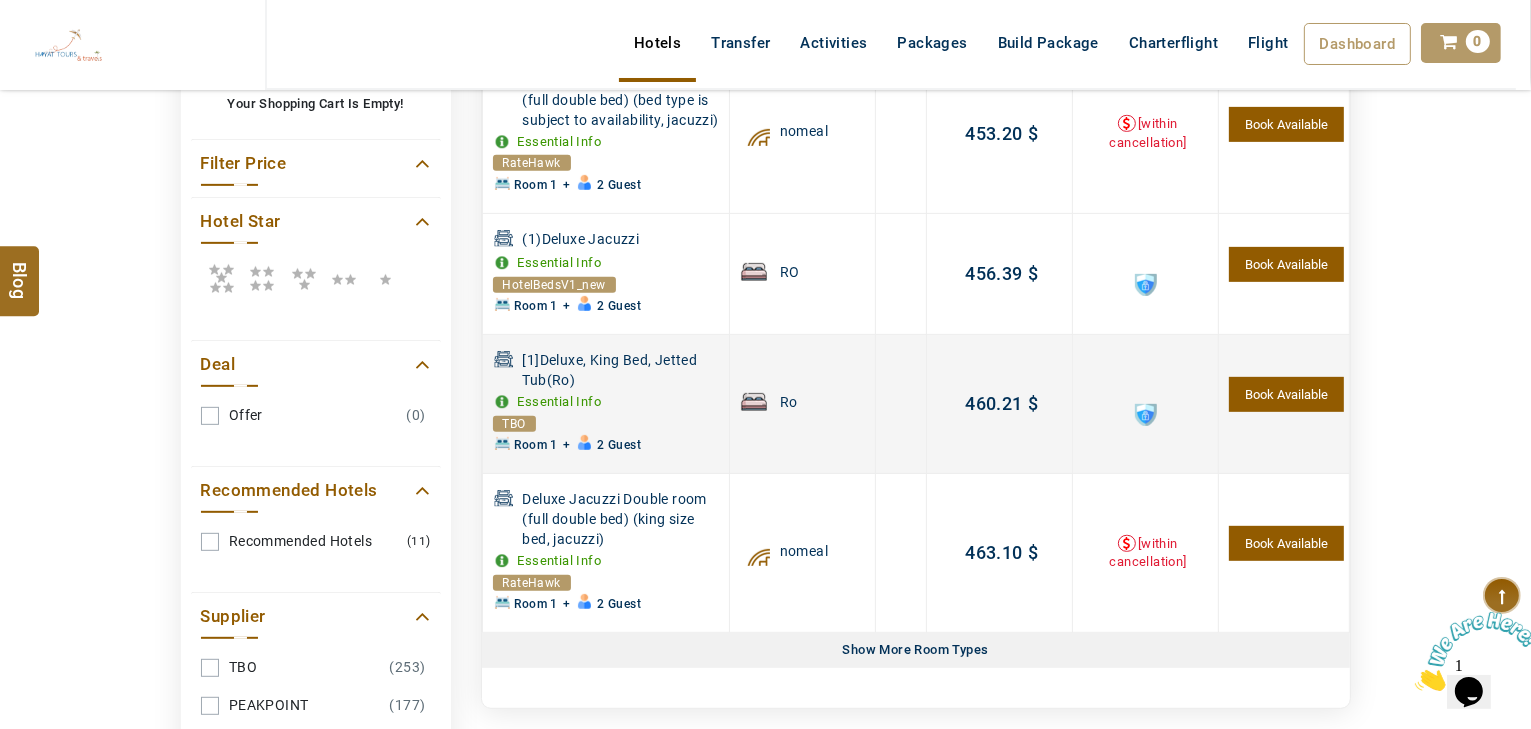 scroll, scrollTop: 940, scrollLeft: 0, axis: vertical 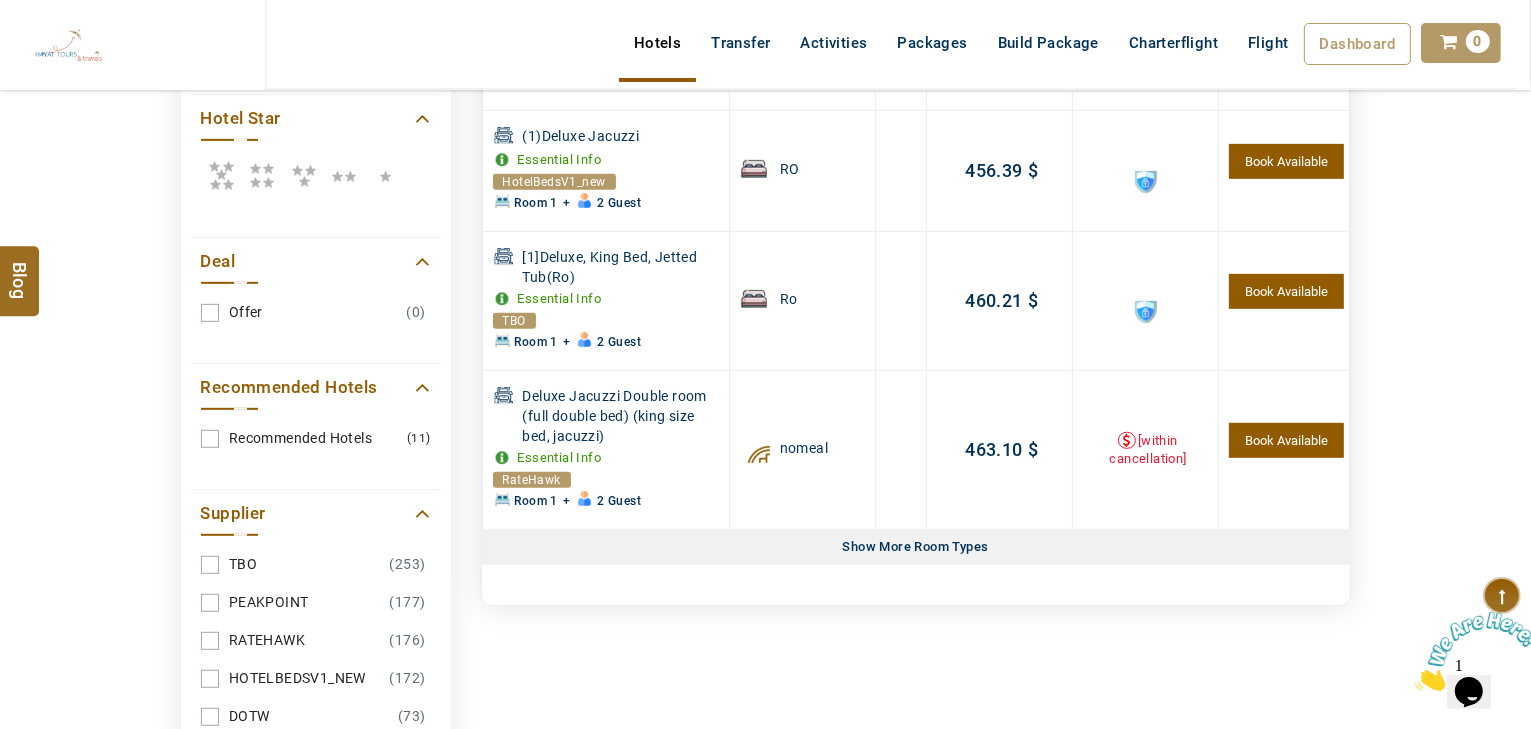 type on "***" 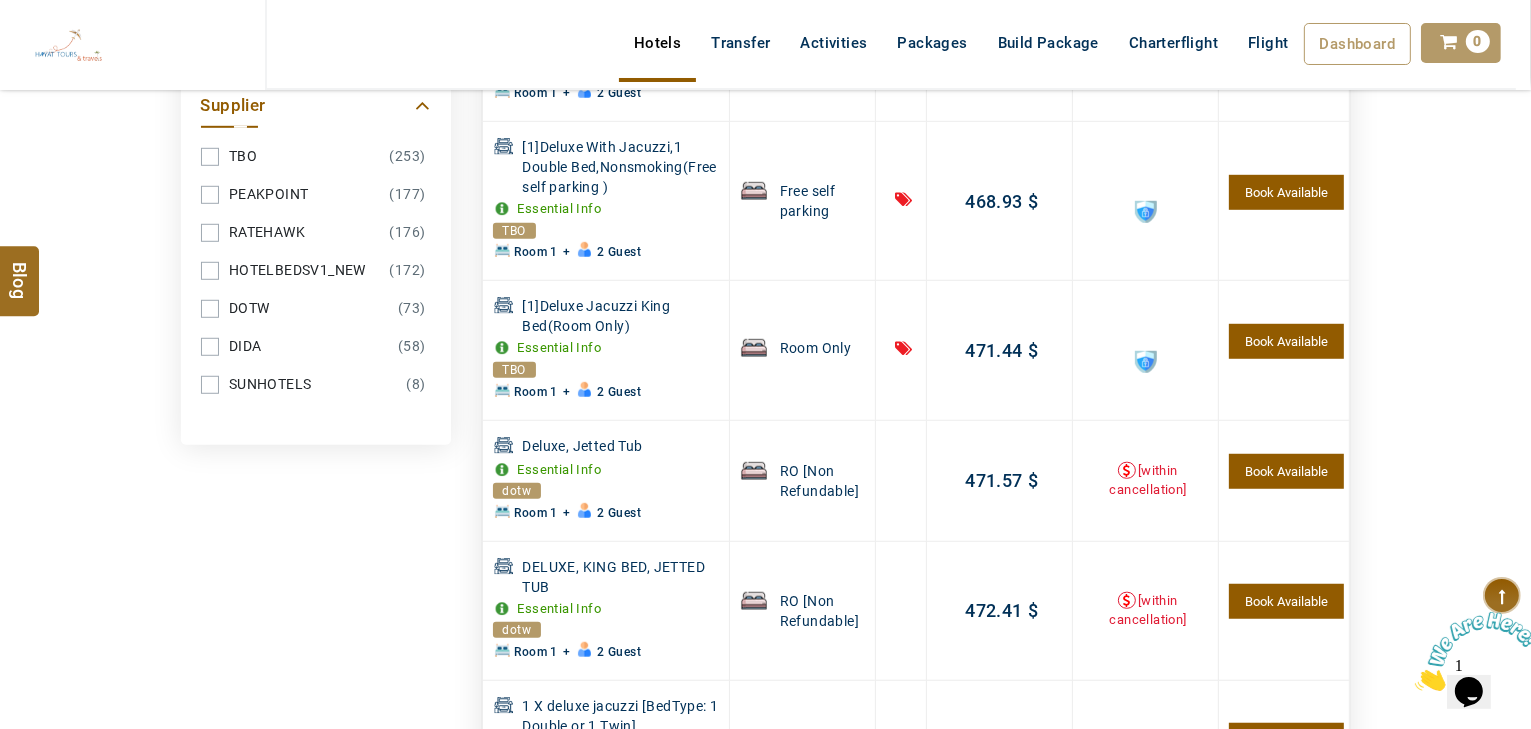 scroll, scrollTop: 1340, scrollLeft: 0, axis: vertical 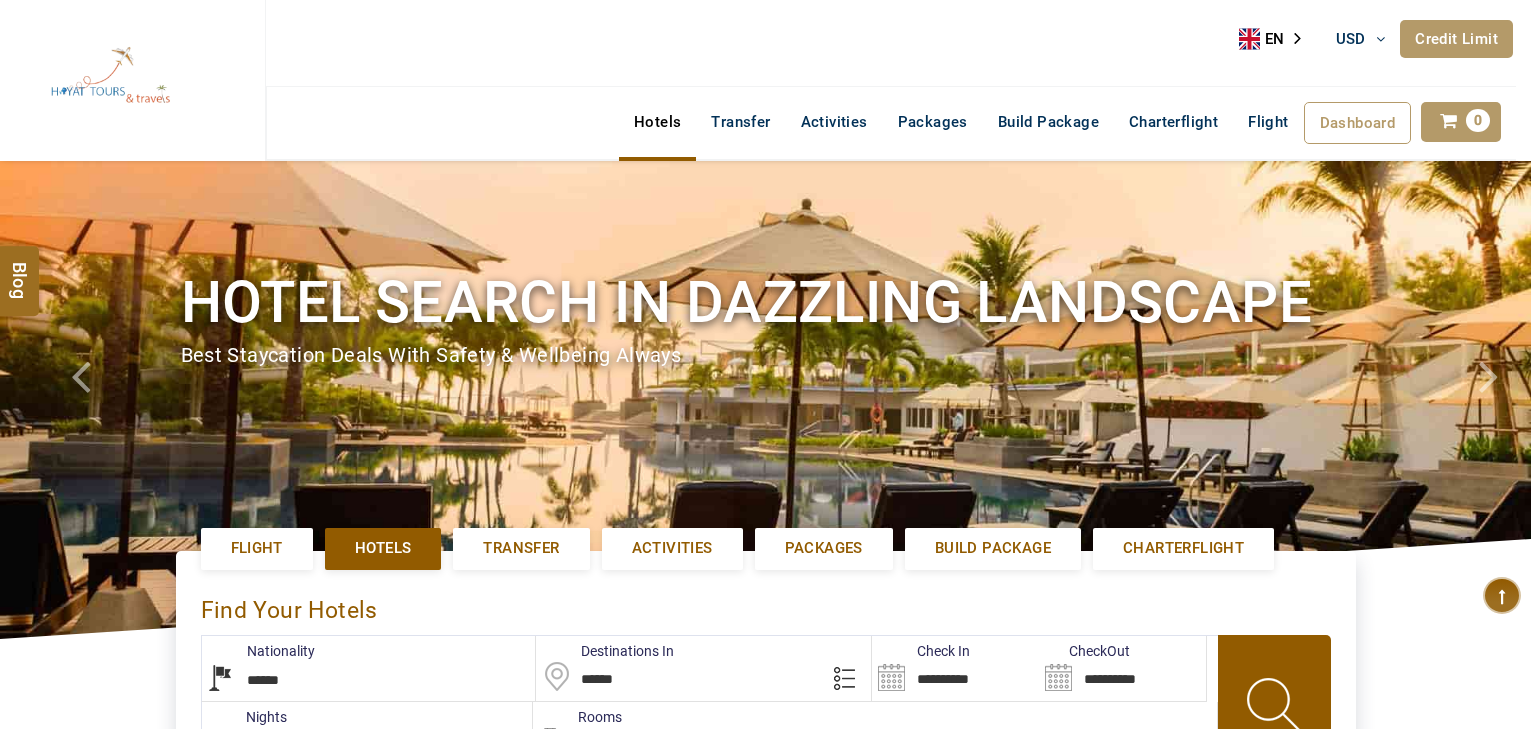 select on "******" 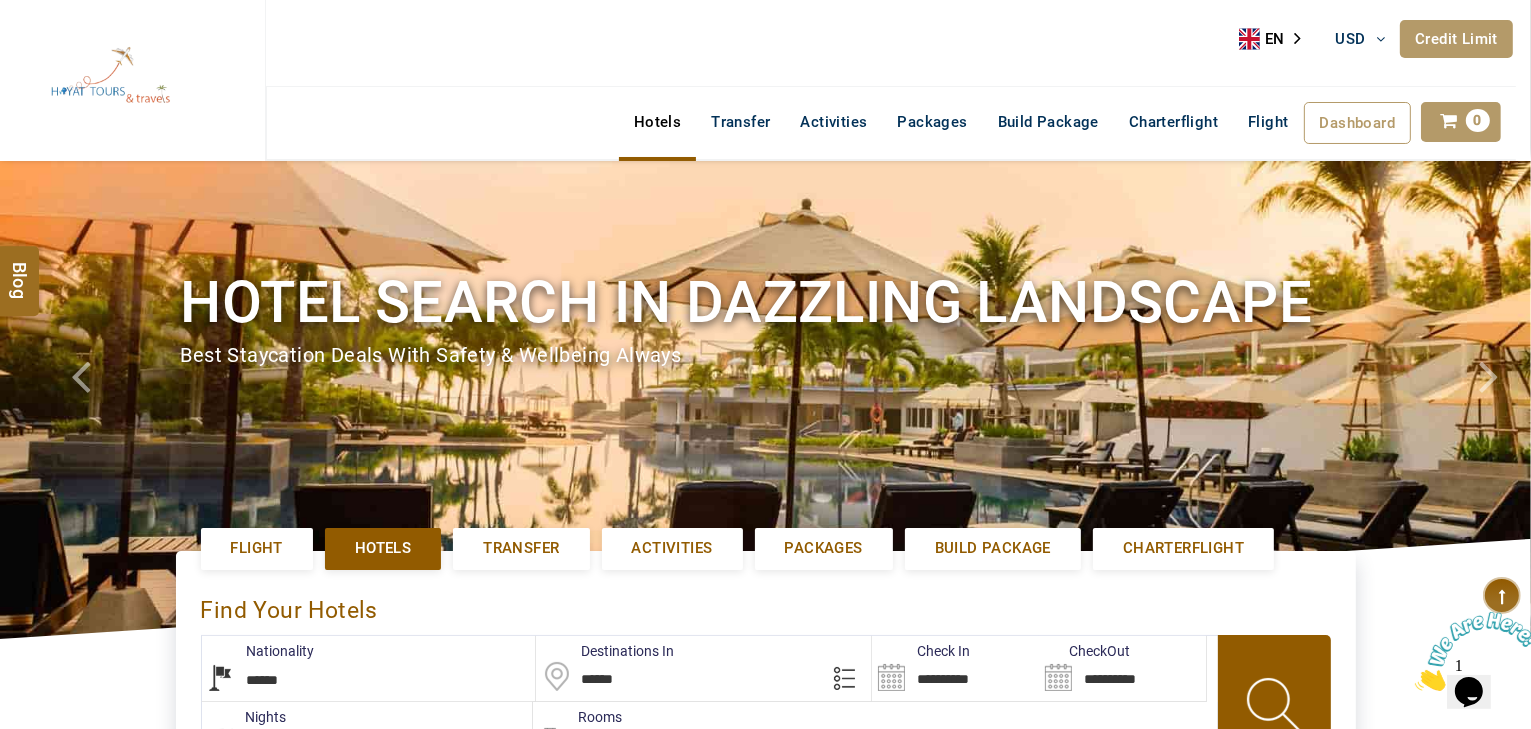 scroll, scrollTop: 0, scrollLeft: 0, axis: both 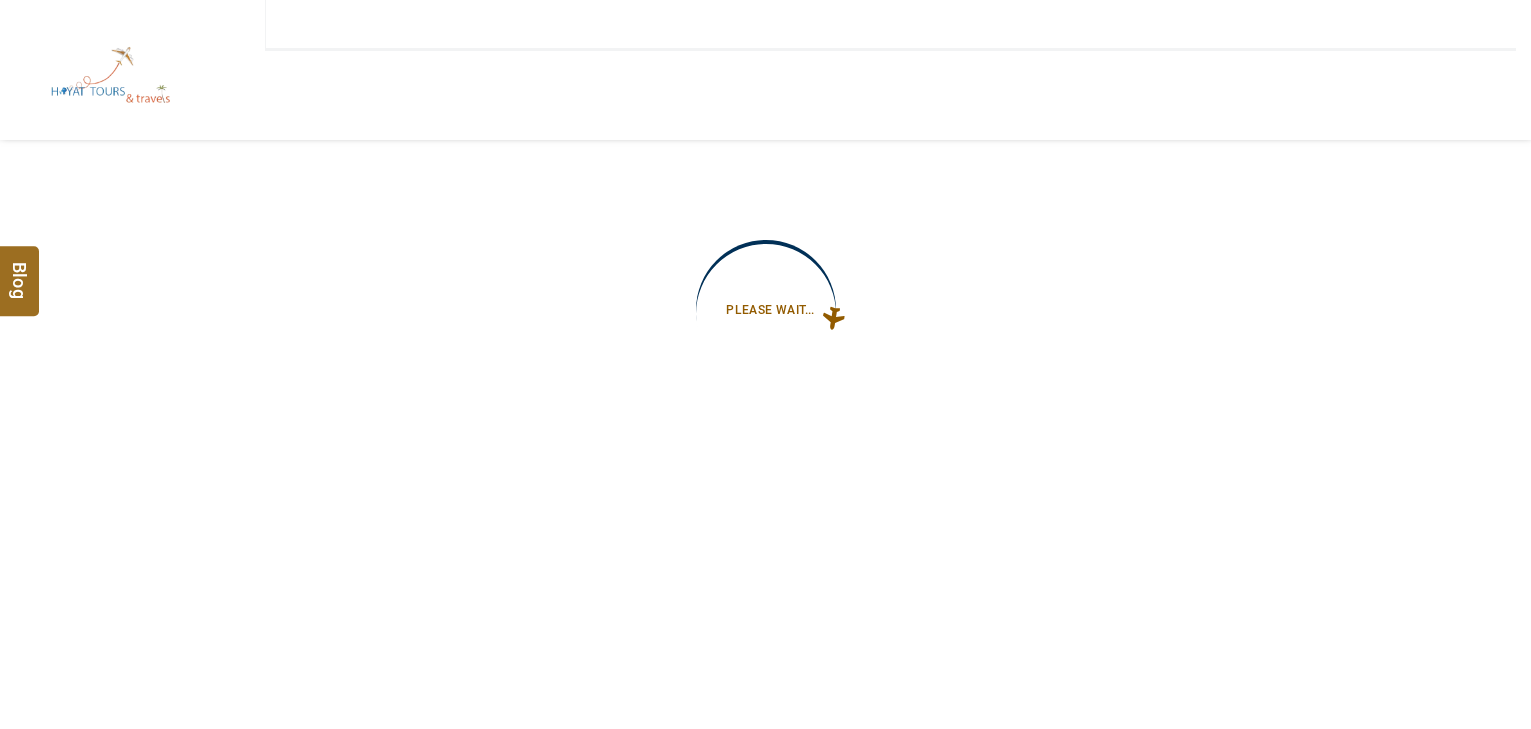 type on "**********" 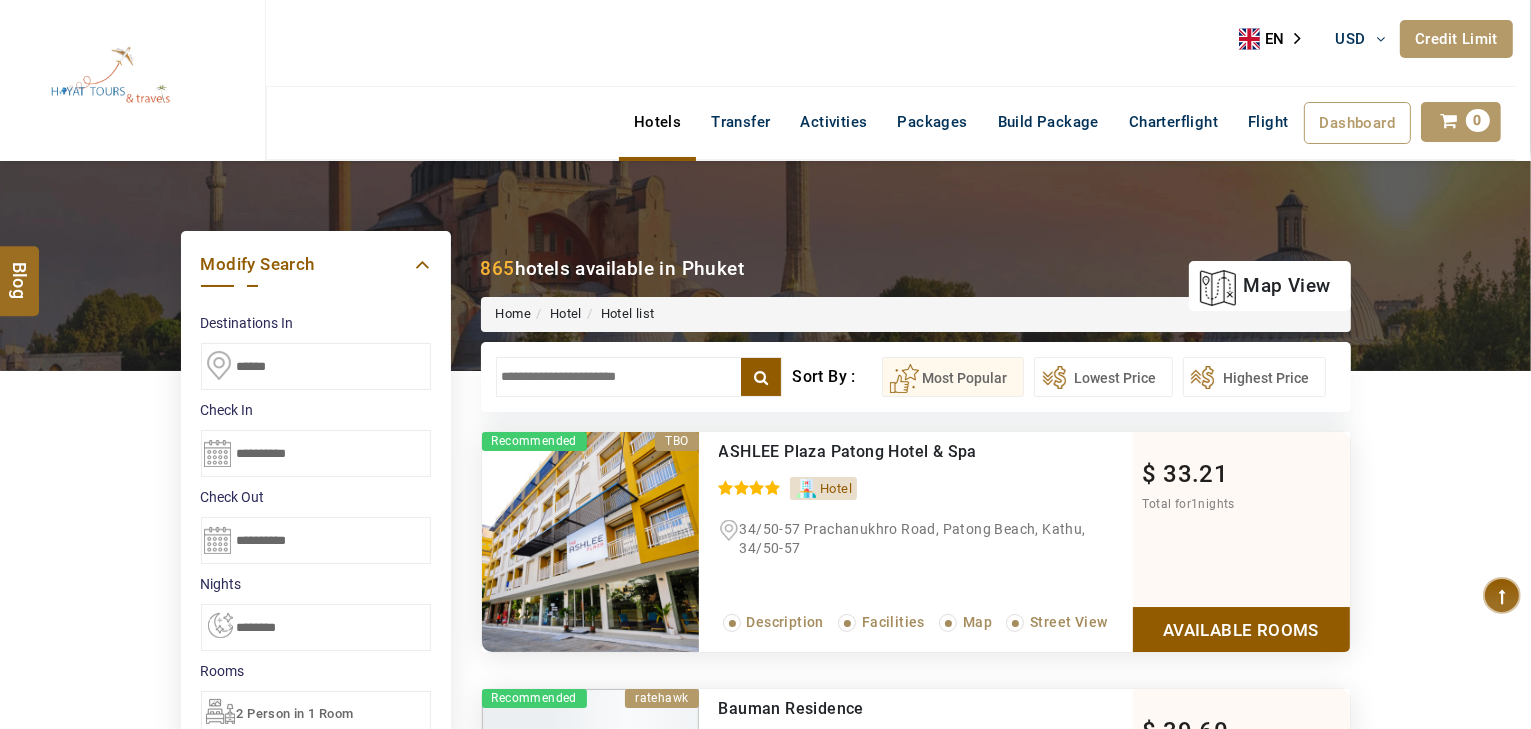click at bounding box center (639, 377) 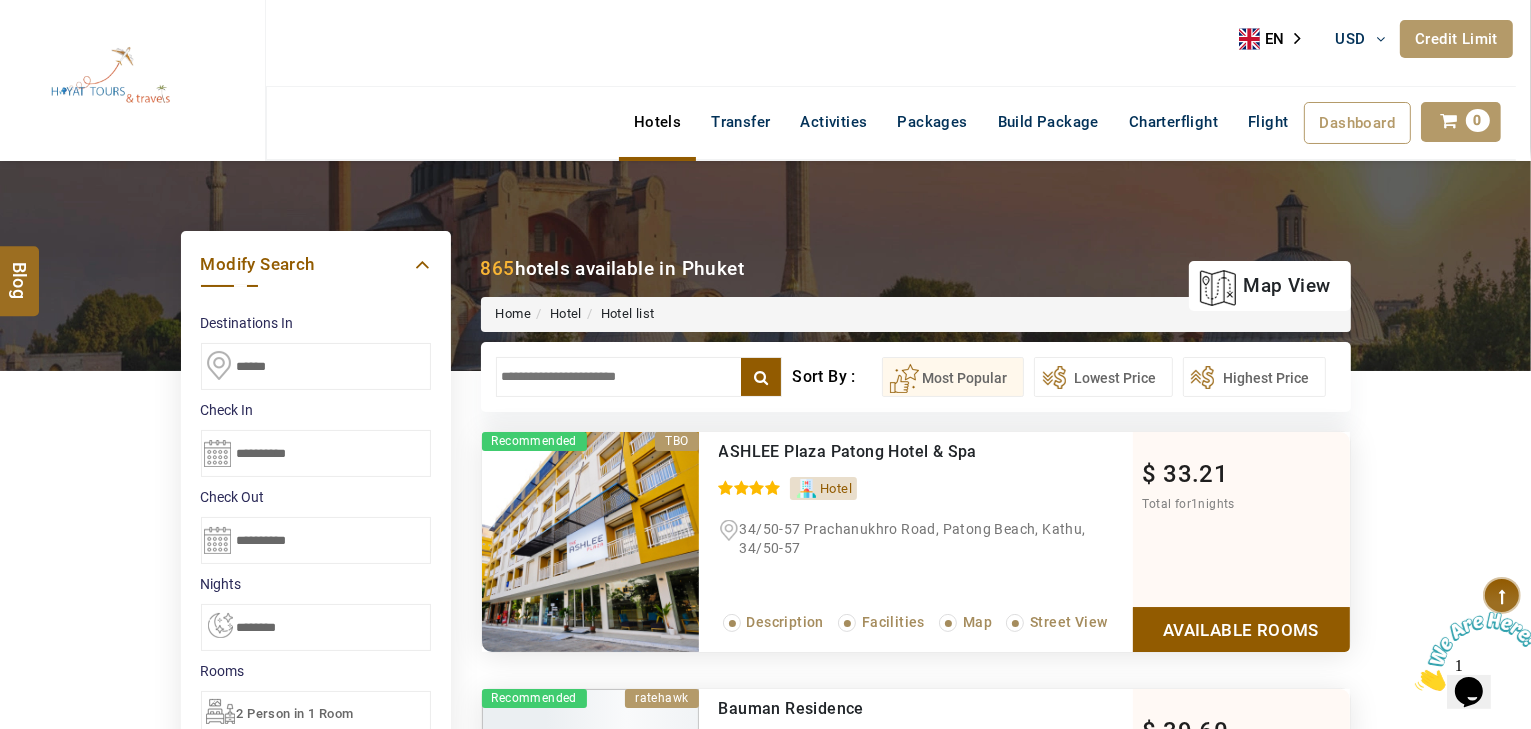 scroll, scrollTop: 0, scrollLeft: 0, axis: both 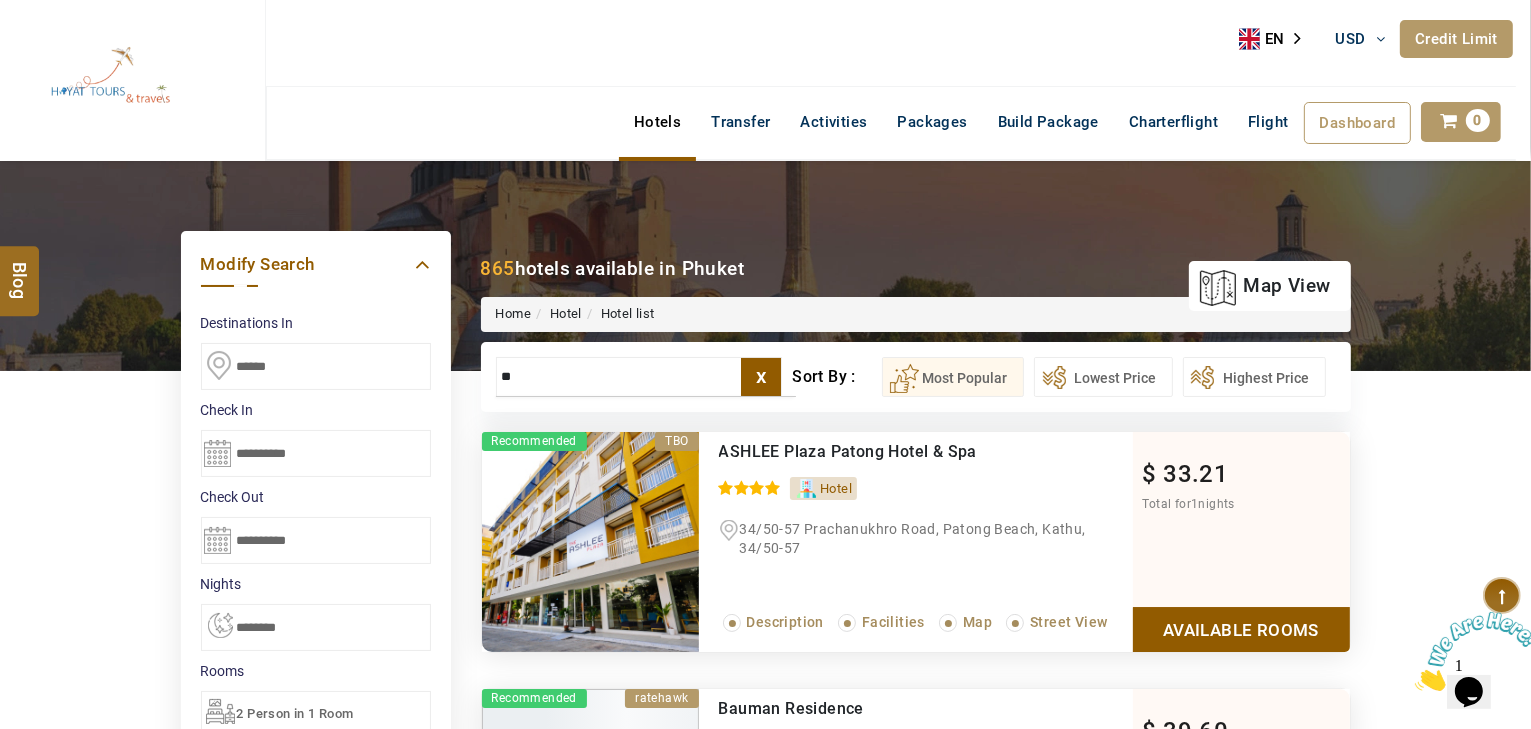 type on "*" 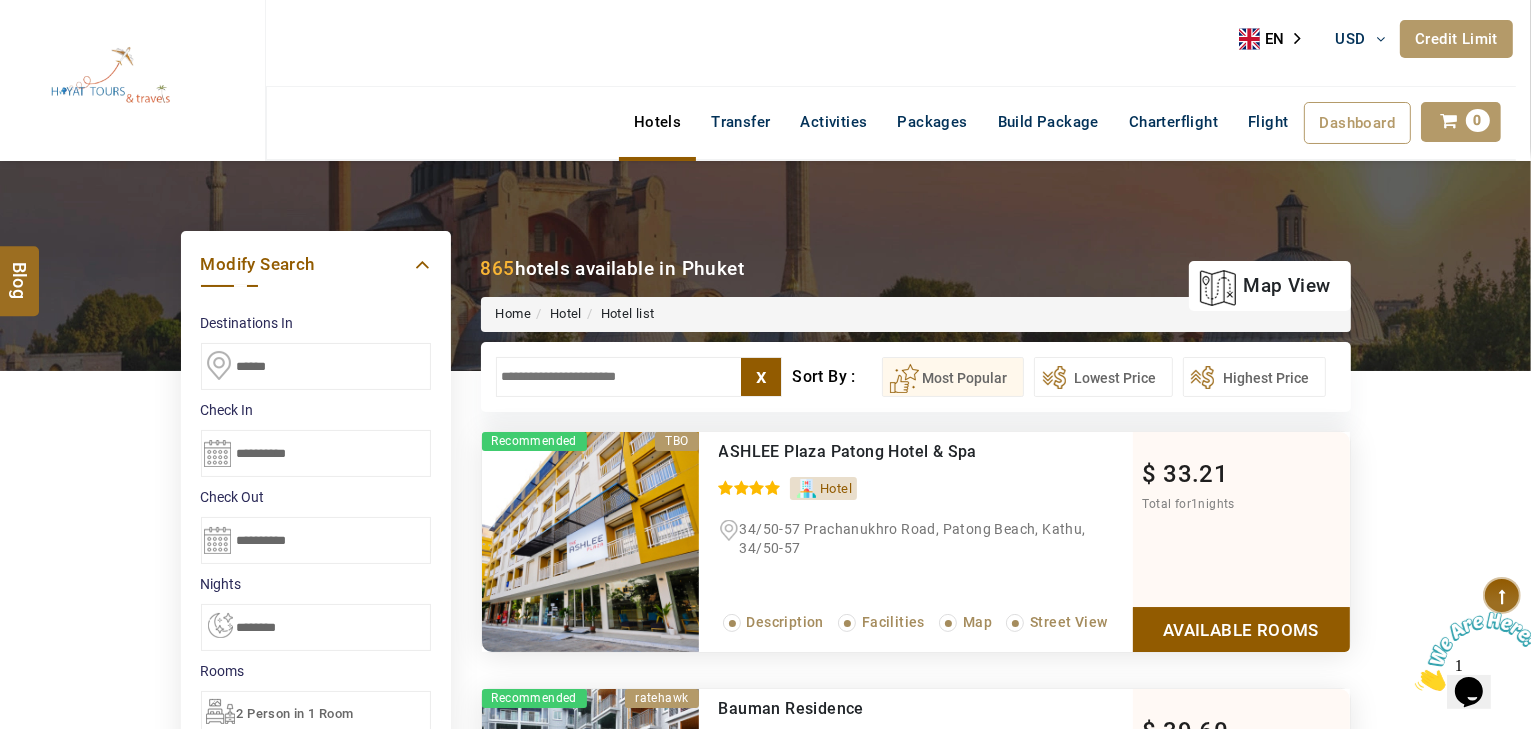 type on "*" 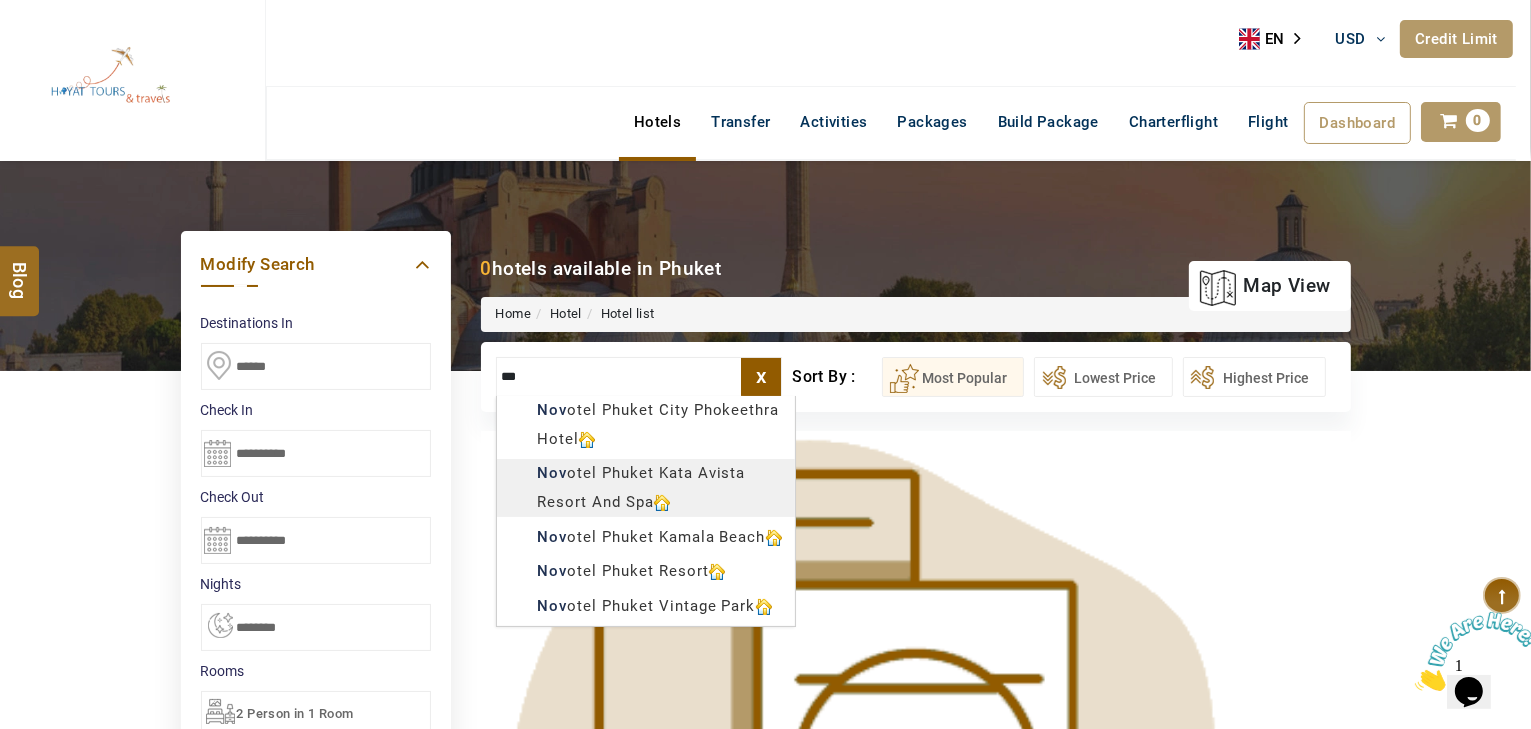 click on "HAYAYT TOURS USD AED  AED EUR  € USD  $ INR  ₹ THB  ฿ IDR  Rp BHD  BHD TRY  ₺ Credit Limit EN HE AR ES PT ZH Helpline
+971 55 344 0168 Register Now +971 55 344 0168 info@royallineholidays.com About Us What we Offer Blog Why Us Contact Hotels  Transfer Activities Packages Build Package Charterflight Flight Dashboard My Profile My Booking My Reports My Quotation Sign Out 0 Points Redeem Now To Redeem 58318  Points Future Points  1074   Points Credit Limit Credit Limit USD 30000.00 70% Complete Used USD 18896.10 Available USD 11103.90 Setting  Looks like you haven't added anything to your cart yet Countinue Shopping ***** ****** Please Wait.. Blog demo
Remember me Forgot
password? LOG IN Don't have an account?   Register Now My Booking View/ Print/Cancel Your Booking without Signing in Submit Applying Filters...... Hotels For You Will Be Loading Soon demo
In A Few Moment, You Will Be Celebrating Best Hotel options galore ! Check In   CheckOut Rooms Rooms X Map Wifi" at bounding box center (765, 1176) 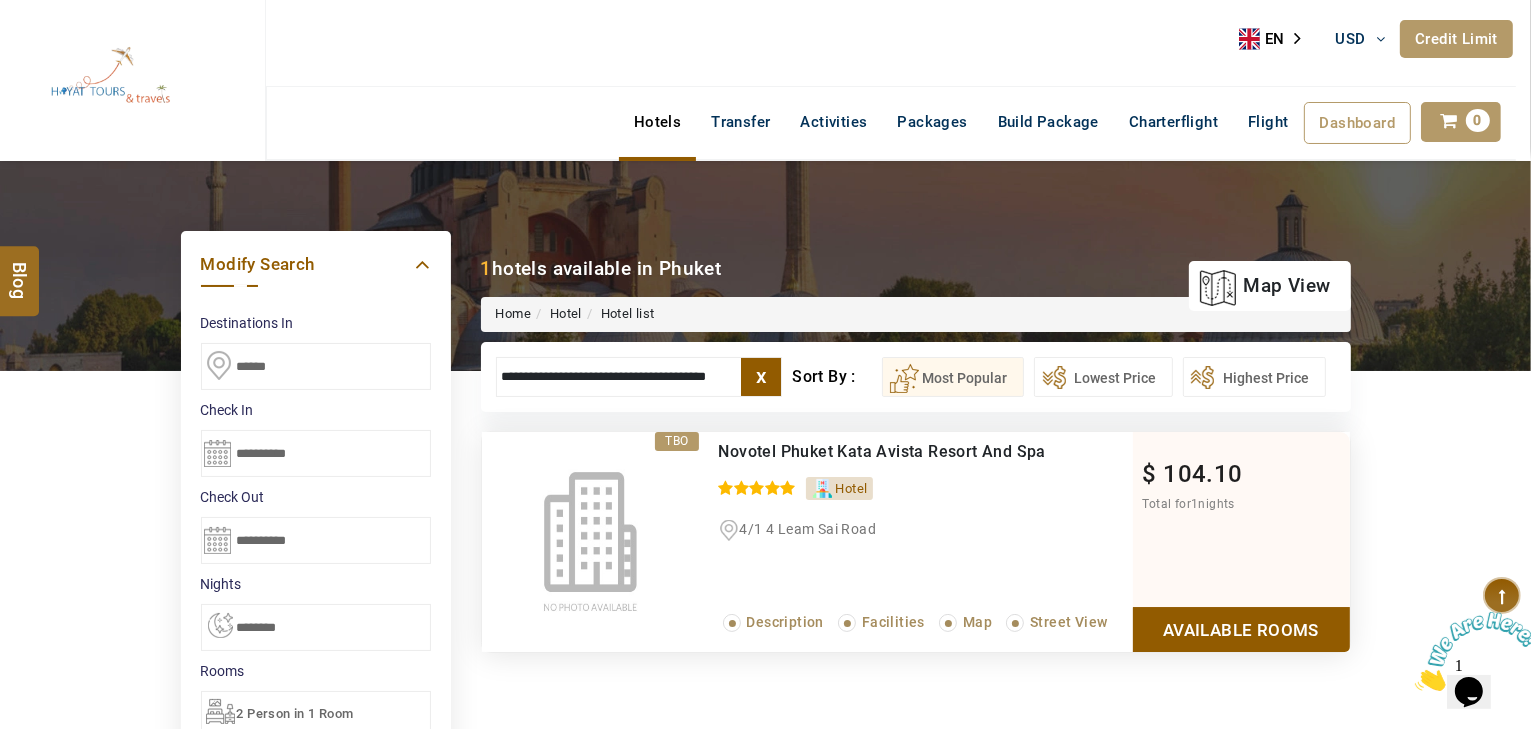 type on "**********" 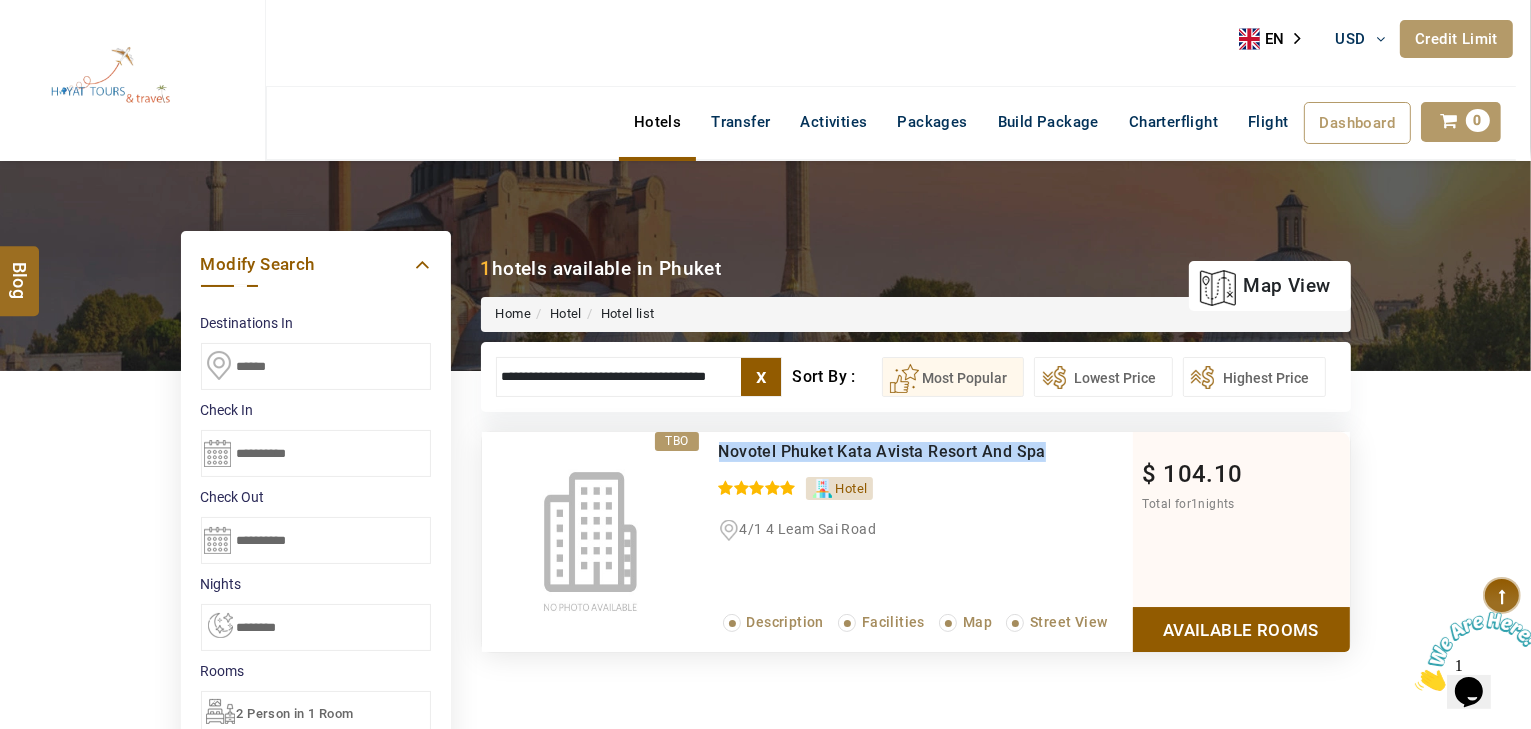 drag, startPoint x: 1048, startPoint y: 445, endPoint x: 717, endPoint y: 460, distance: 331.3397 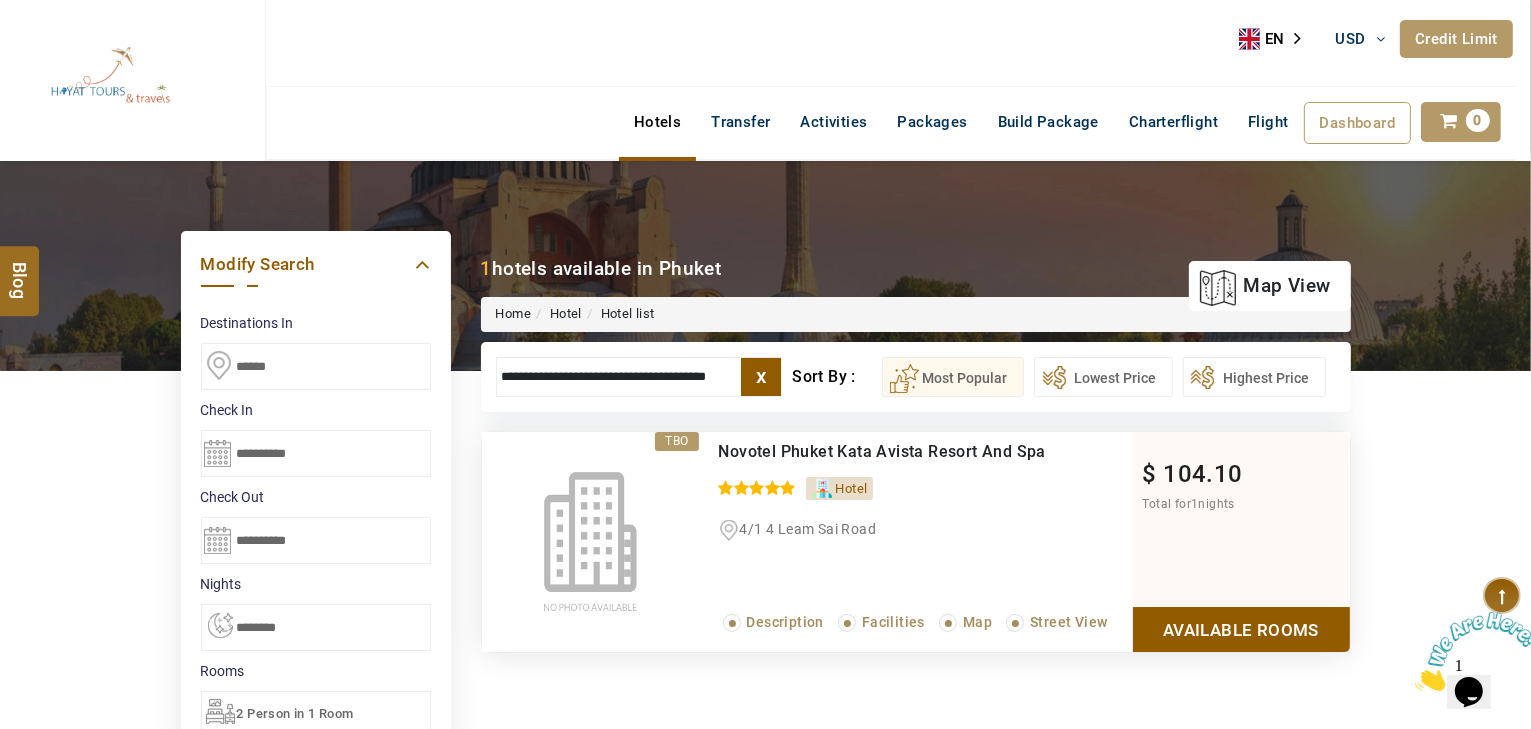 click on "x" at bounding box center [761, 377] 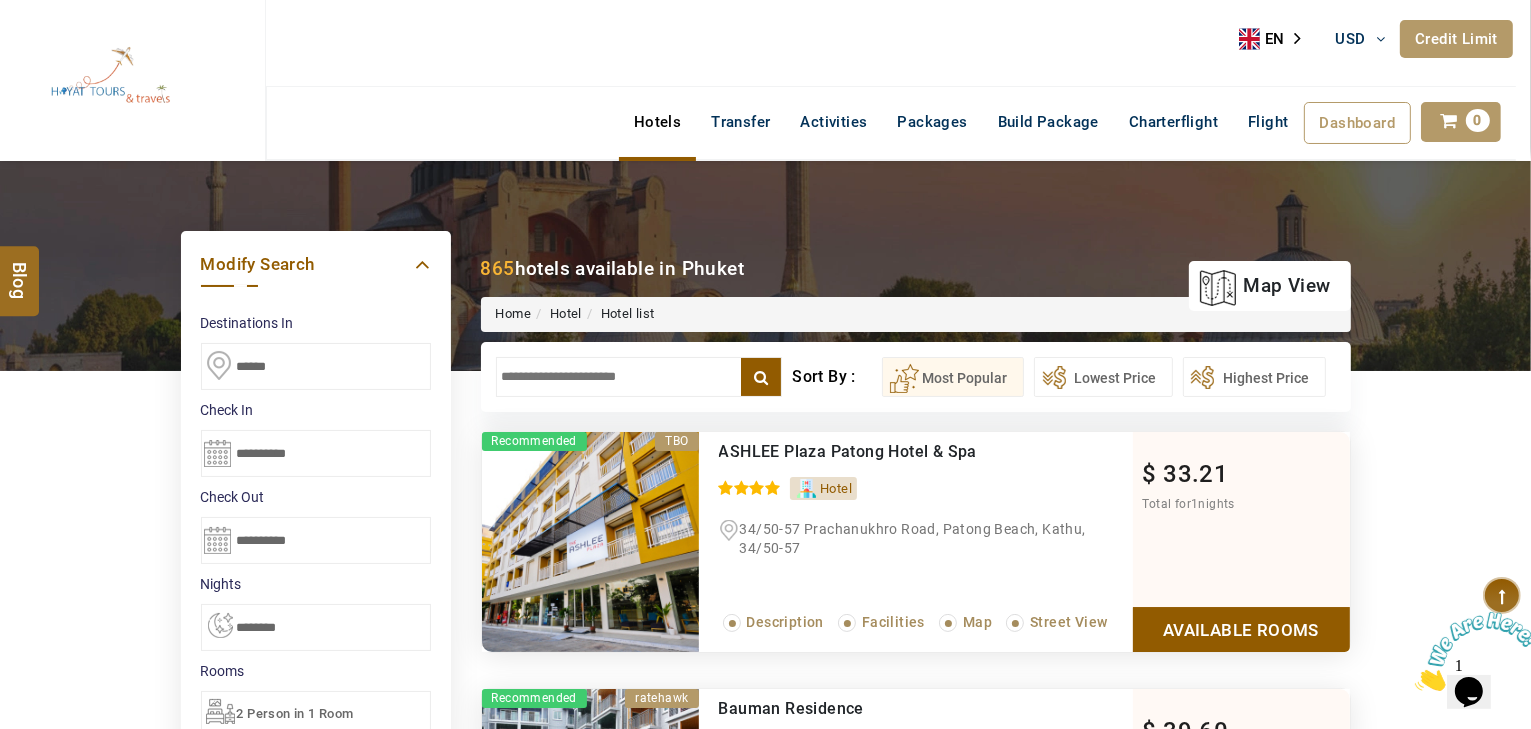 click at bounding box center (639, 377) 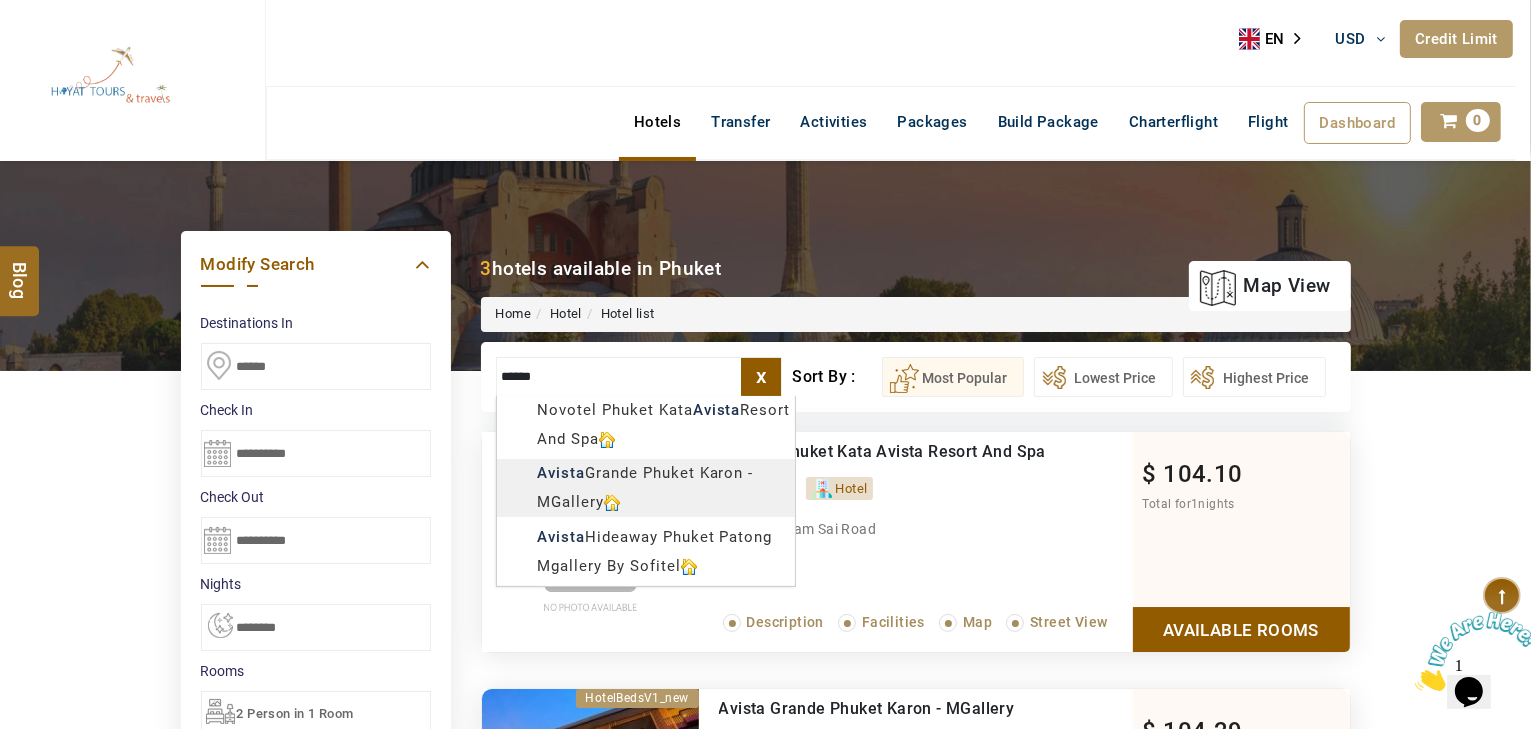 click on "HAYAYT TOURS USD AED  AED EUR  € USD  $ INR  ₹ THB  ฿ IDR  Rp BHD  BHD TRY  ₺ Credit Limit EN HE AR ES PT ZH Helpline
+971 55 344 0168 Register Now +971 55 344 0168 info@royallineholidays.com About Us What we Offer Blog Why Us Contact Hotels  Transfer Activities Packages Build Package Charterflight Flight Dashboard My Profile My Booking My Reports My Quotation Sign Out 0 Points Redeem Now To Redeem 58318  Points Future Points  1074   Points Credit Limit Credit Limit USD 30000.00 70% Complete Used USD 18896.10 Available USD 11103.90 Setting  Looks like you haven't added anything to your cart yet Countinue Shopping ***** ****** Please Wait.. Blog demo
Remember me Forgot
password? LOG IN Don't have an account?   Register Now My Booking View/ Print/Cancel Your Booking without Signing in Submit Applying Filters...... Hotels For You Will Be Loading Soon demo
In A Few Moment, You Will Be Celebrating Best Hotel options galore ! Check In   CheckOut Rooms Rooms X Map Wifi" at bounding box center (765, 1176) 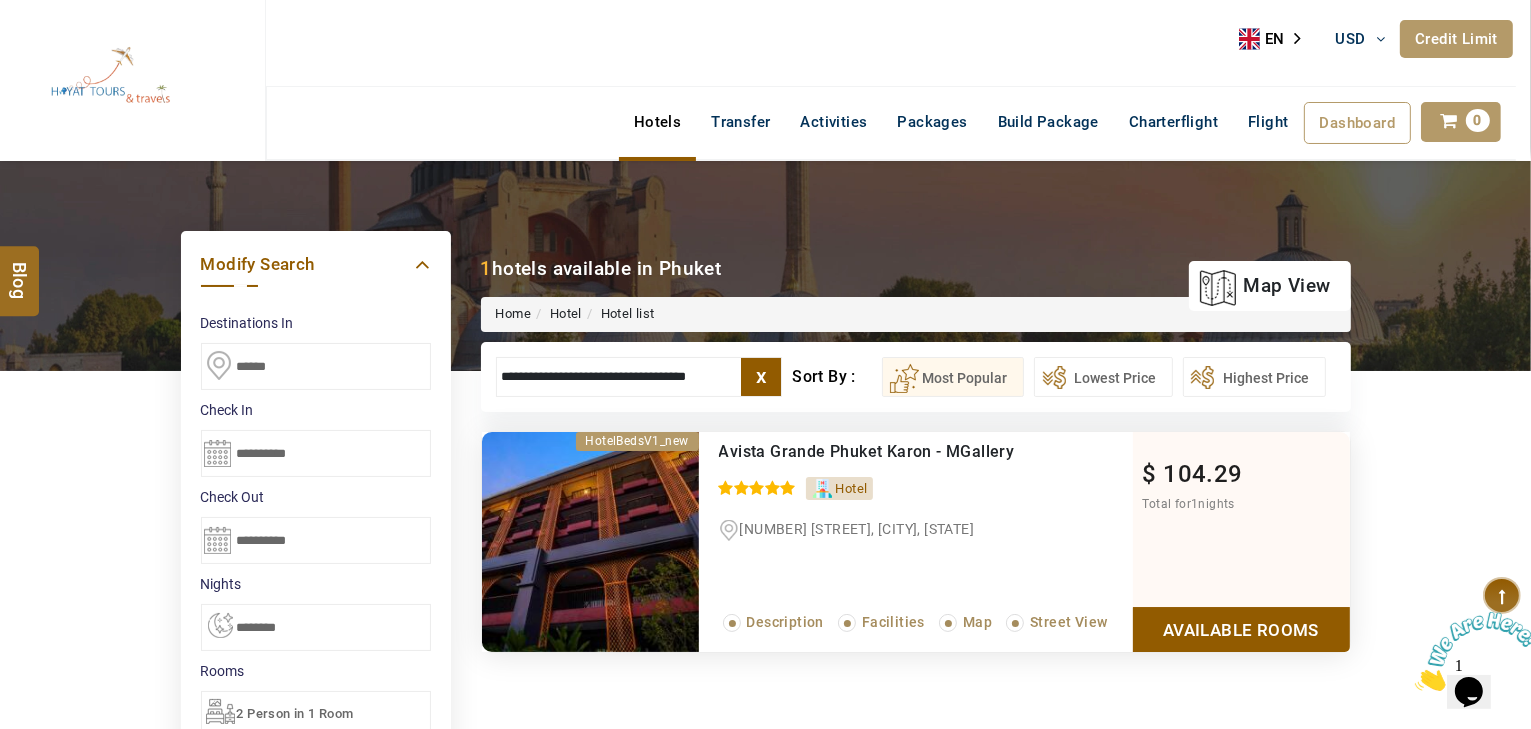 type on "**********" 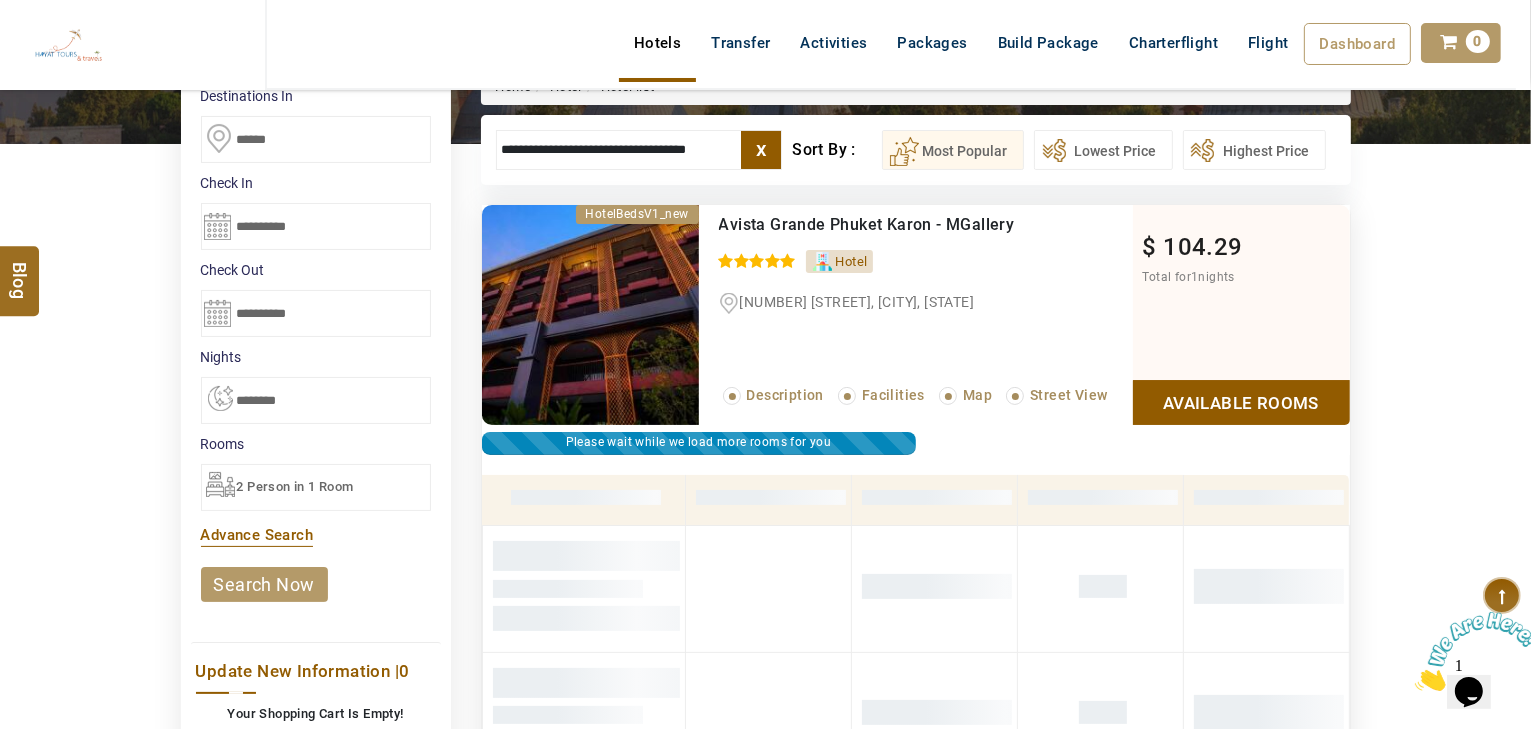 scroll, scrollTop: 220, scrollLeft: 0, axis: vertical 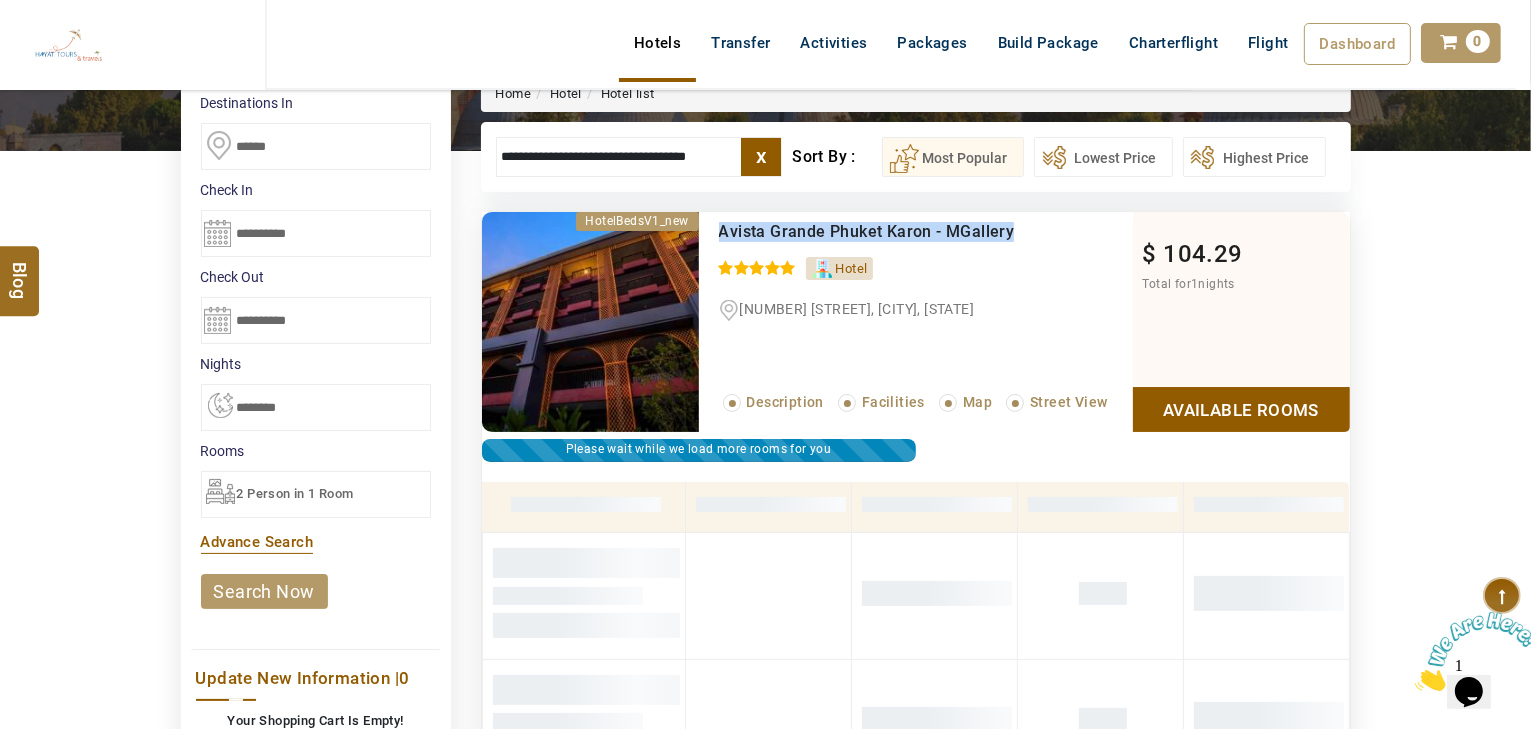 drag, startPoint x: 1039, startPoint y: 223, endPoint x: 707, endPoint y: 224, distance: 332.0015 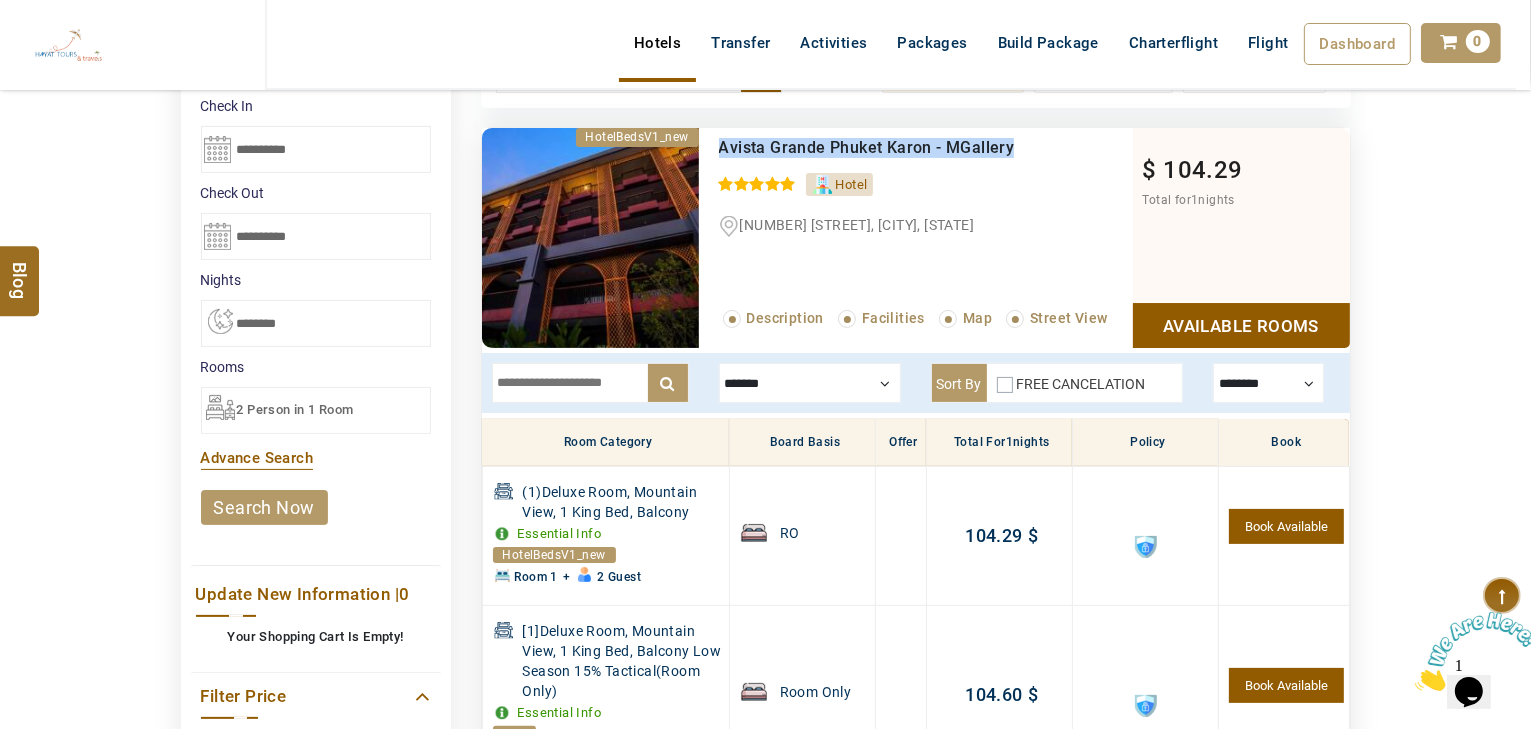 scroll, scrollTop: 380, scrollLeft: 0, axis: vertical 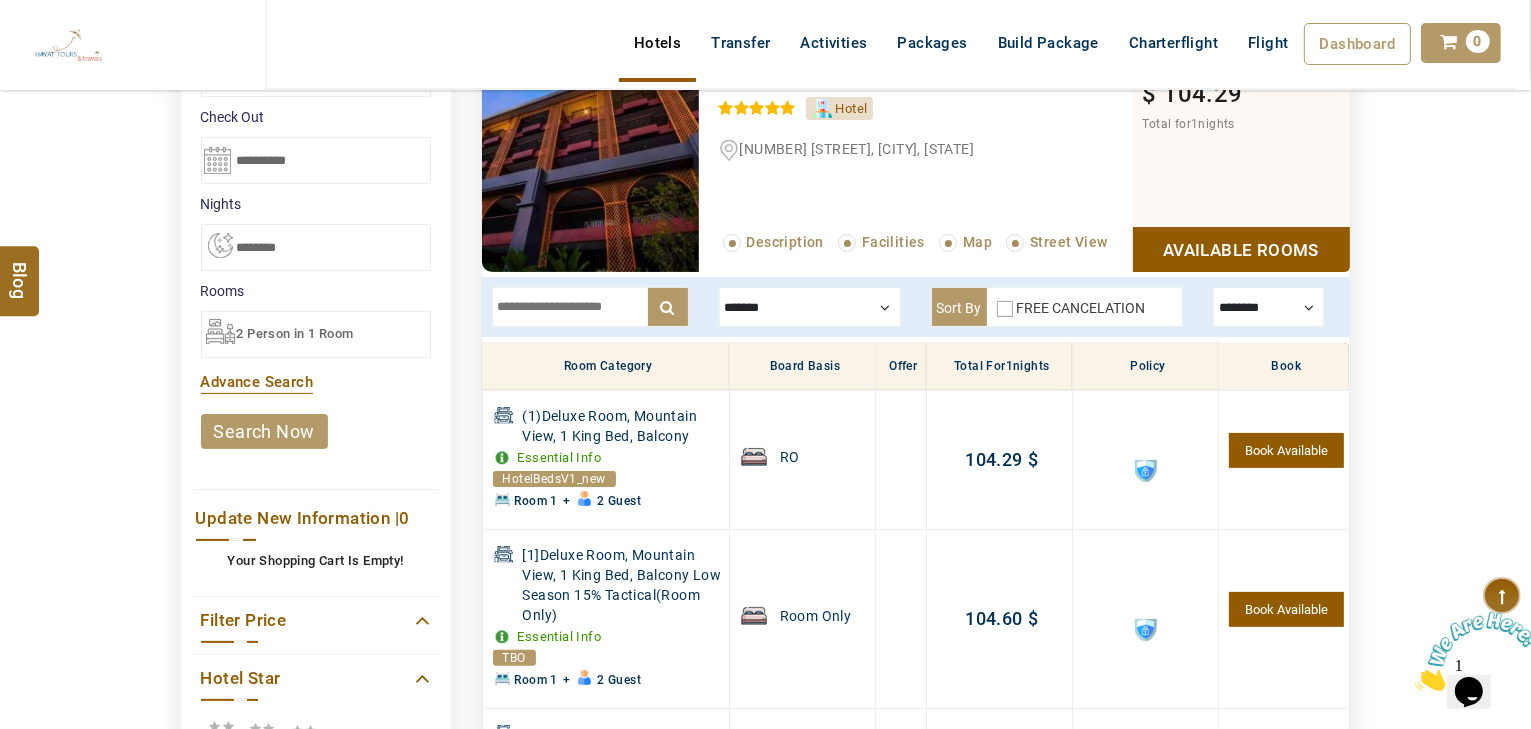 click at bounding box center [810, 307] 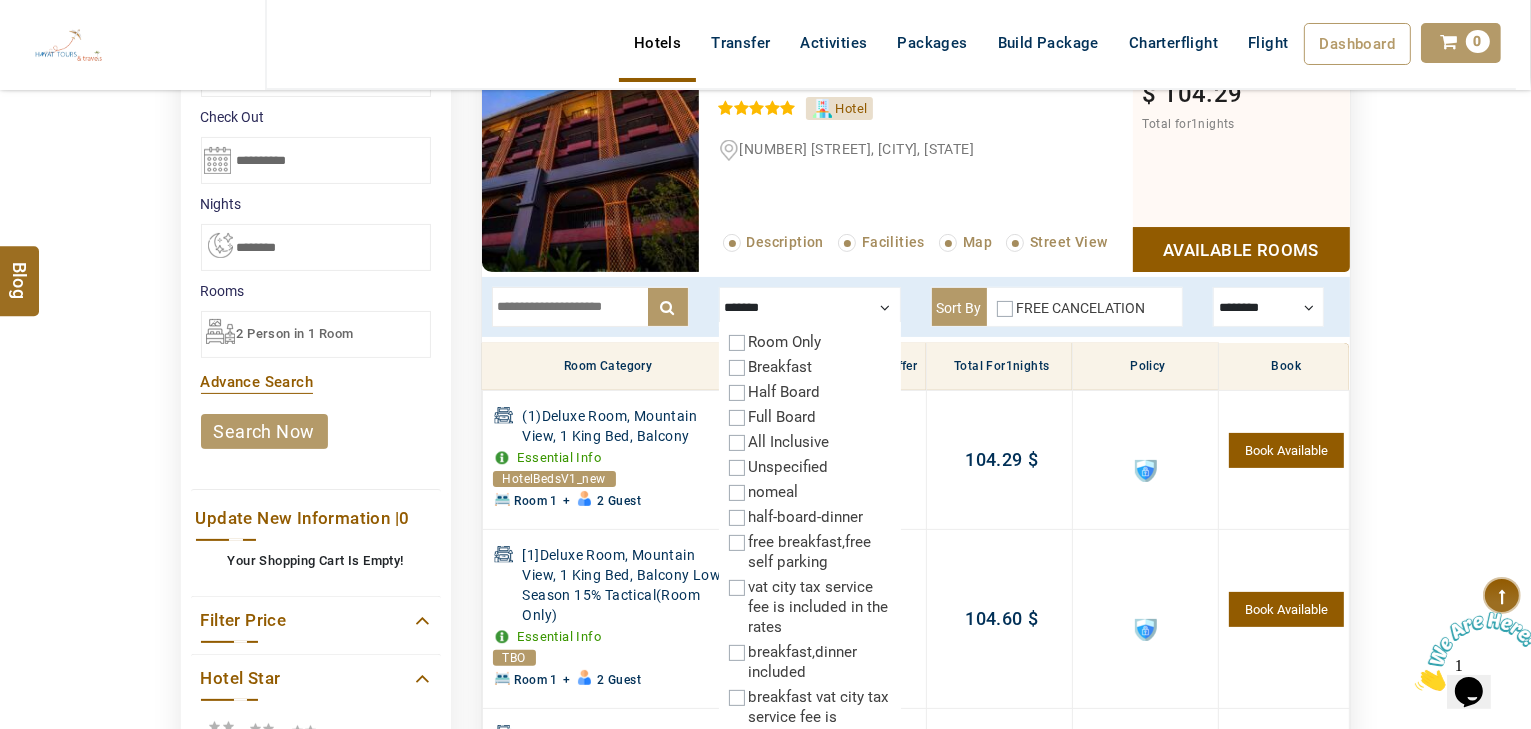 click on "Breakfast" at bounding box center (781, 367) 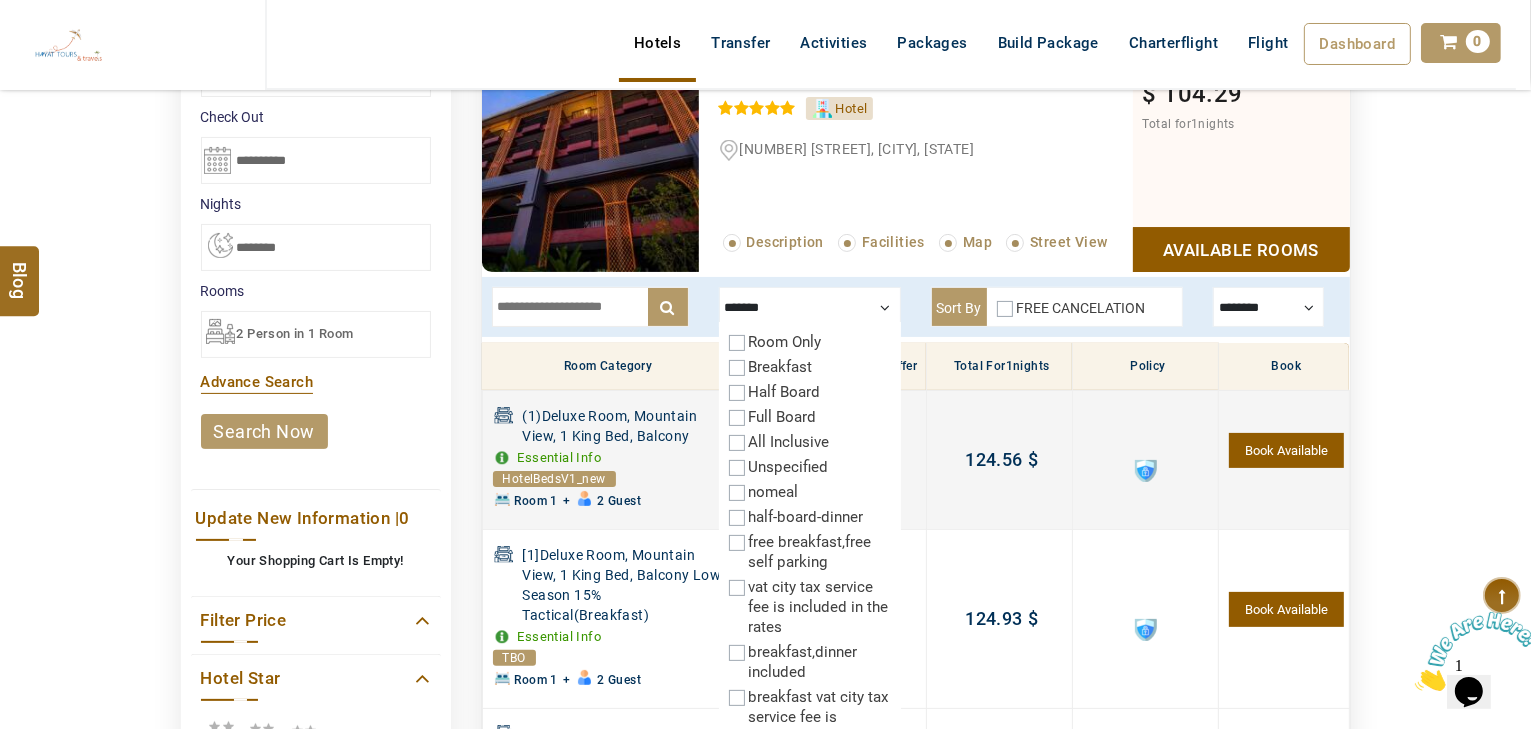 click on "(1)Deluxe Room, Mountain View, 1 King Bed, Balcony  Essential Info HotelBedsV1_new Room    1 + 2 Guest" at bounding box center [605, 459] 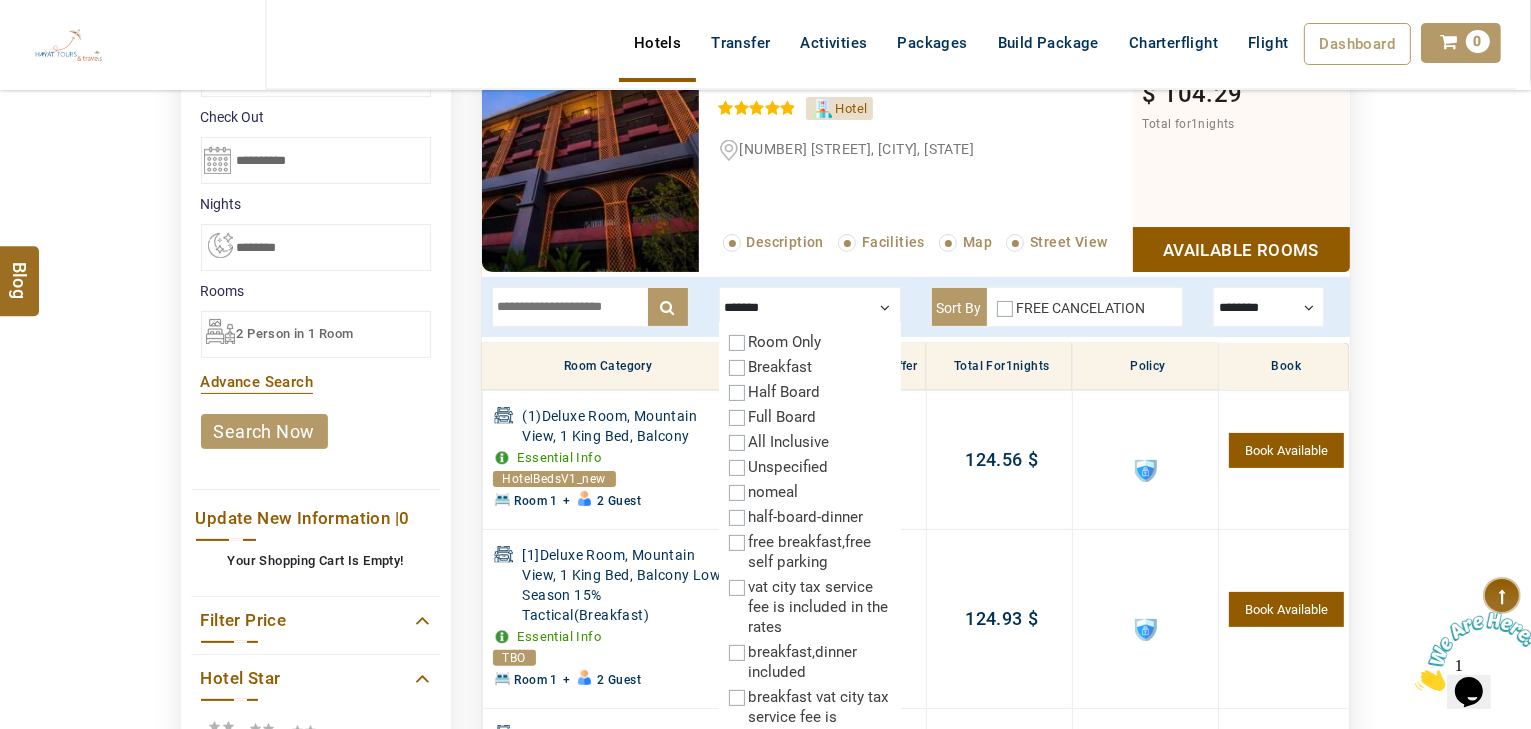 click at bounding box center [590, 307] 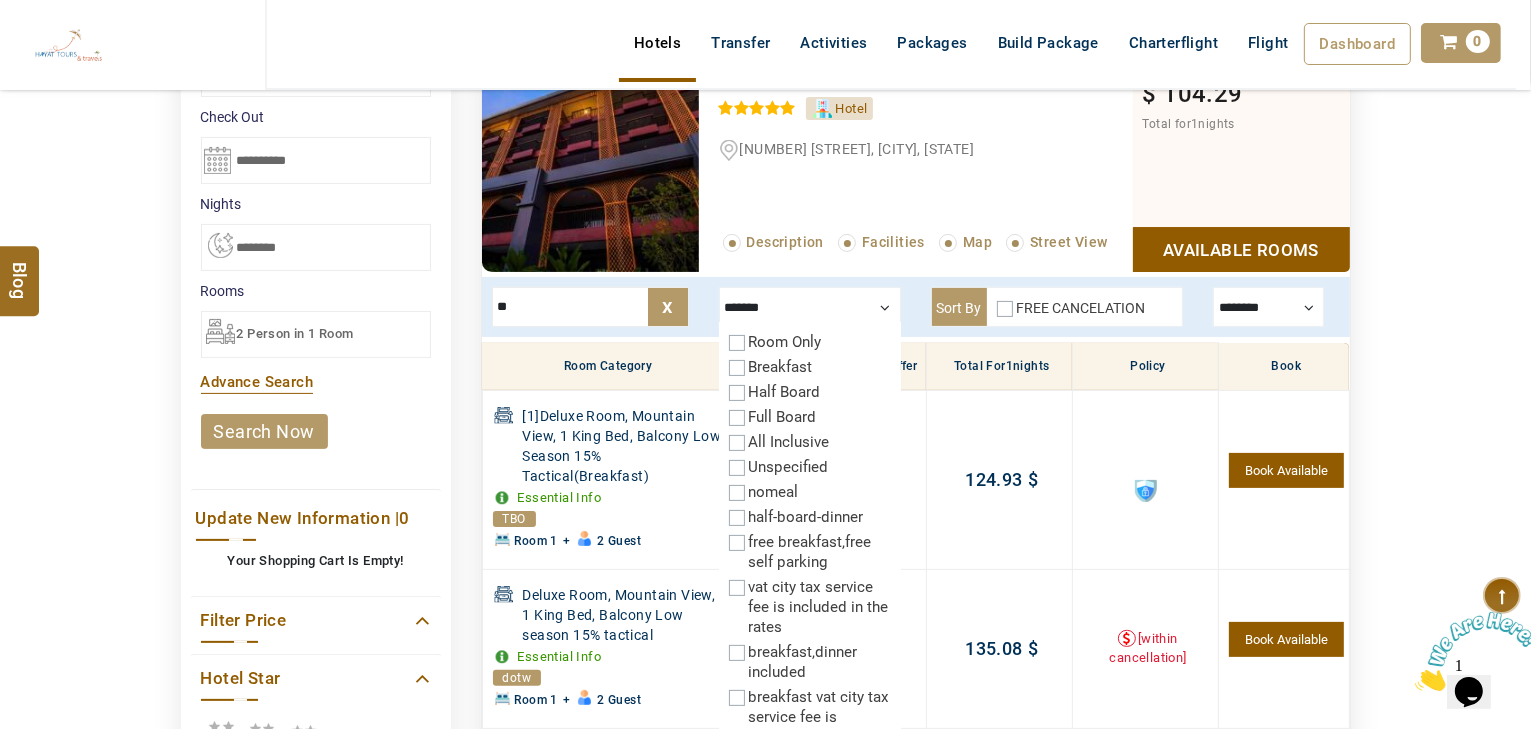 type on "***" 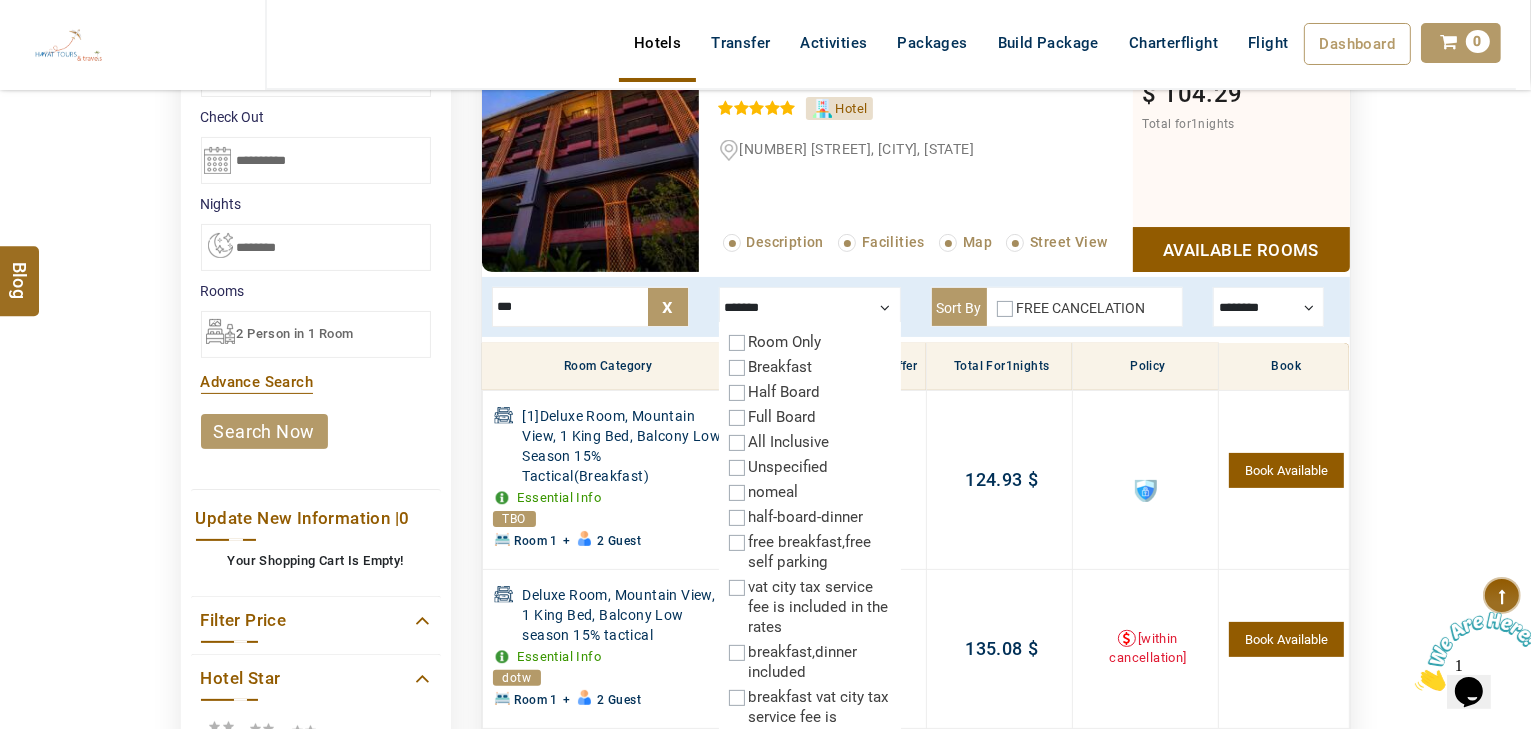 drag, startPoint x: 557, startPoint y: 304, endPoint x: 385, endPoint y: 310, distance: 172.10461 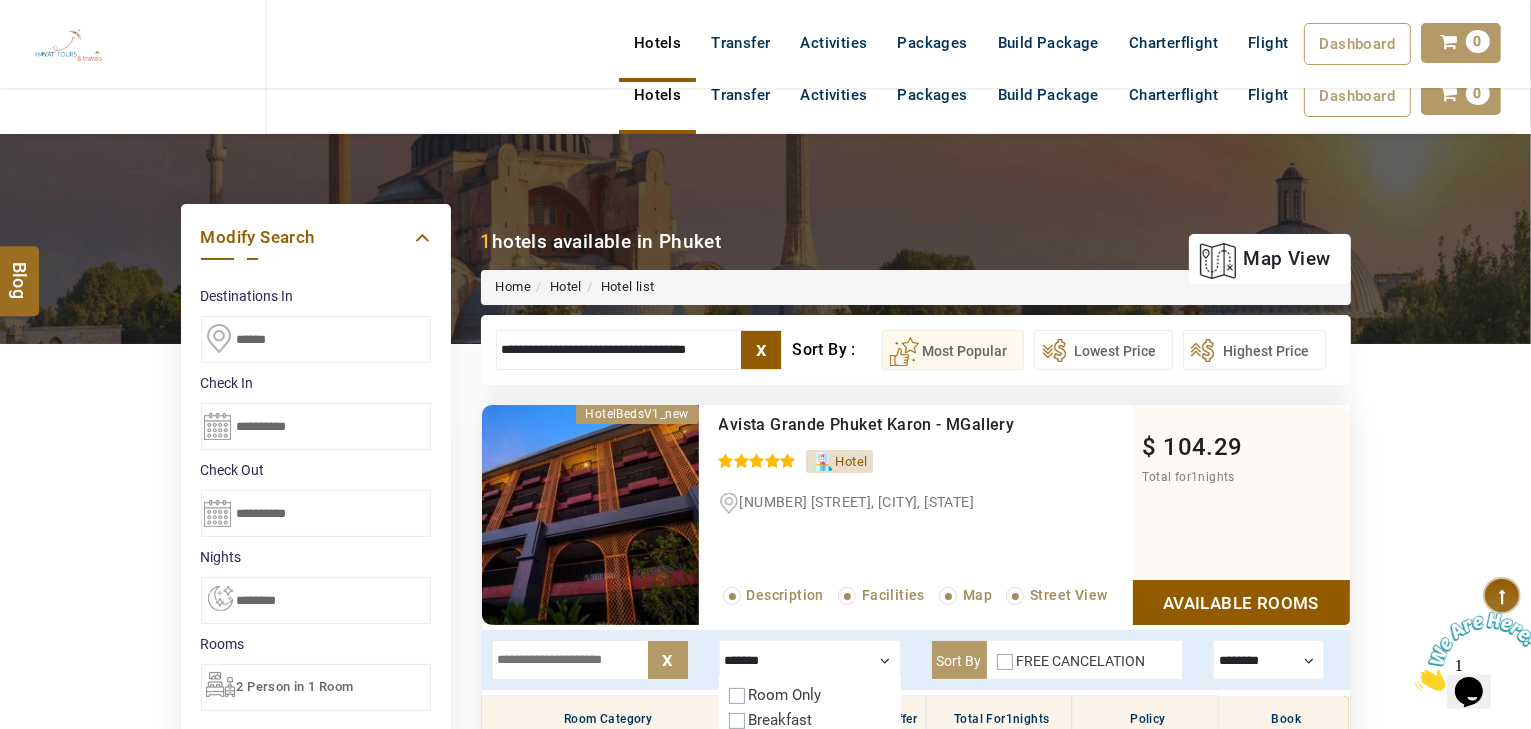 scroll, scrollTop: 0, scrollLeft: 0, axis: both 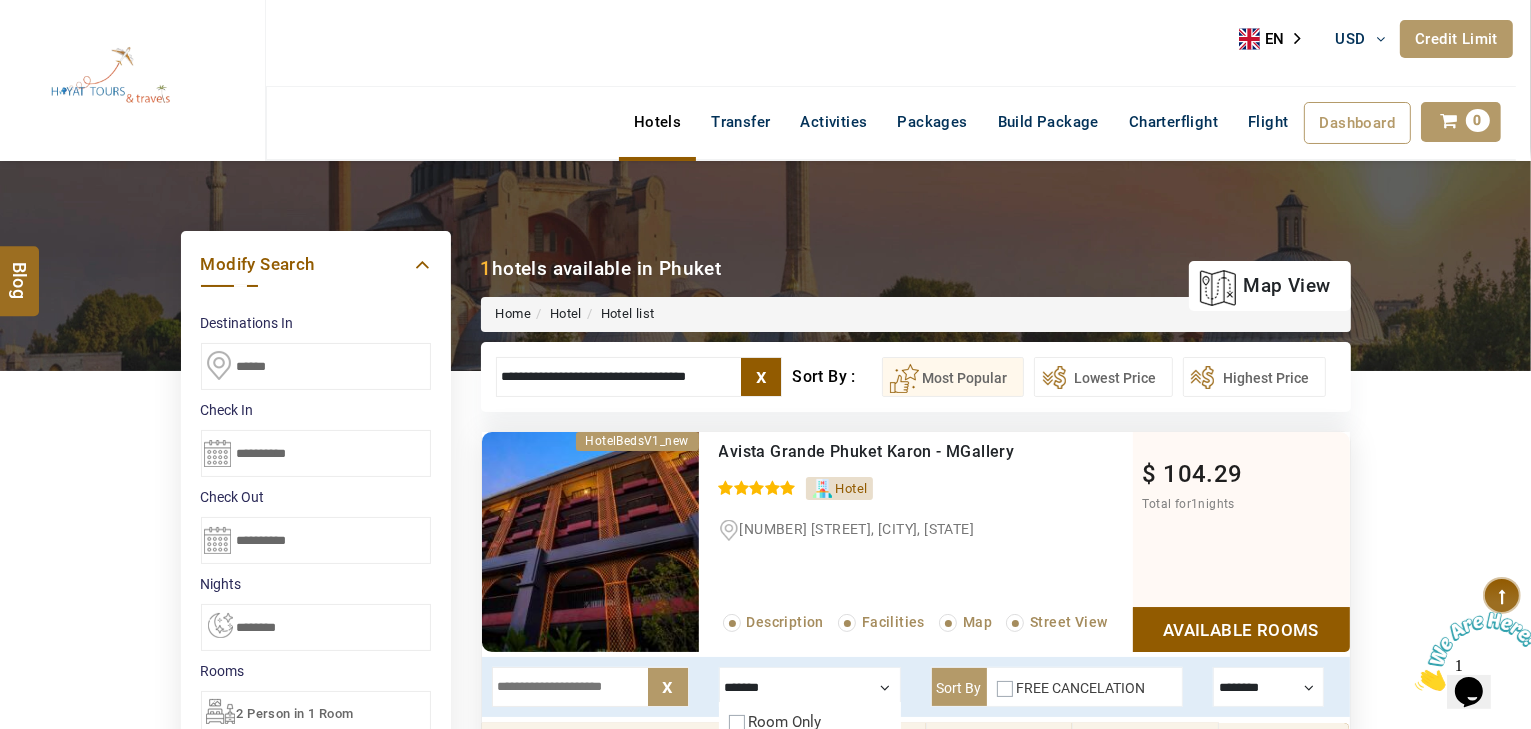 drag, startPoint x: 756, startPoint y: 382, endPoint x: 690, endPoint y: 375, distance: 66.37017 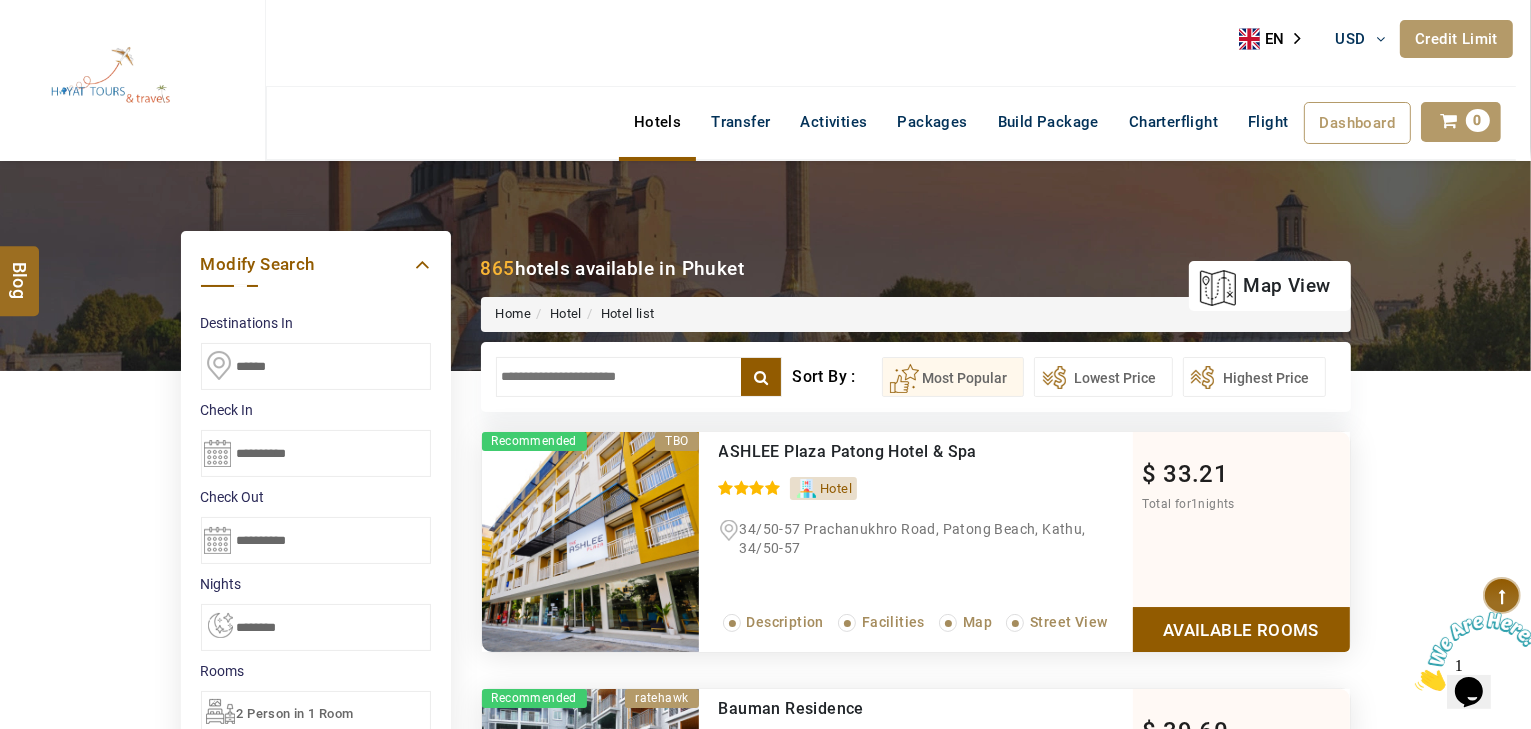 click at bounding box center [639, 377] 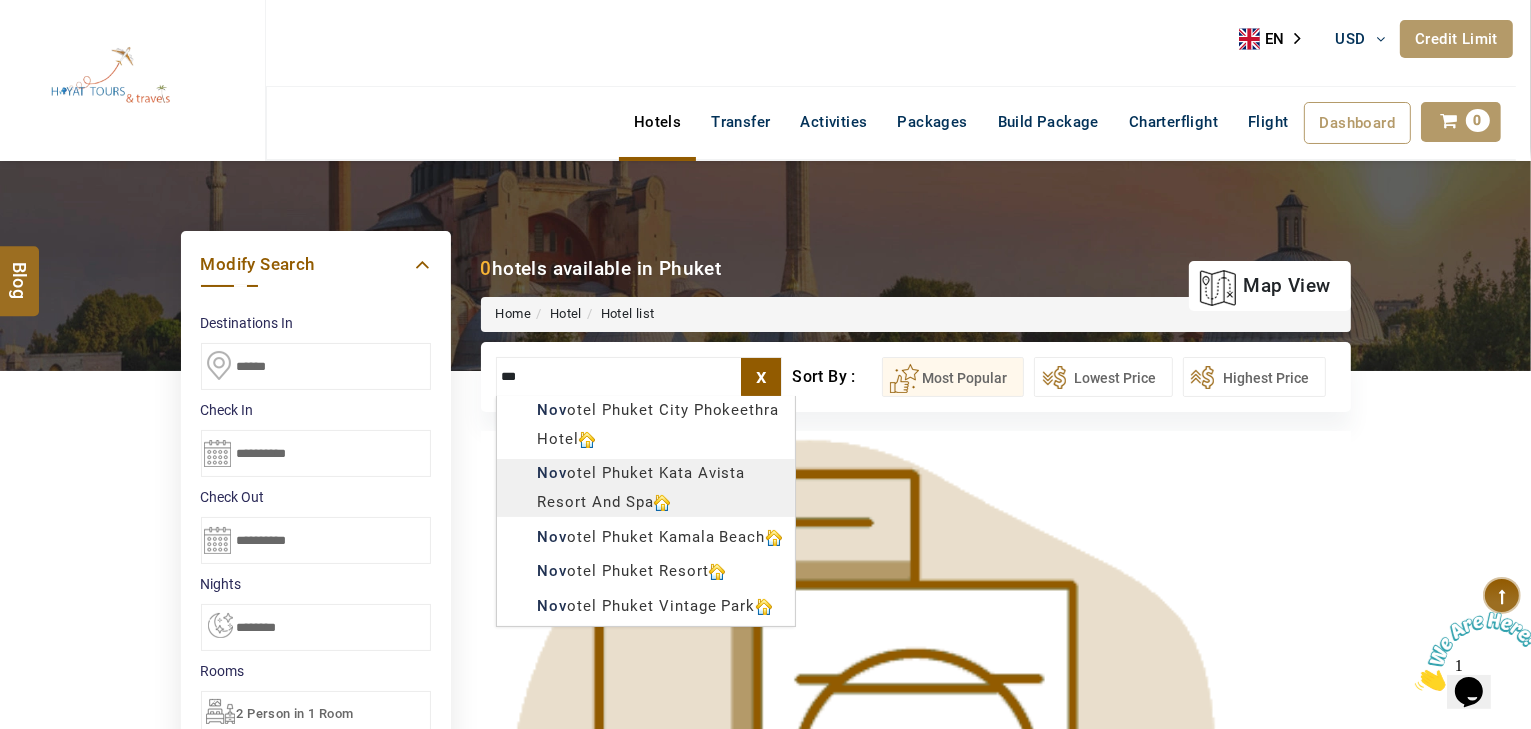 click on "HAYAYT TOURS USD AED  AED EUR  € USD  $ INR  ₹ THB  ฿ IDR  Rp BHD  BHD TRY  ₺ Credit Limit EN HE AR ES PT ZH Helpline
+971 55 344 0168 Register Now +971 55 344 0168 info@royallineholidays.com About Us What we Offer Blog Why Us Contact Hotels  Transfer Activities Packages Build Package Charterflight Flight Dashboard My Profile My Booking My Reports My Quotation Sign Out 0 Points Redeem Now To Redeem 58318  Points Future Points  1074   Points Credit Limit Credit Limit USD 30000.00 70% Complete Used USD 18896.10 Available USD 11103.90 Setting  Looks like you haven't added anything to your cart yet Countinue Shopping ***** ****** Please Wait.. Blog demo
Remember me Forgot
password? LOG IN Don't have an account?   Register Now My Booking View/ Print/Cancel Your Booking without Signing in Submit Applying Filters...... Hotels For You Will Be Loading Soon demo
In A Few Moment, You Will Be Celebrating Best Hotel options galore ! Check In   CheckOut Rooms Rooms X Map Wifi" at bounding box center [765, 1176] 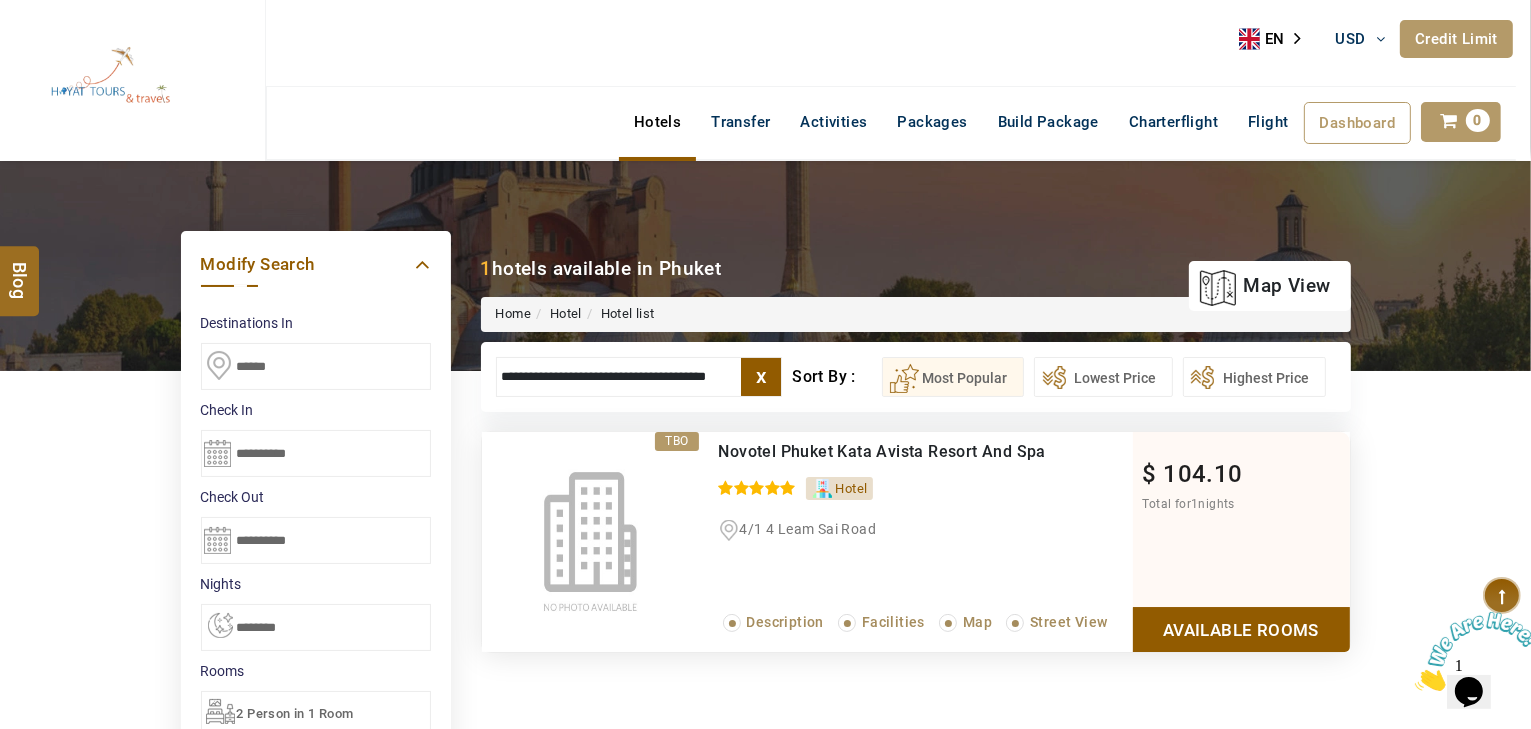 type on "**********" 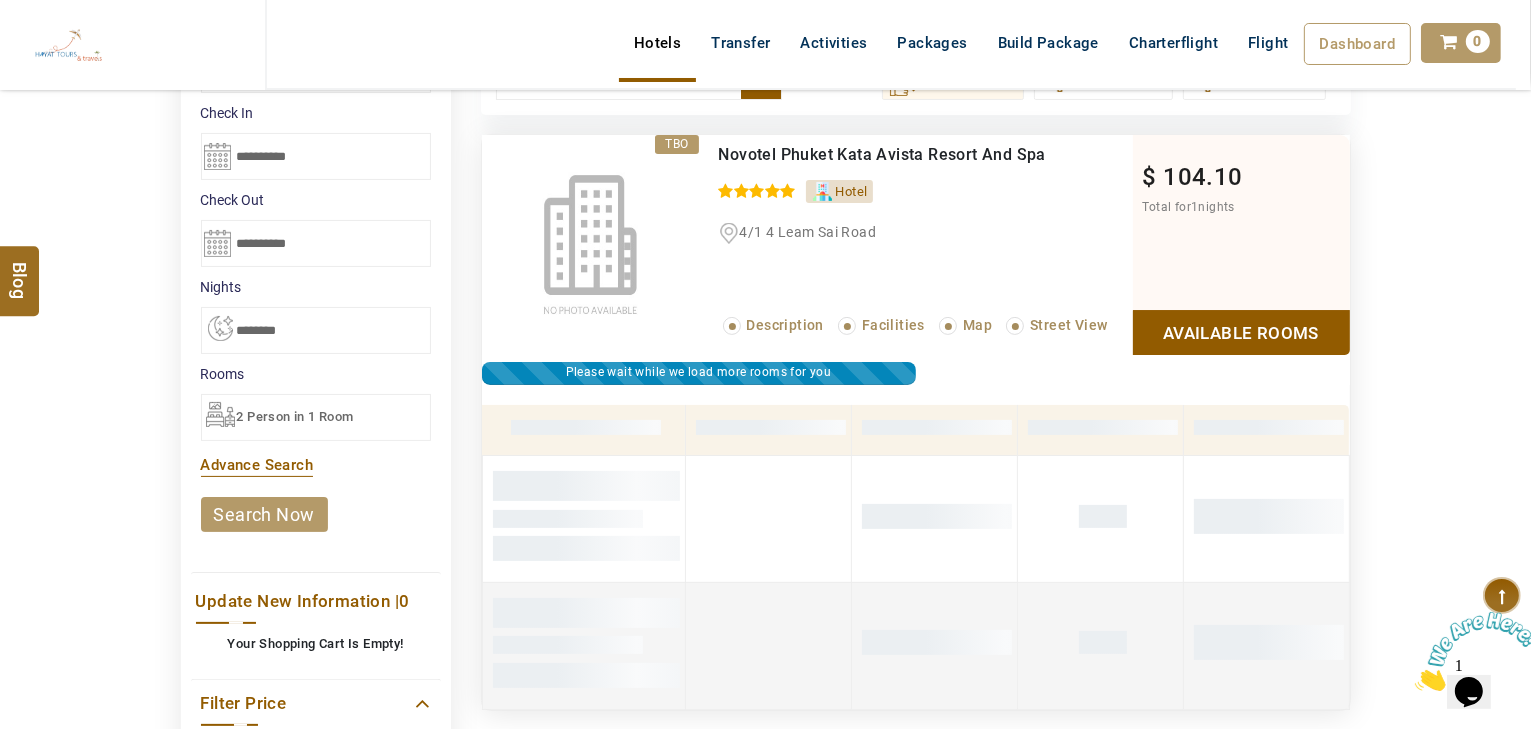 scroll, scrollTop: 220, scrollLeft: 0, axis: vertical 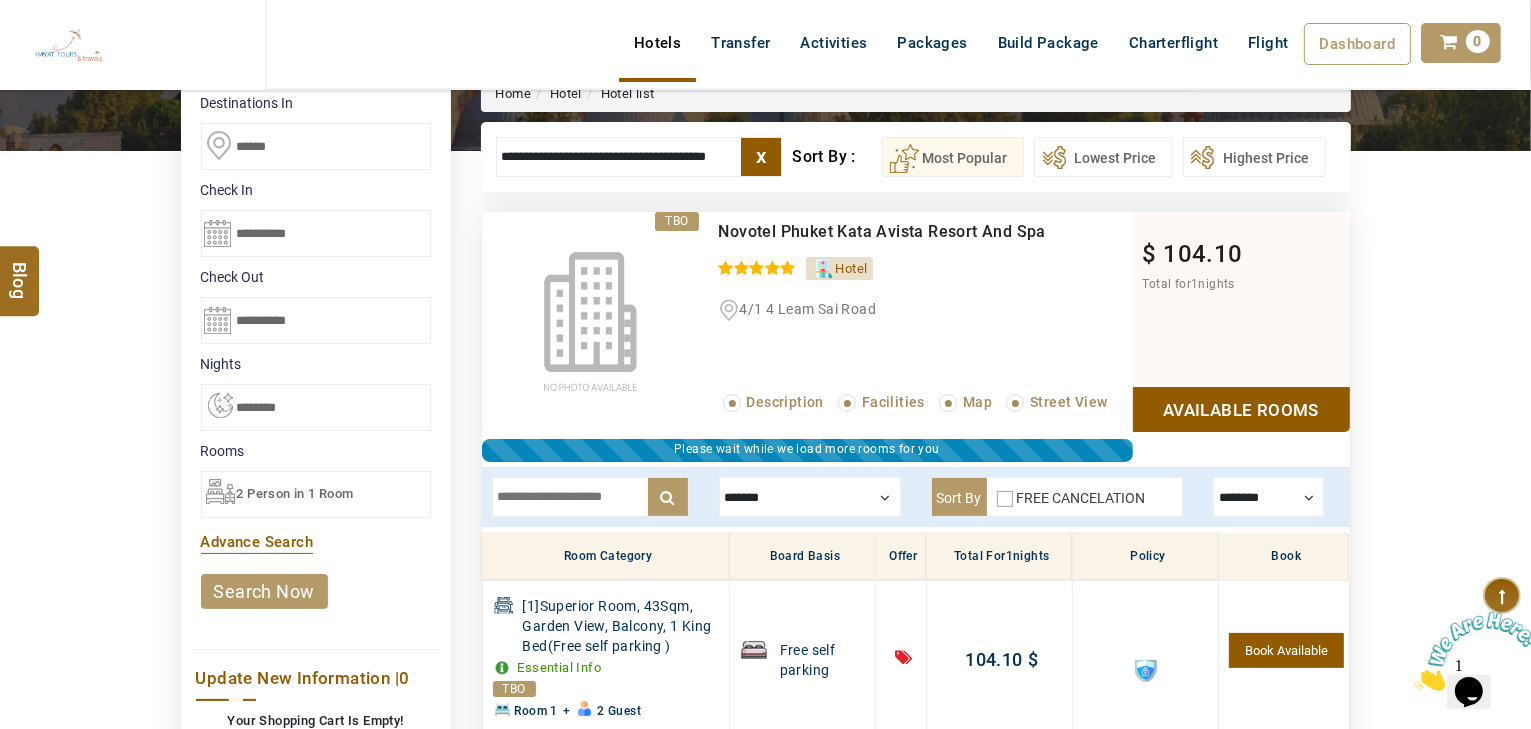 click at bounding box center [810, 497] 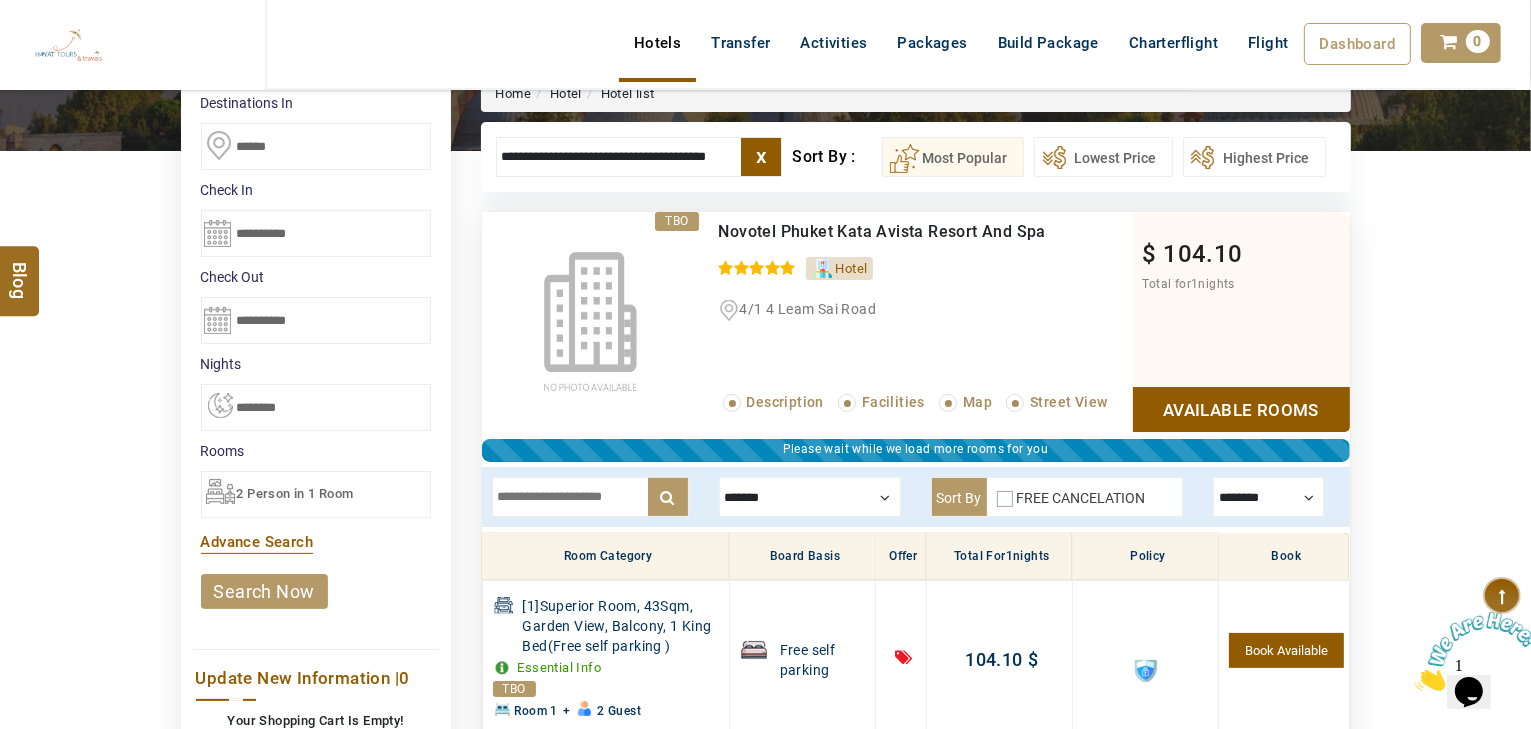 click on "x  ******* Room Only Breakfast Half Board Full Board All Inclusive breakfast, free wifi half bord nomeal half-board-dinner vat city tax service fee is included in the rates free breakfast,free self parking breakfast vat city tax service fee is included in the rates half-board vat city tax service fee is included in the rates breakfast,dinner included all-inclusive (food/beverages/snacks),free self parking breakfast,dinner included,lunch included,beverages,free wifi all-inclusive vat city tax service fee is included in the rates Sort By FREE CANCELATION ******** TBO HotelBedsV1_new RateHawk peakpoint Dida dotw SunHotels Room Category  Board Basis Offer Total for  1  nights Policy Book  [1]Superior Room, 43Sqm, Garden View, Balcony, 1 King Bed(Free self parking ) Essential Info TBO Room    1 + 2 Guest     Free self parking  0.00 $ 104.10 $ 104.10 $ Book Available
[1]Superior Room, 43Sqm, Garden View, Balcony, 1 K Ing Bed(Ro) Essential Info TBO + Ro" at bounding box center (916, 956) 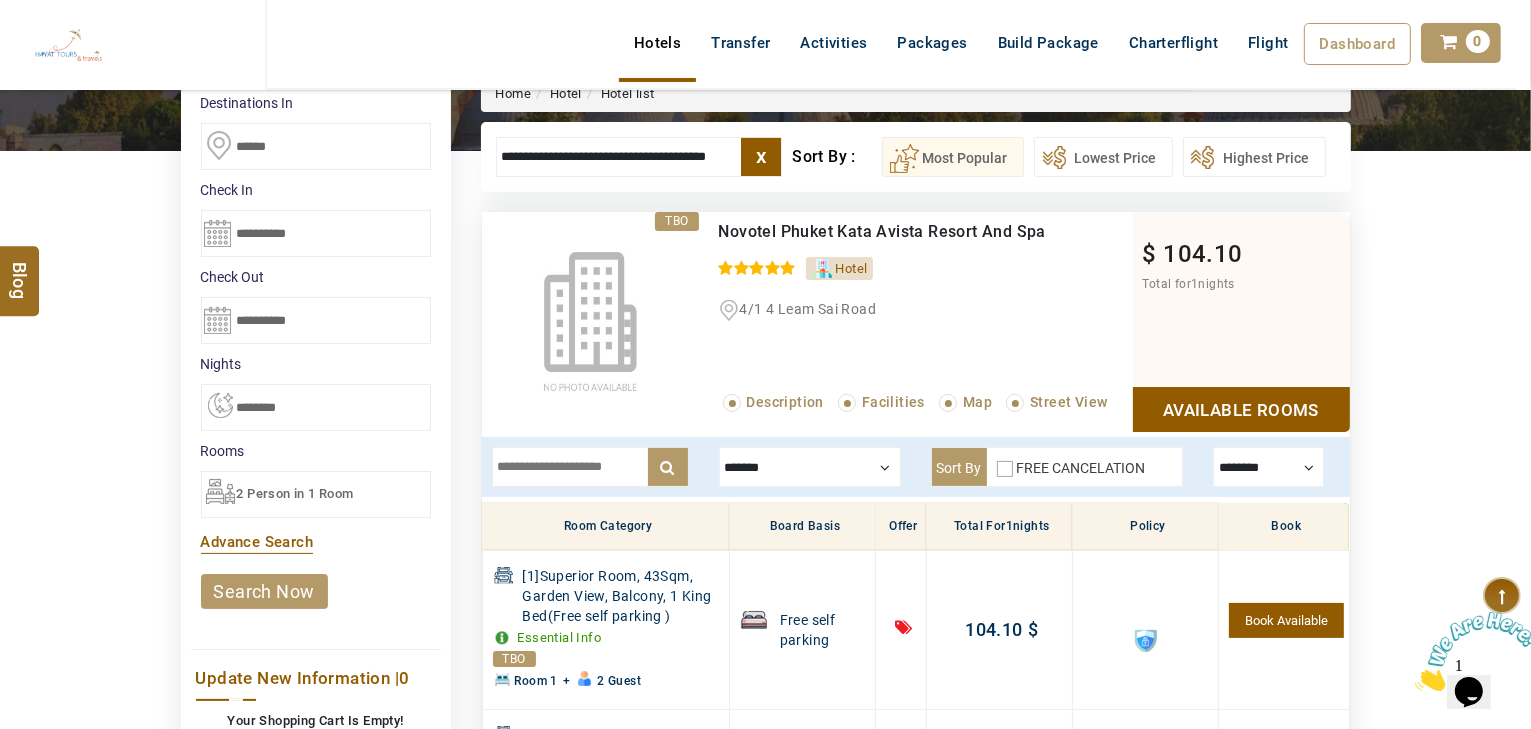 click at bounding box center [810, 467] 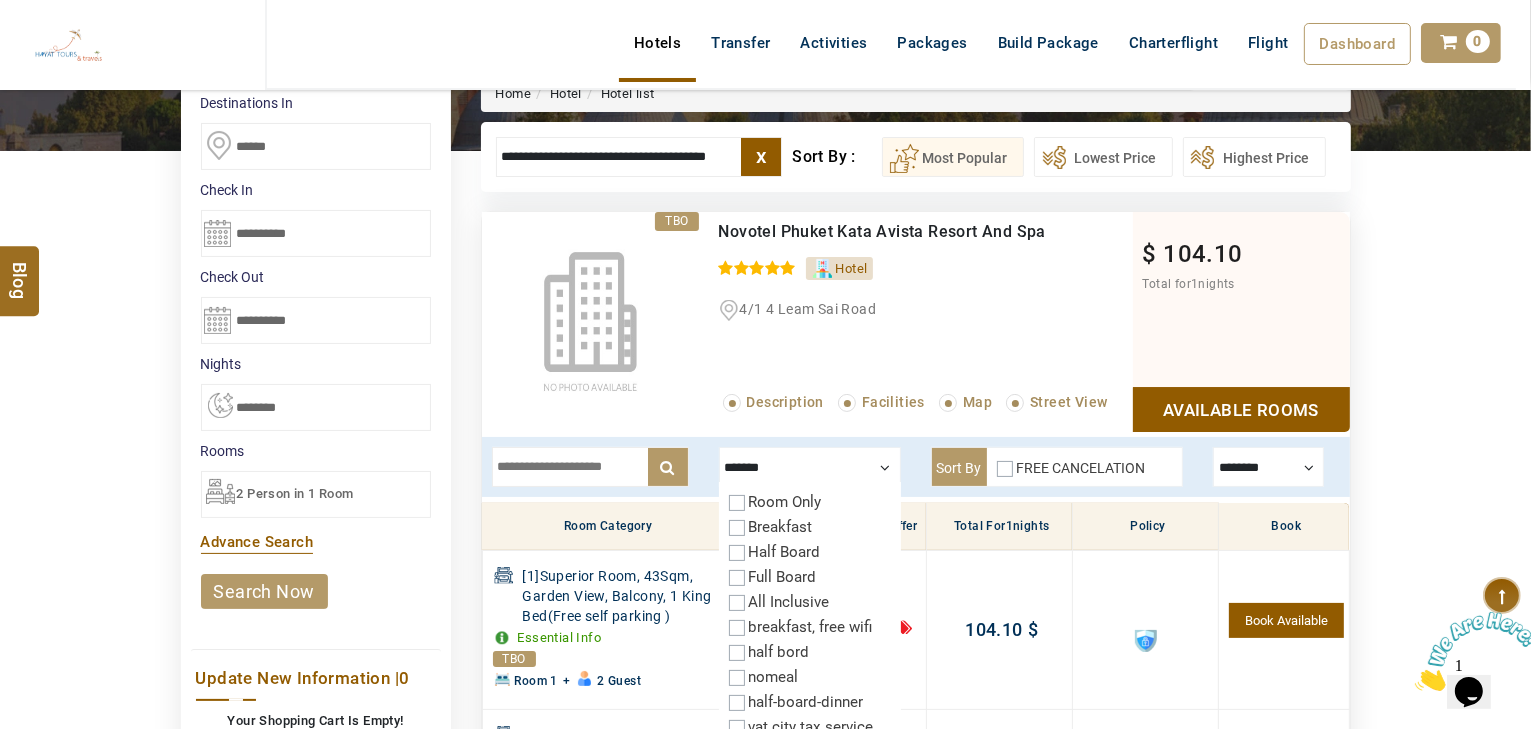 click on "Breakfast" at bounding box center [781, 527] 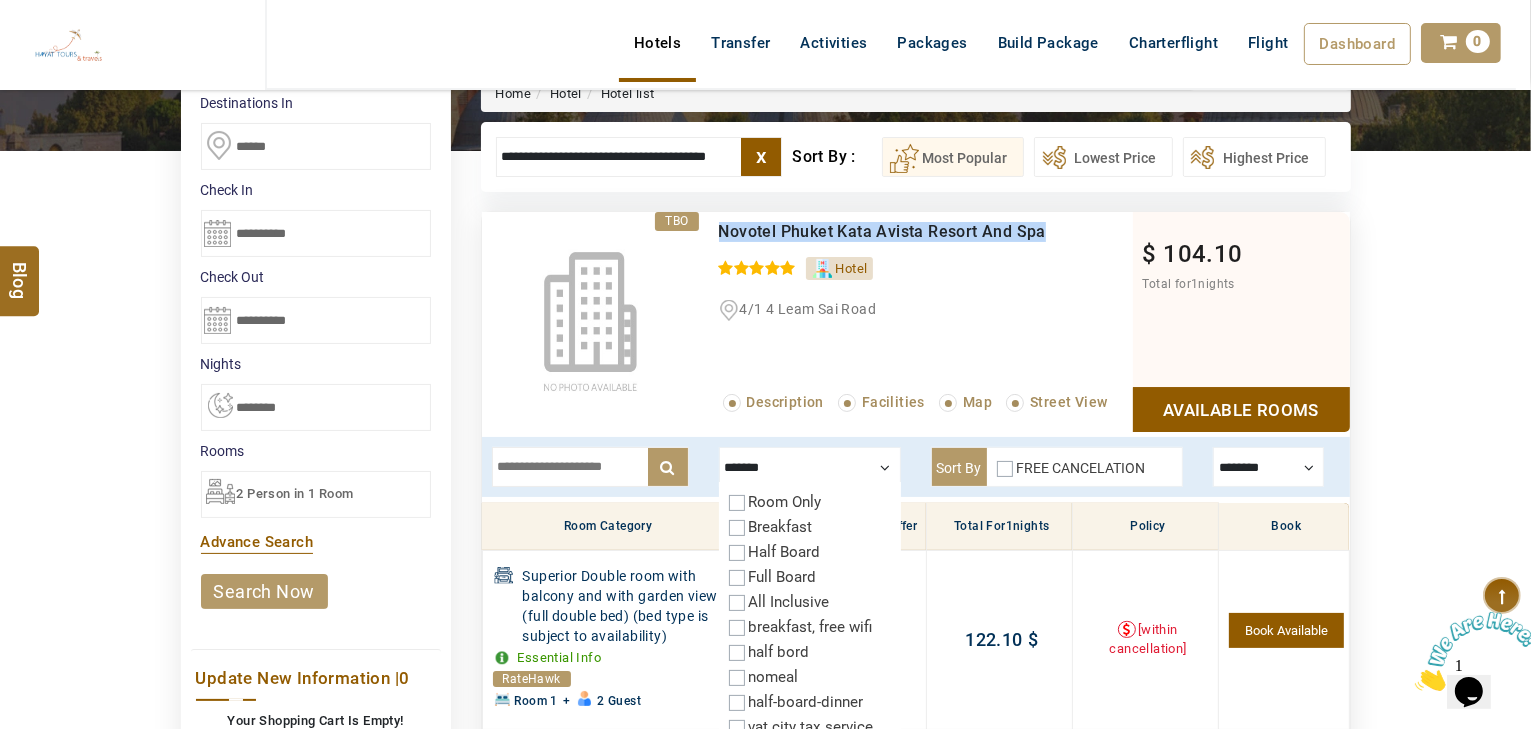drag, startPoint x: 1036, startPoint y: 229, endPoint x: 755, endPoint y: 229, distance: 281 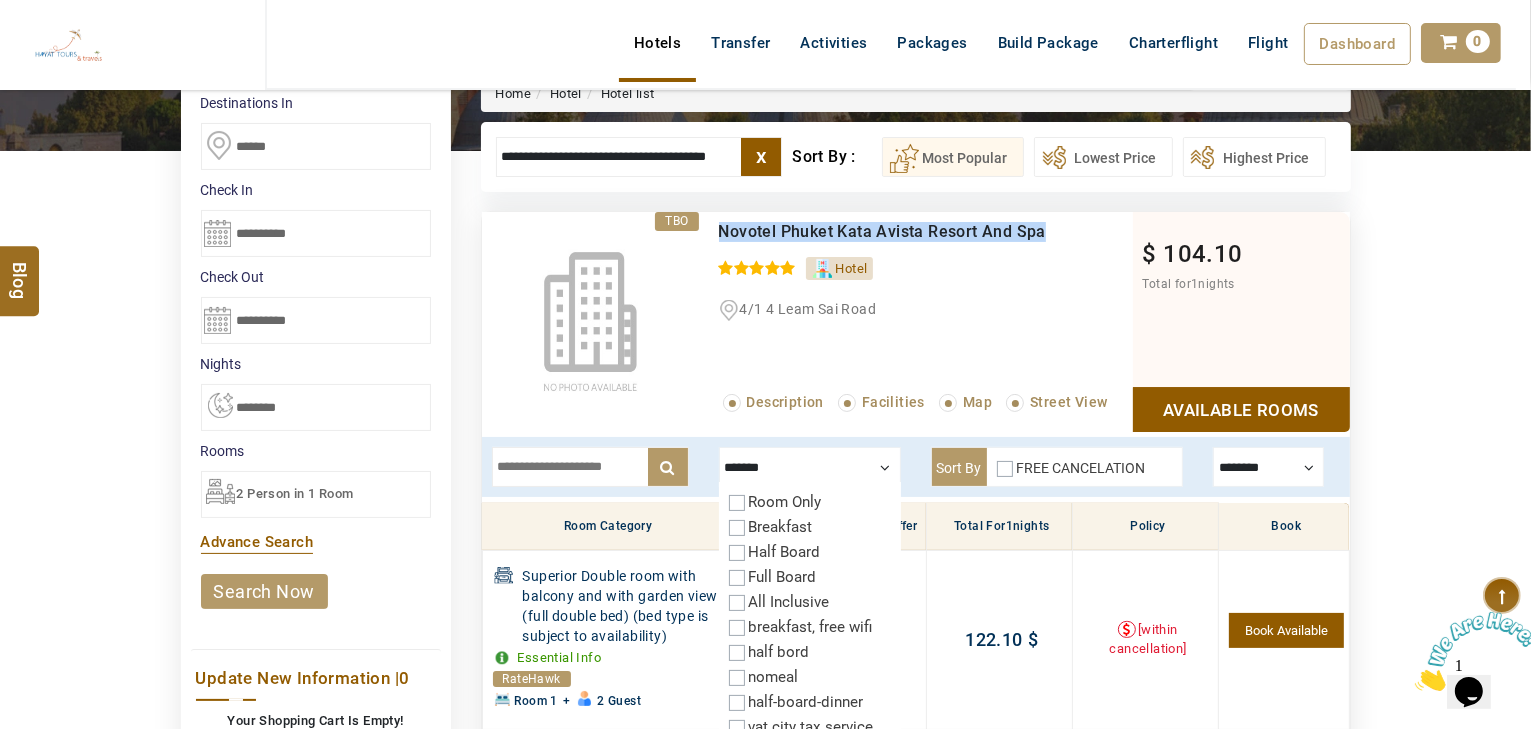 click on "Novotel Phuket Kata Avista Resort And Spa 0 / 5 Hotel 4/1 4 Leam Sai Road Read More... Description   Facilities Map Street View" at bounding box center (916, 322) 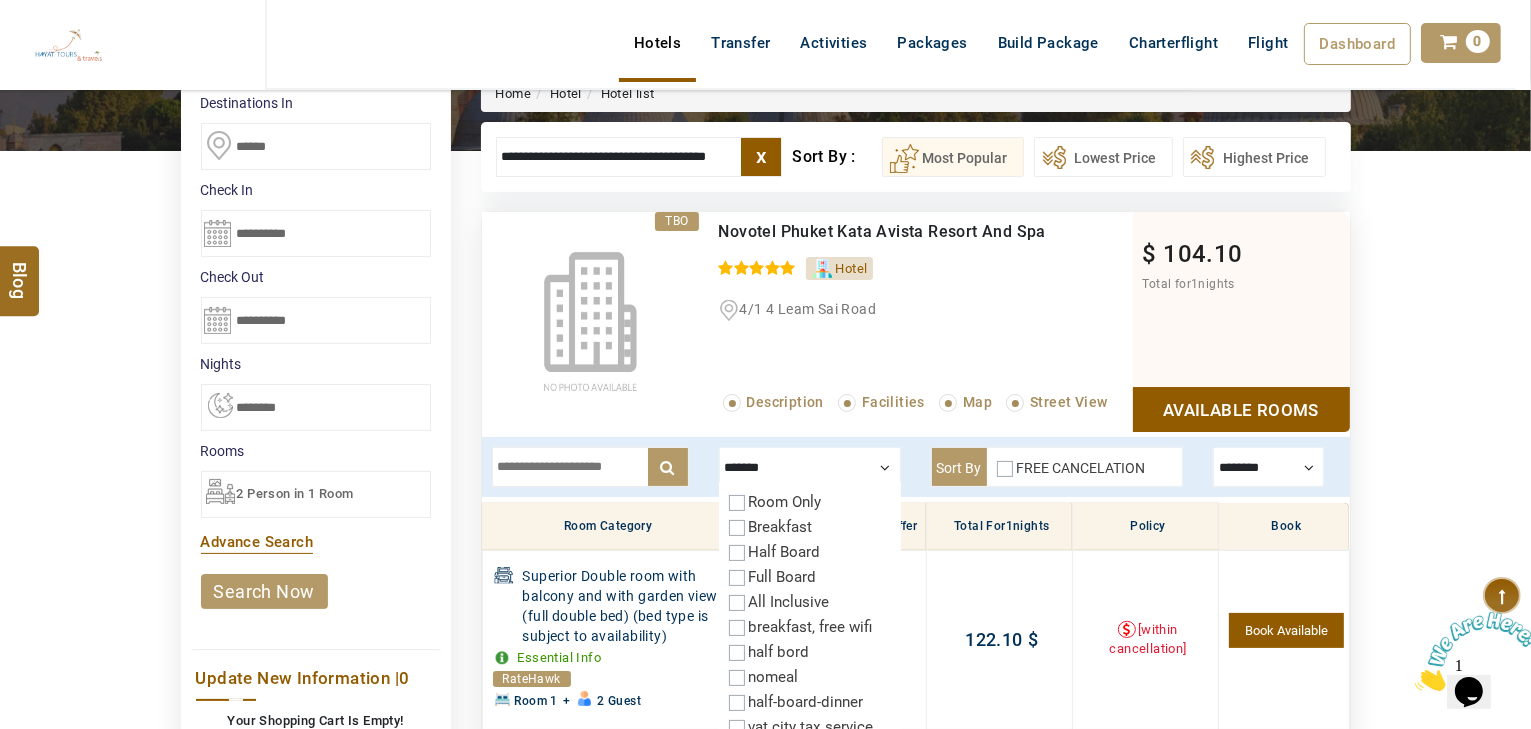 click on "x" at bounding box center (761, 157) 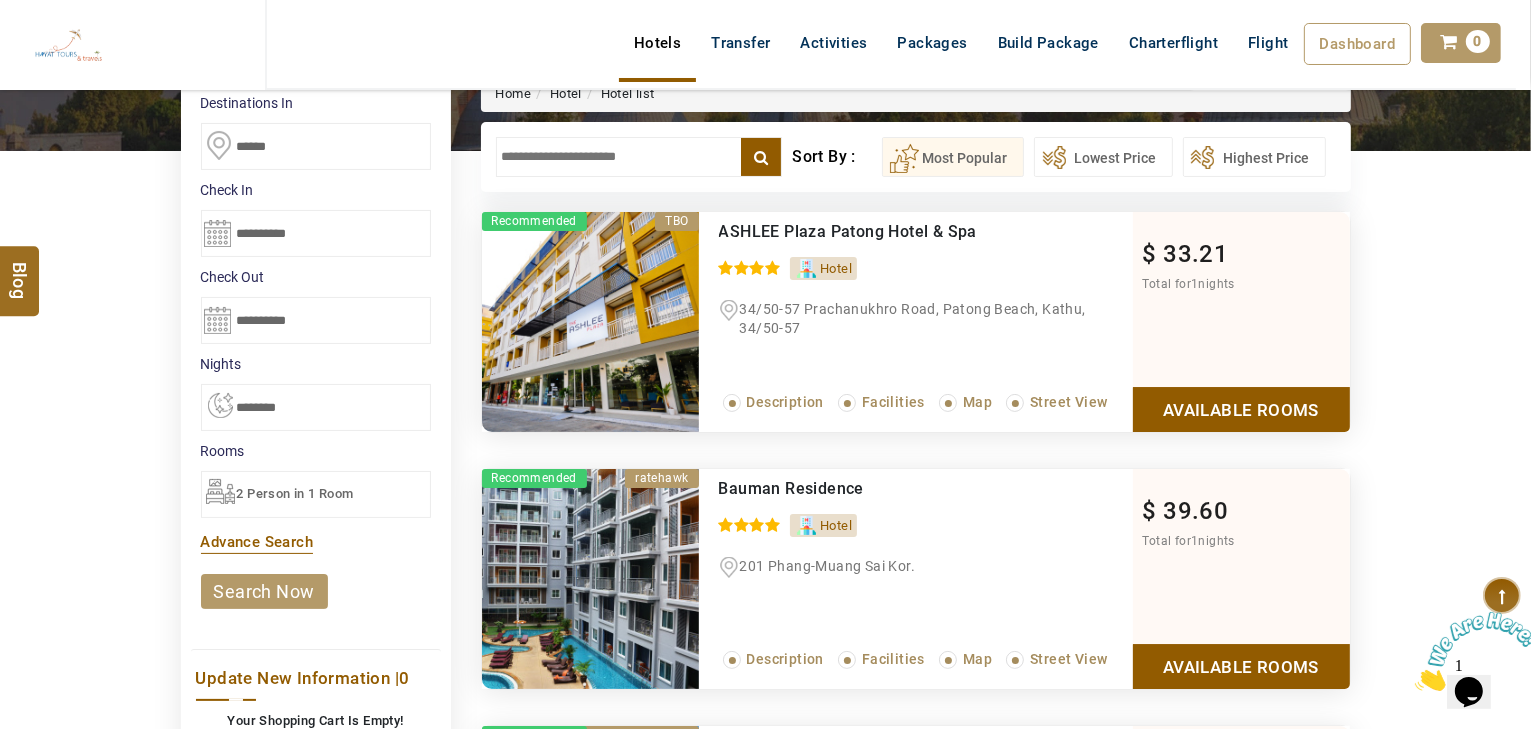 click at bounding box center (639, 157) 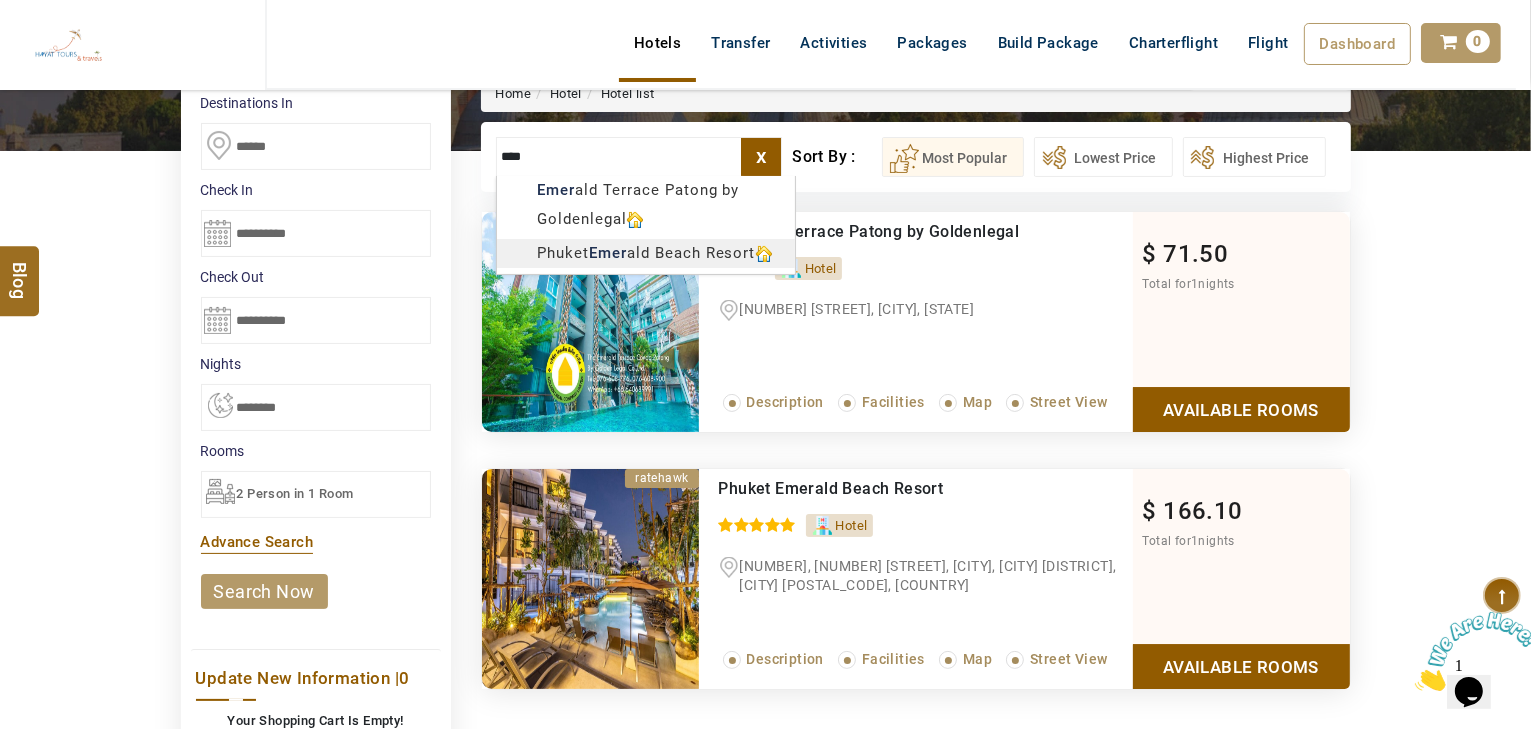click on "HAYAYT TOURS USD AED  AED EUR  € USD  $ INR  ₹ THB  ฿ IDR  Rp BHD  BHD TRY  ₺ Credit Limit EN HE AR ES PT ZH Helpline
+971 55 344 0168 Register Now +971 55 344 0168 info@royallineholidays.com About Us What we Offer Blog Why Us Contact Hotels  Transfer Activities Packages Build Package Charterflight Flight Dashboard My Profile My Booking My Reports My Quotation Sign Out 0 Points Redeem Now To Redeem 58318  Points Future Points  1074   Points Credit Limit Credit Limit USD 30000.00 70% Complete Used USD 18896.10 Available USD 11103.90 Setting  Looks like you haven't added anything to your cart yet Countinue Shopping ***** ****** Please Wait.. Blog demo
Remember me Forgot
password? LOG IN Don't have an account?   Register Now My Booking View/ Print/Cancel Your Booking without Signing in Submit Applying Filters...... Hotels For You Will Be Loading Soon demo
In A Few Moment, You Will Be Celebrating Best Hotel options galore ! Check In   CheckOut Rooms Rooms X Map Wifi" at bounding box center [765, 956] 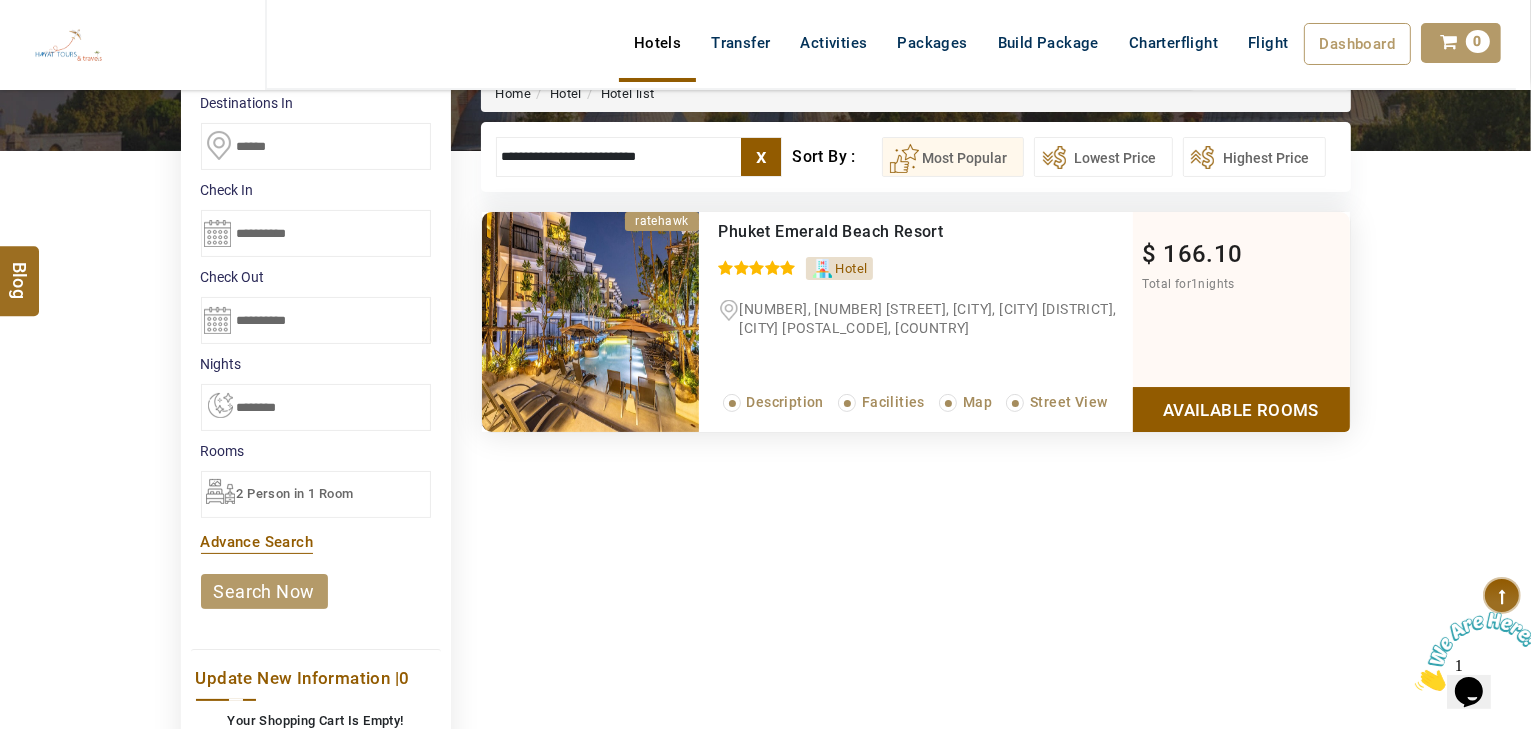 drag, startPoint x: 520, startPoint y: 155, endPoint x: 95, endPoint y: 126, distance: 425.98825 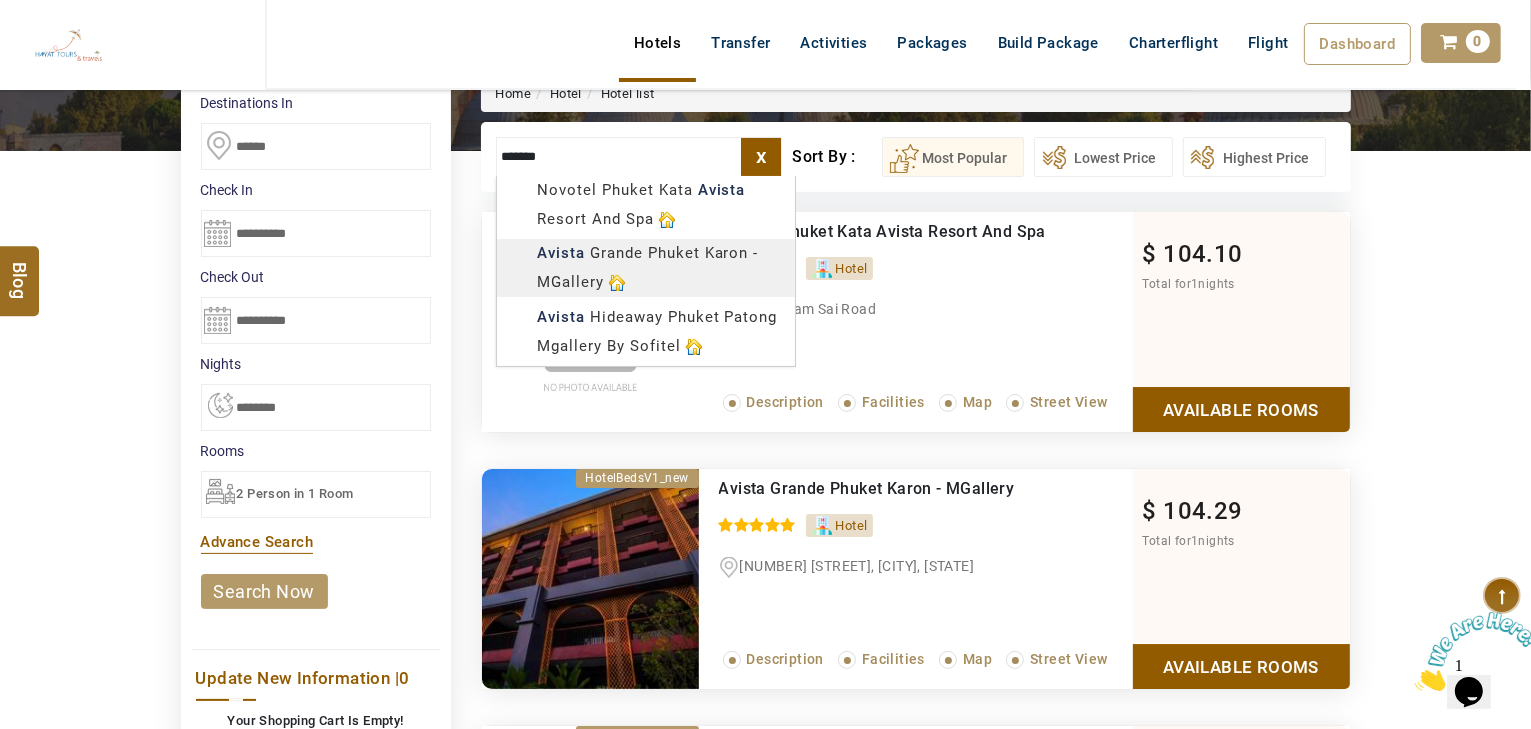 click on "HAYAYT TOURS USD AED  AED EUR  € USD  $ INR  ₹ THB  ฿ IDR  Rp BHD  BHD TRY  ₺ Credit Limit EN HE AR ES PT ZH Helpline
+971 55 344 0168 Register Now +971 55 344 0168 info@royallineholidays.com About Us What we Offer Blog Why Us Contact Hotels  Transfer Activities Packages Build Package Charterflight Flight Dashboard My Profile My Booking My Reports My Quotation Sign Out 0 Points Redeem Now To Redeem 58318  Points Future Points  1074   Points Credit Limit Credit Limit USD 30000.00 70% Complete Used USD 18896.10 Available USD 11103.90 Setting  Looks like you haven't added anything to your cart yet Countinue Shopping ***** ****** Please Wait.. Blog demo
Remember me Forgot
password? LOG IN Don't have an account?   Register Now My Booking View/ Print/Cancel Your Booking without Signing in Submit Applying Filters...... Hotels For You Will Be Loading Soon demo
In A Few Moment, You Will Be Celebrating Best Hotel options galore ! Check In   CheckOut Rooms Rooms X Map Wifi" at bounding box center [765, 956] 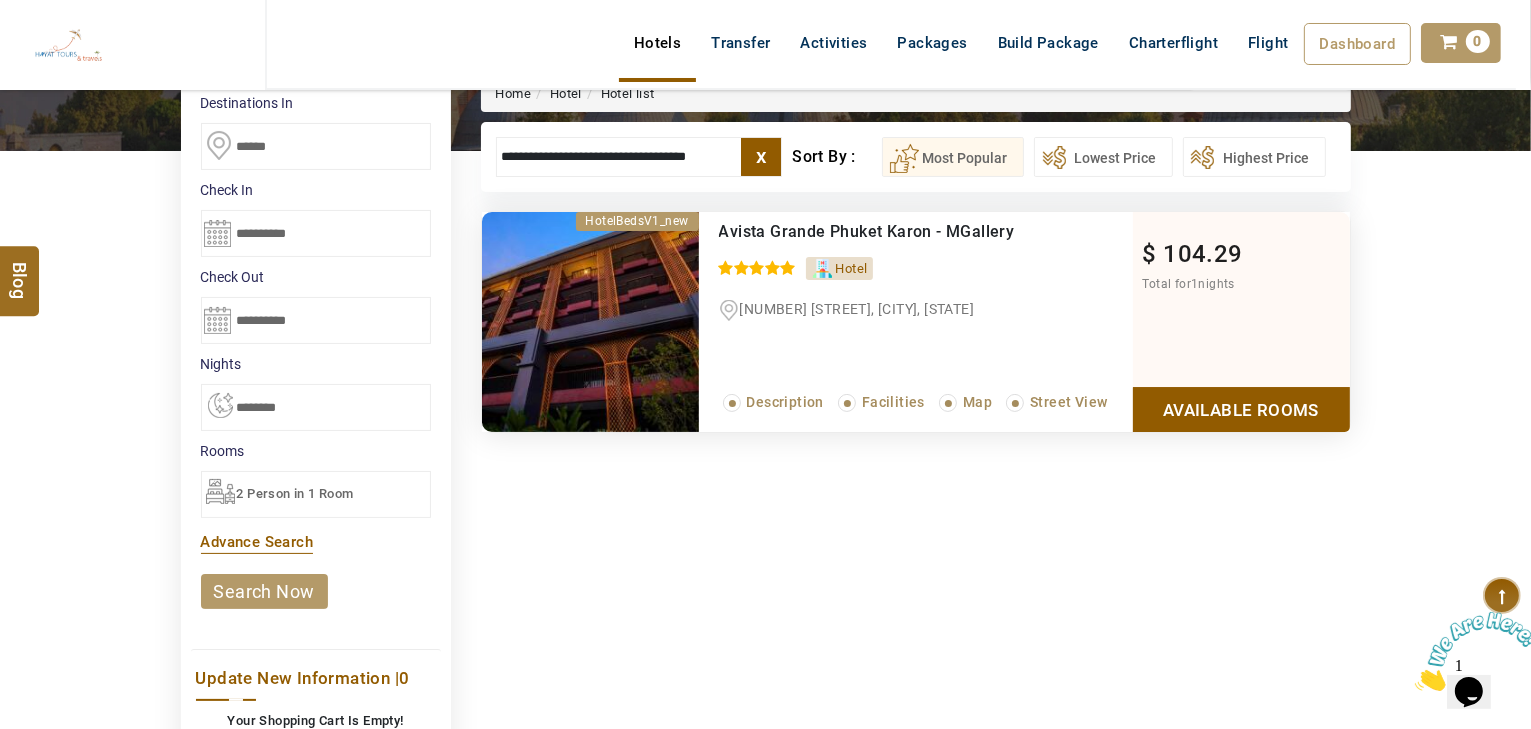 drag, startPoint x: 733, startPoint y: 154, endPoint x: 493, endPoint y: 151, distance: 240.01875 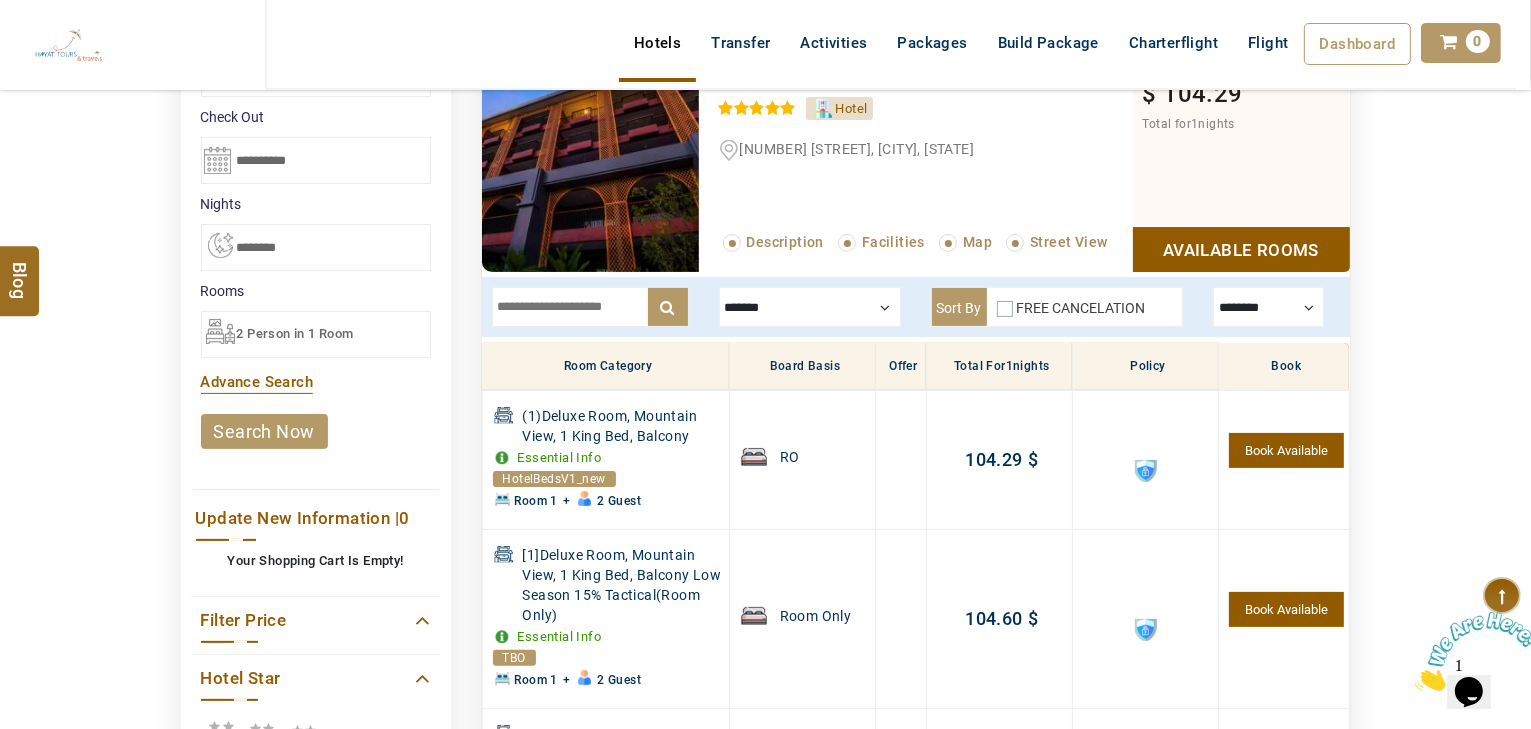 drag, startPoint x: 827, startPoint y: 348, endPoint x: 818, endPoint y: 299, distance: 49.819675 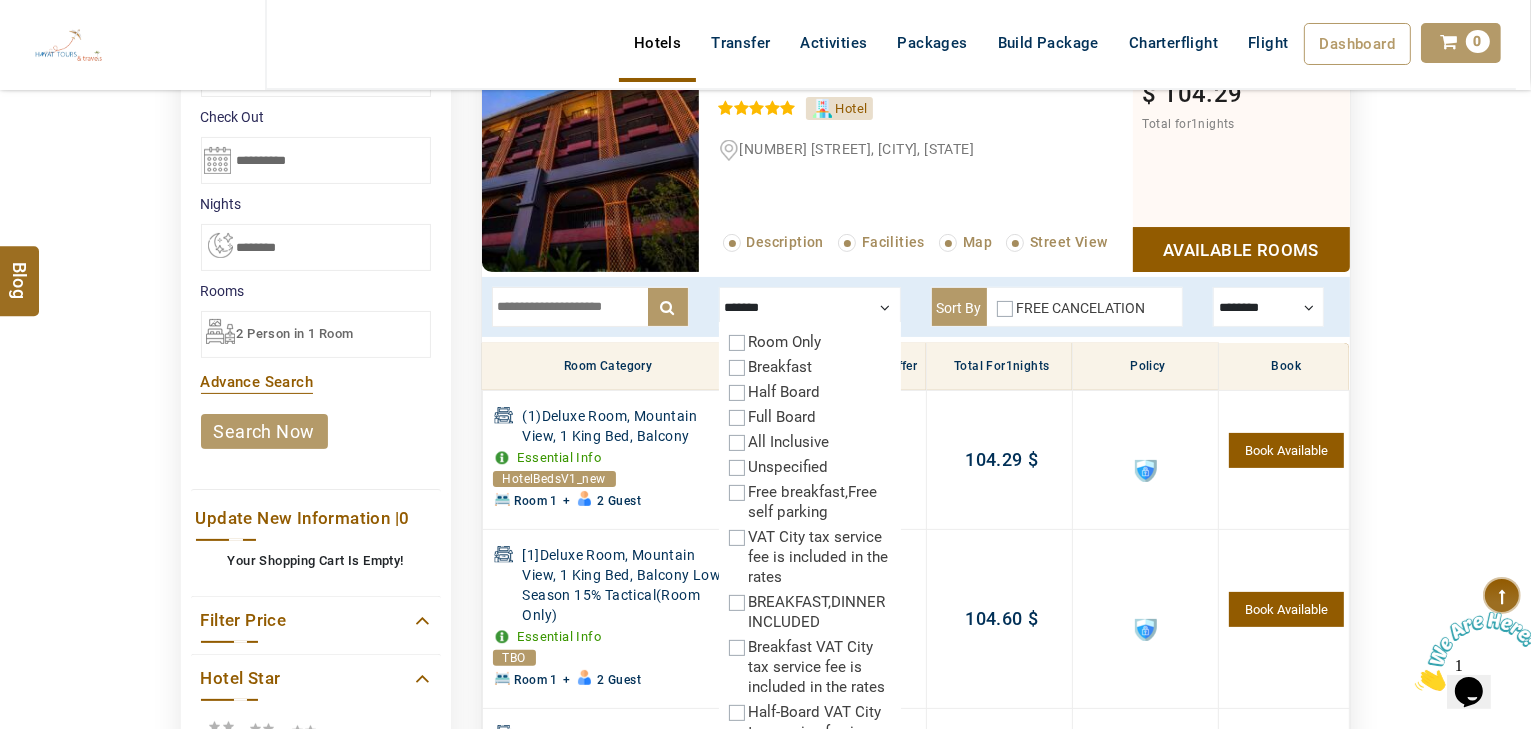 click on "Breakfast" at bounding box center [781, 367] 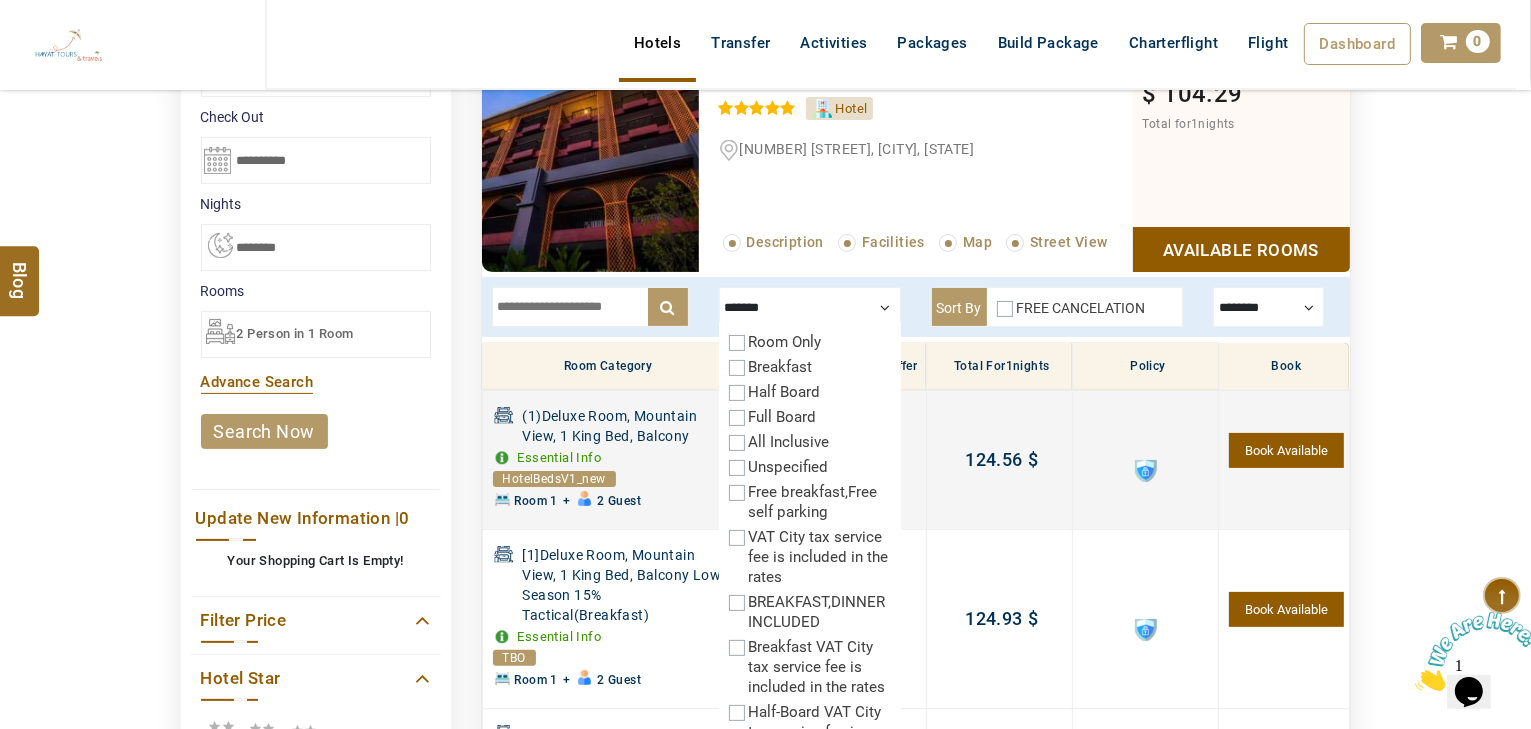 click on "Book Available" at bounding box center [1286, 450] 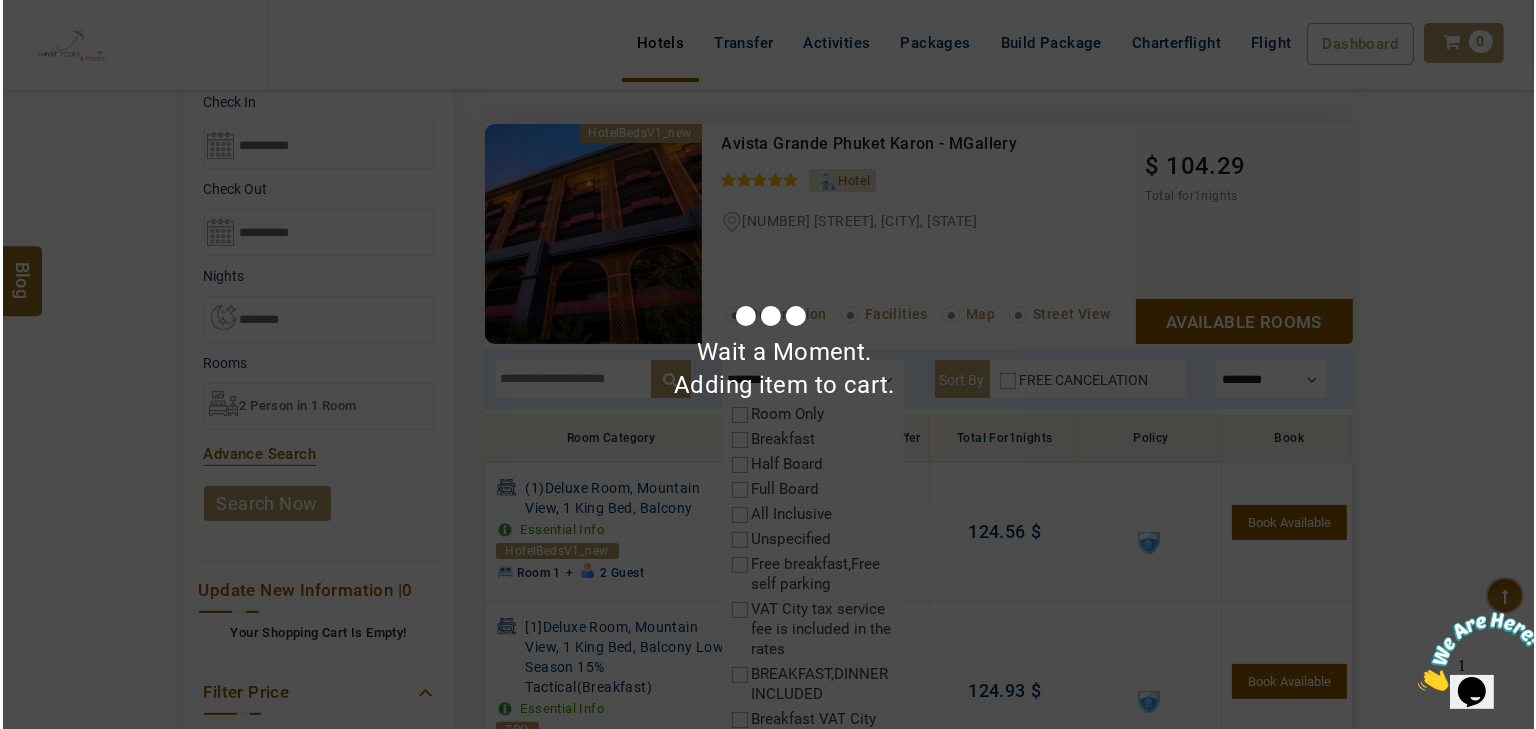 scroll, scrollTop: 220, scrollLeft: 0, axis: vertical 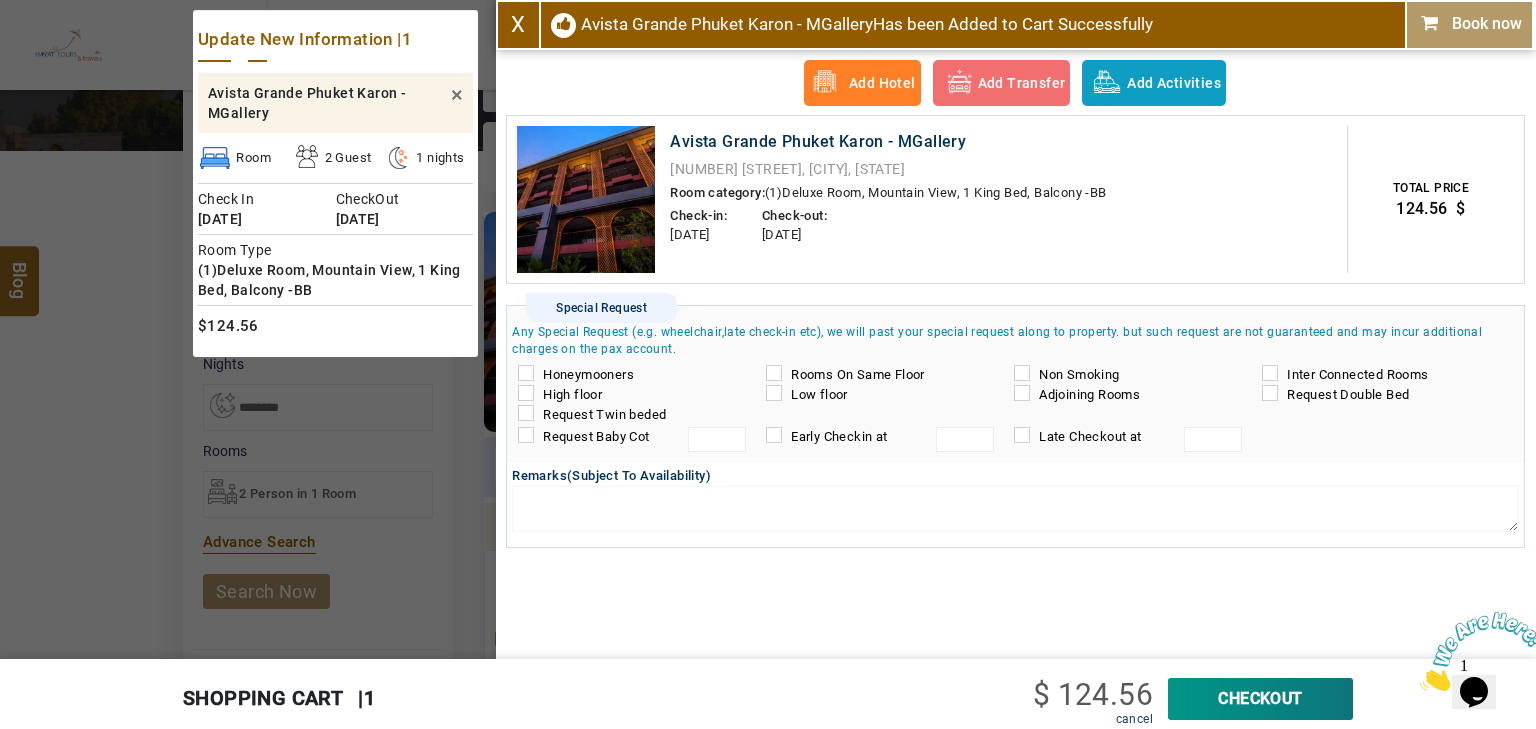 click on "CheckOut" at bounding box center (1260, 699) 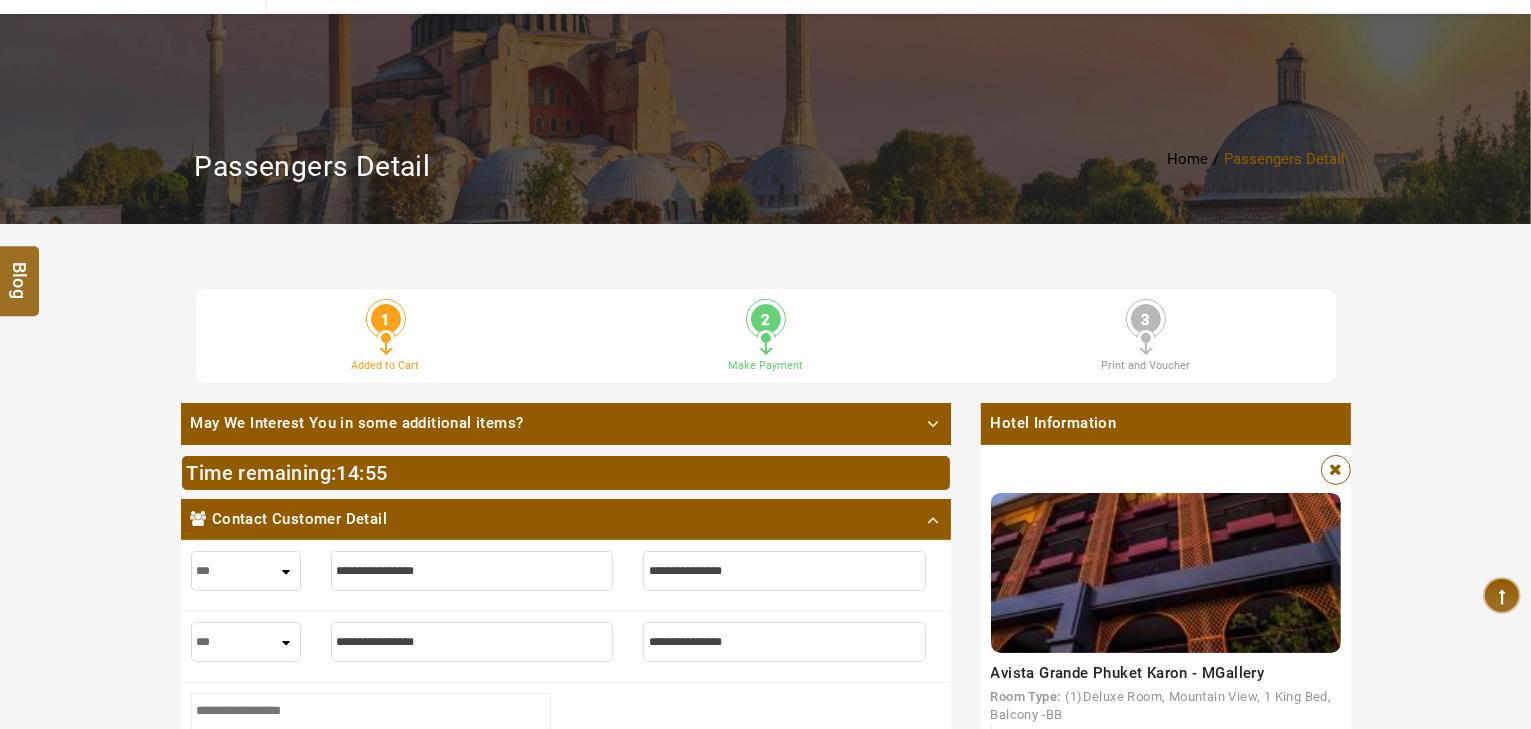 scroll, scrollTop: 400, scrollLeft: 0, axis: vertical 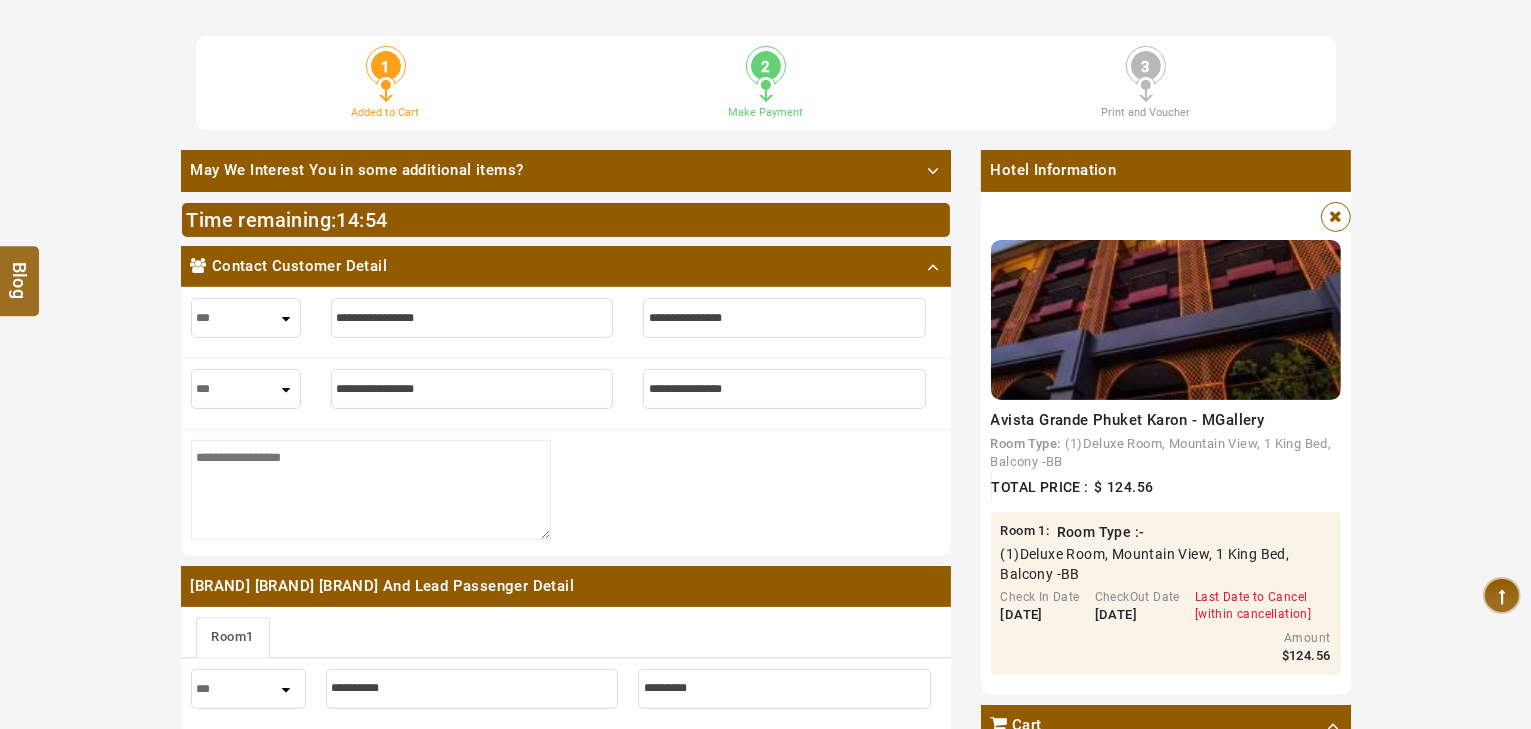 click at bounding box center (472, 318) 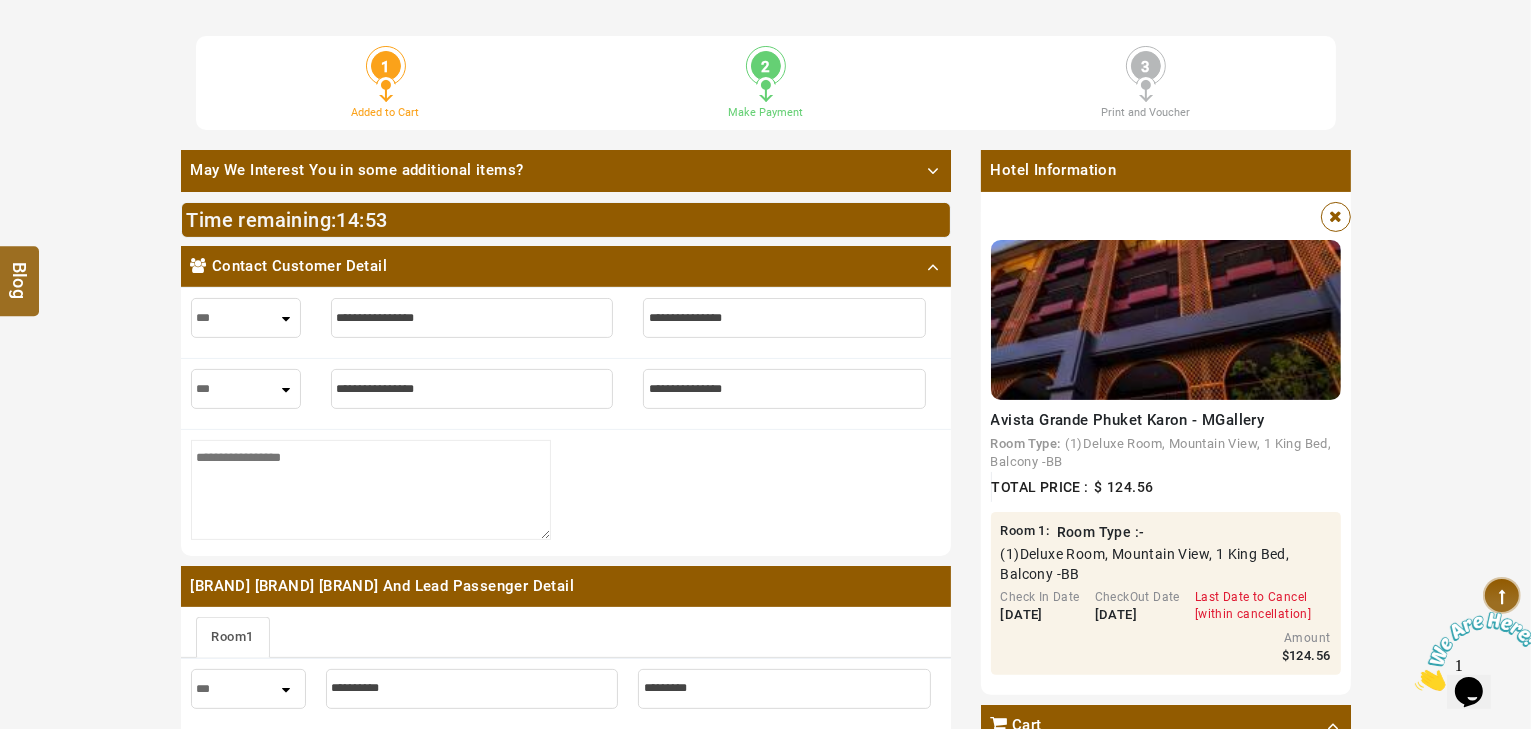scroll, scrollTop: 0, scrollLeft: 0, axis: both 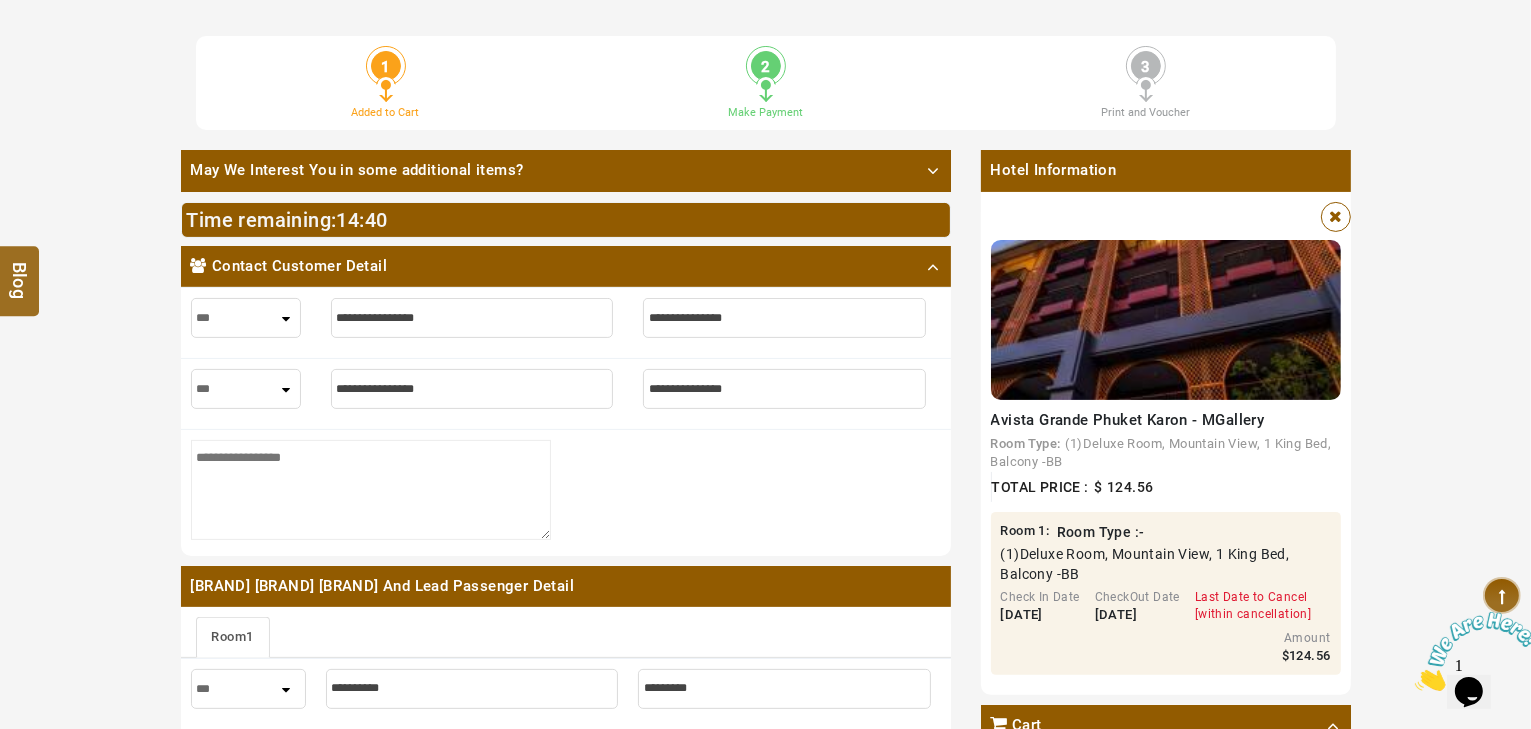 type on "*" 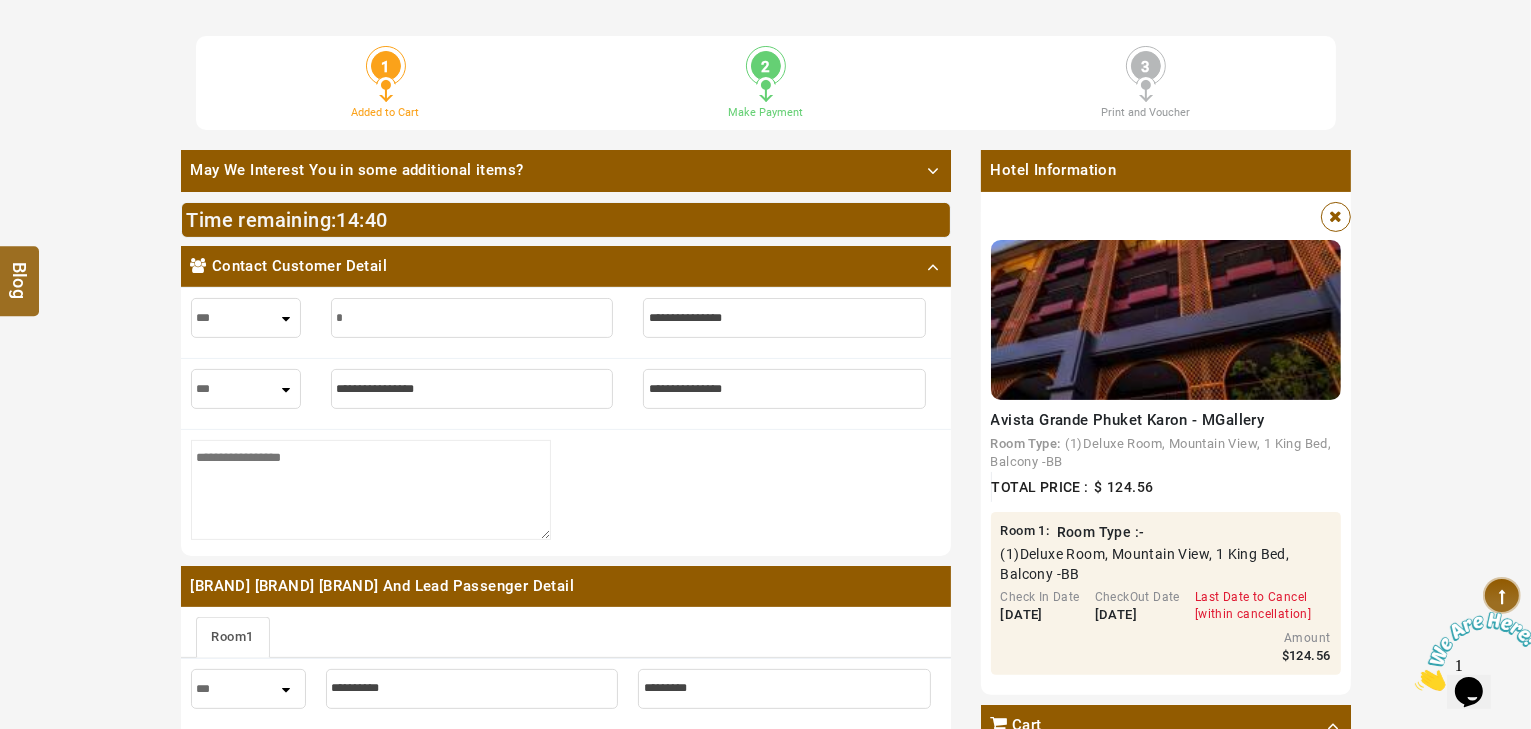 type on "*" 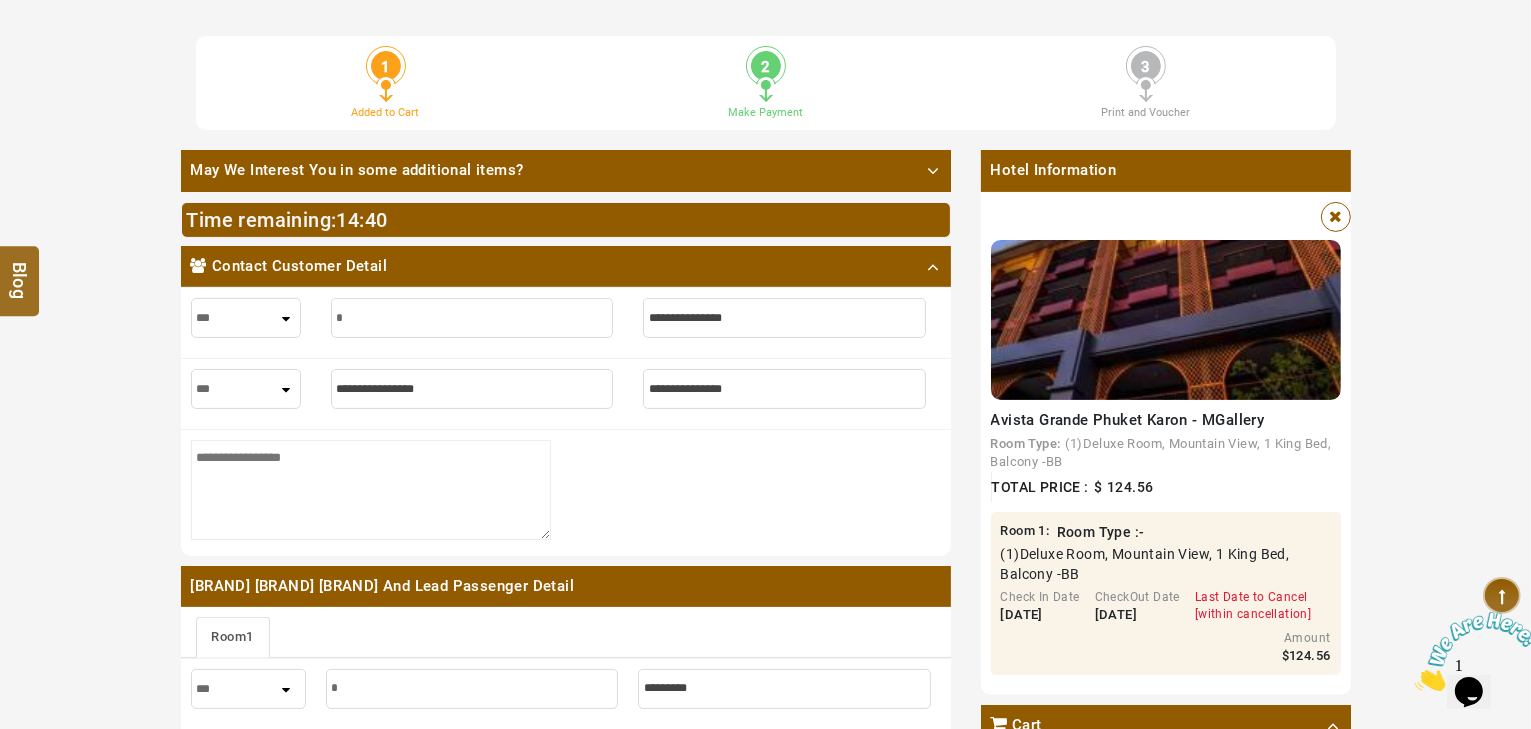 type on "**" 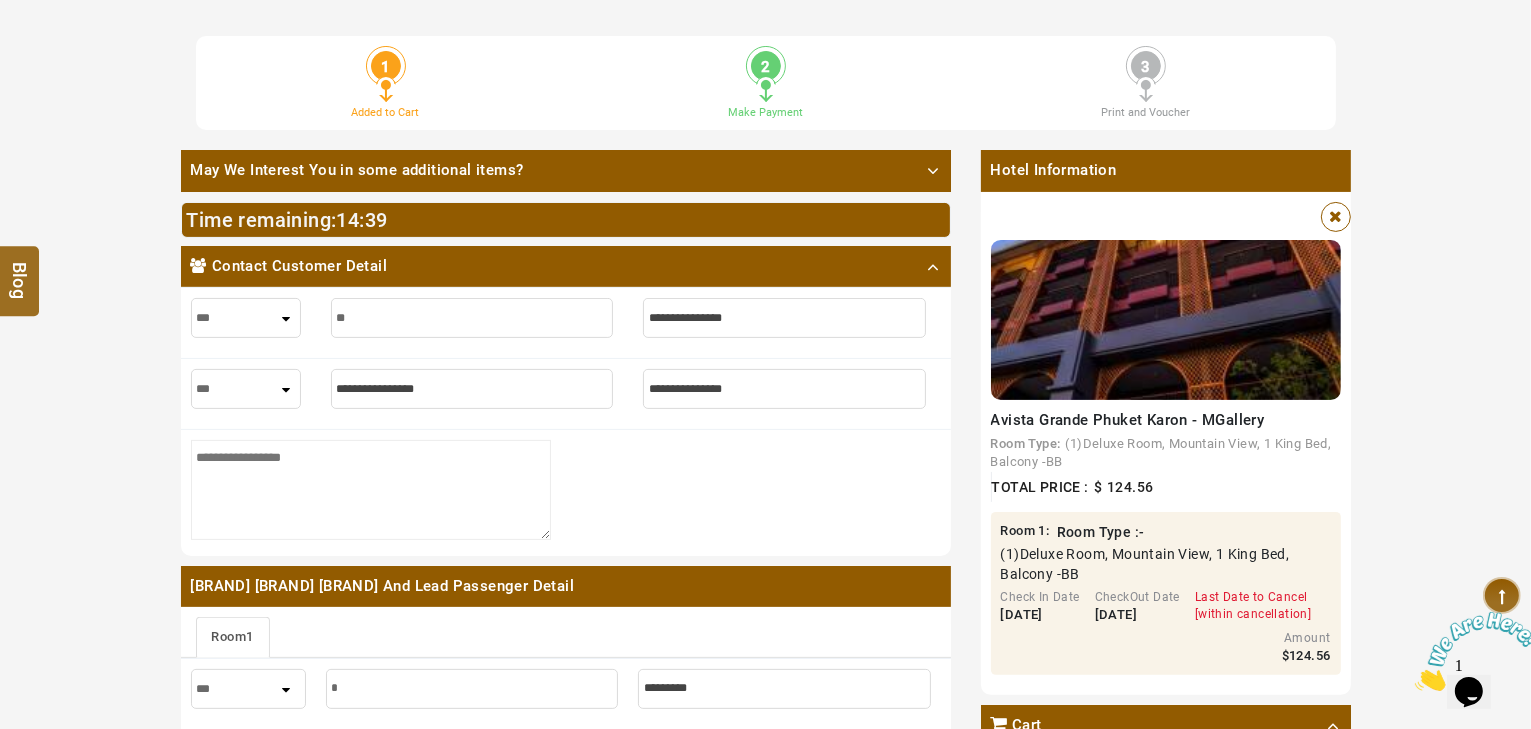 type on "**" 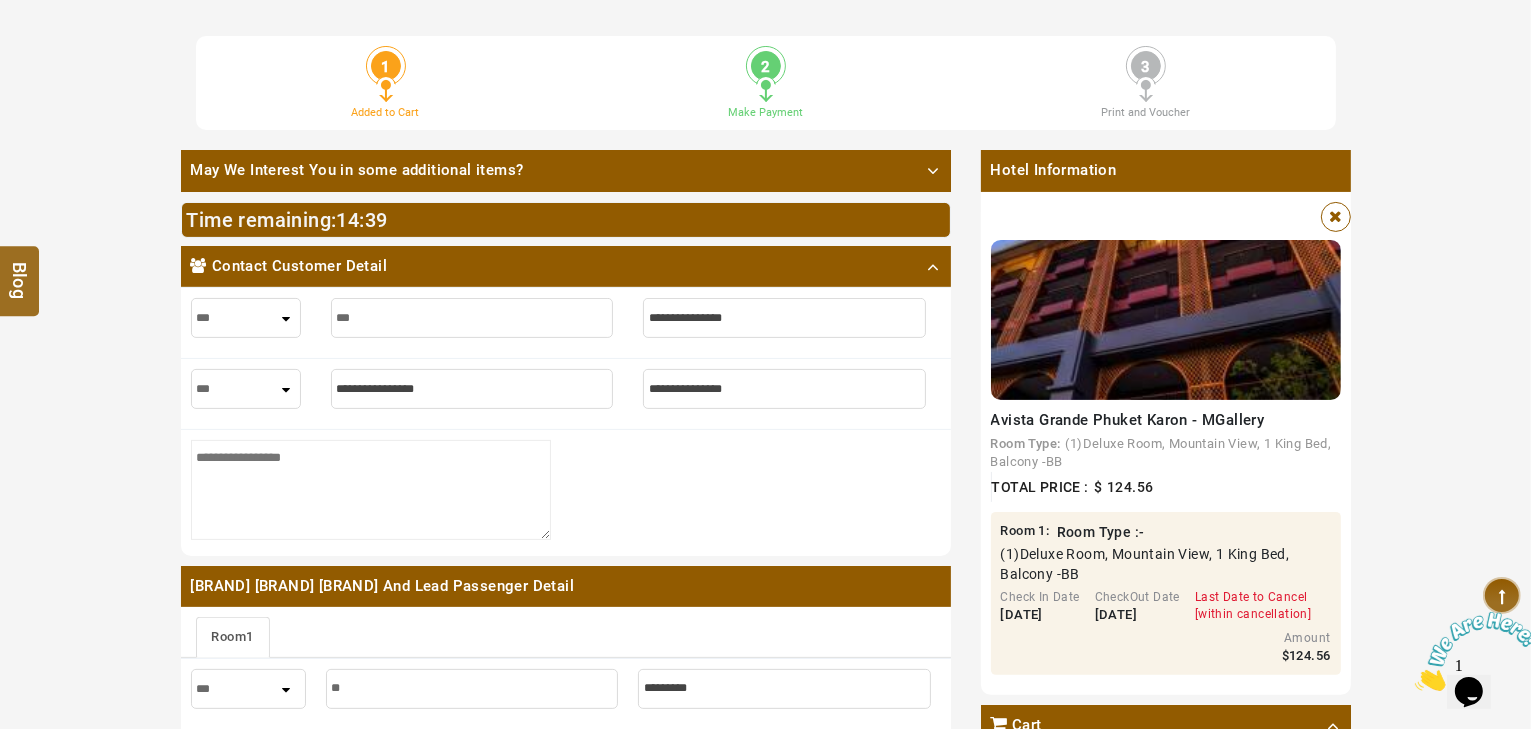 type on "****" 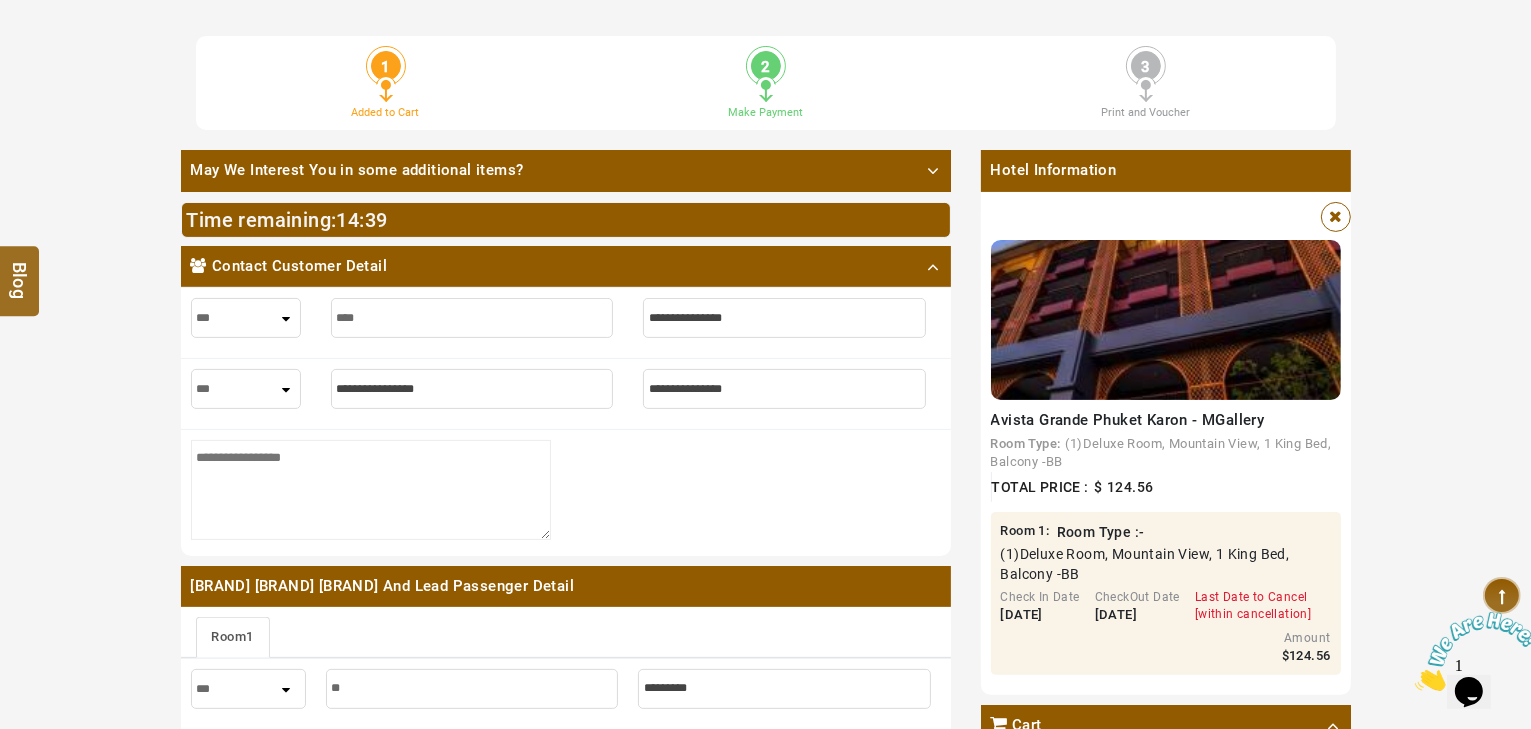 type on "****" 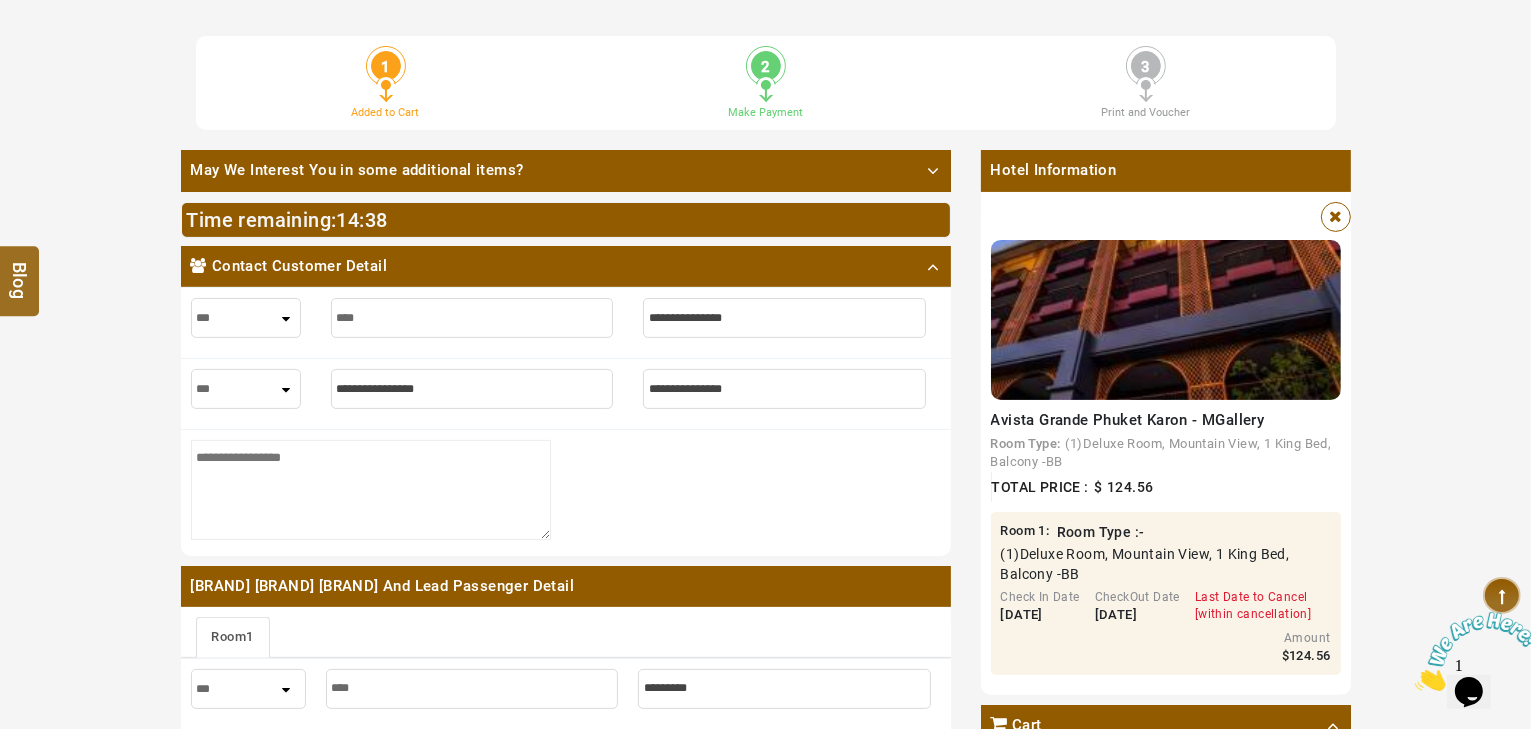 type on "*****" 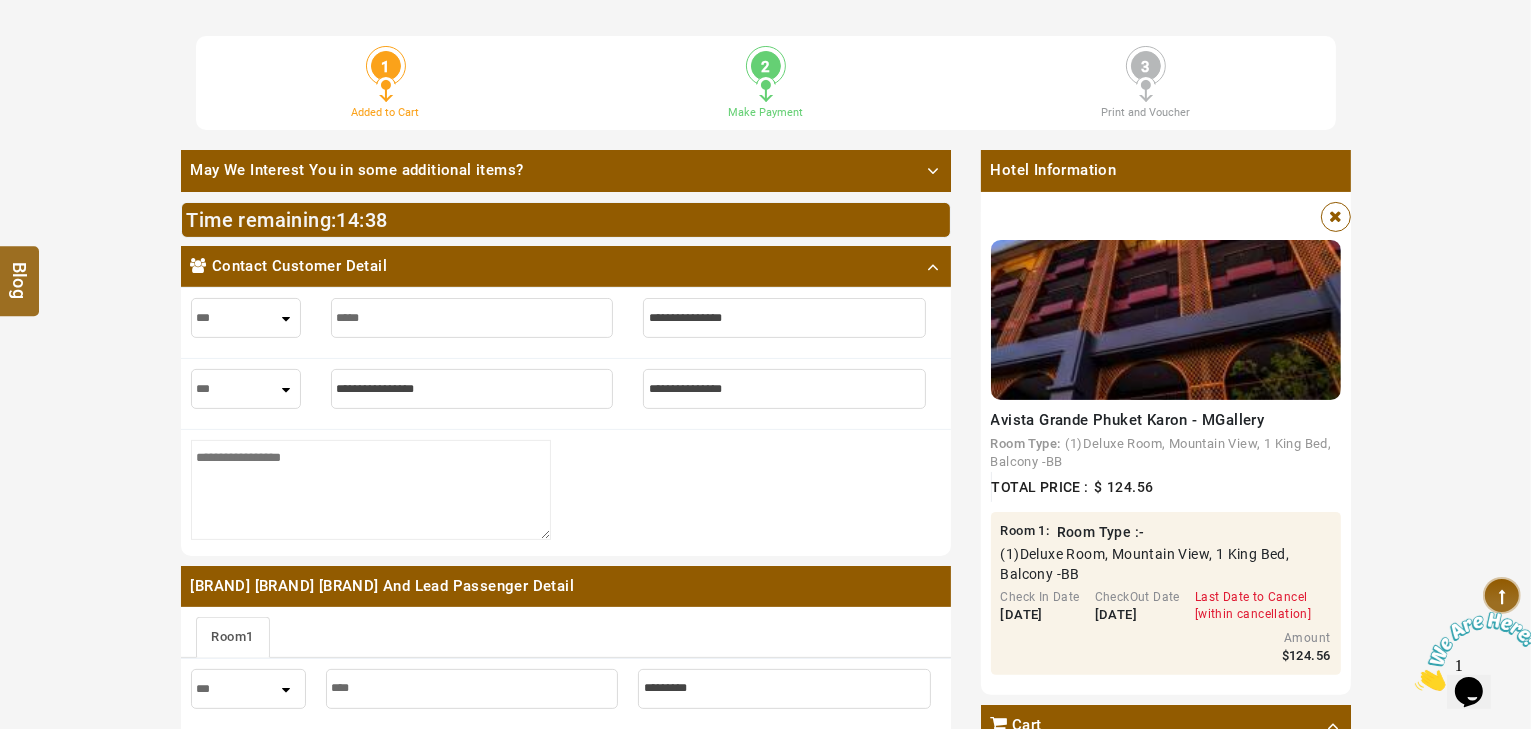 type on "*****" 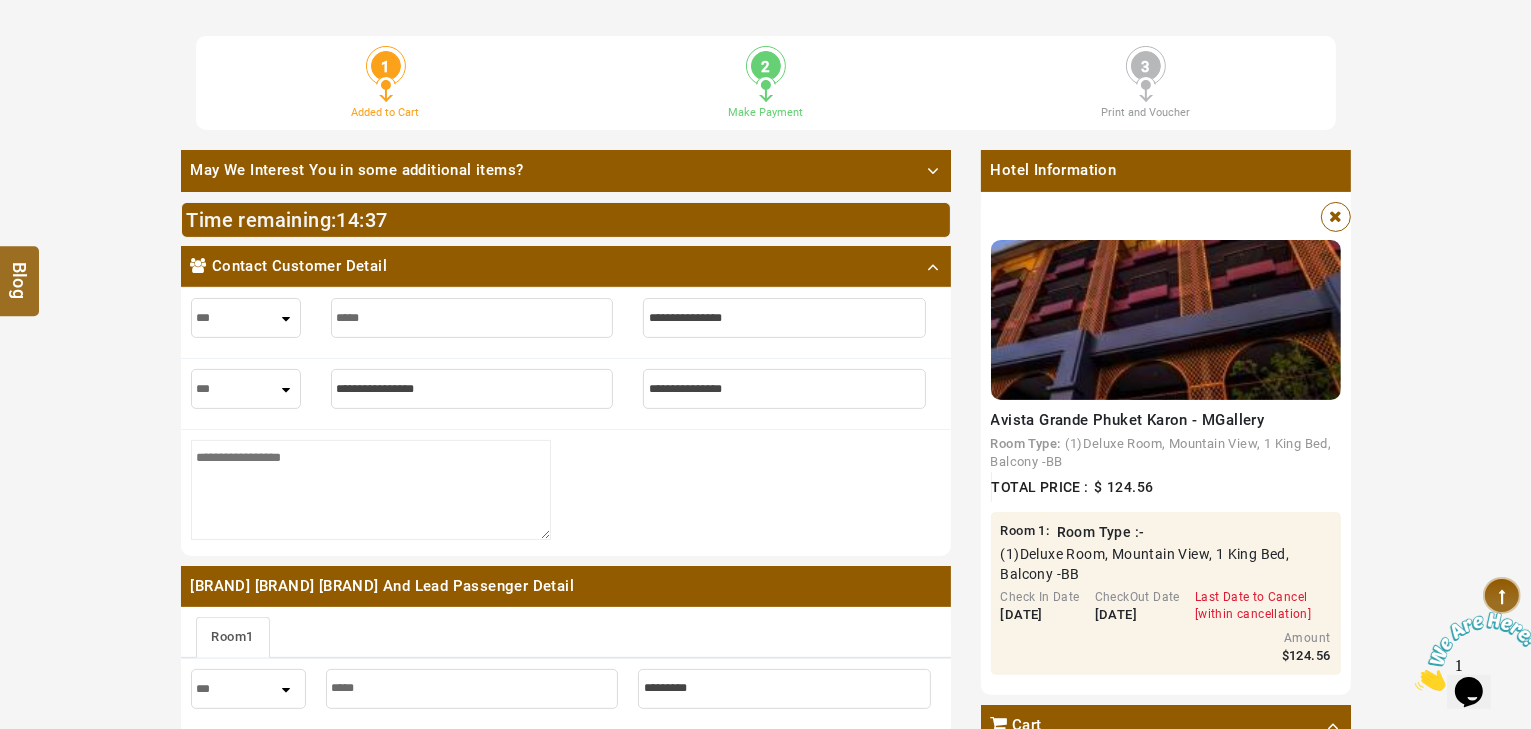 type on "*****" 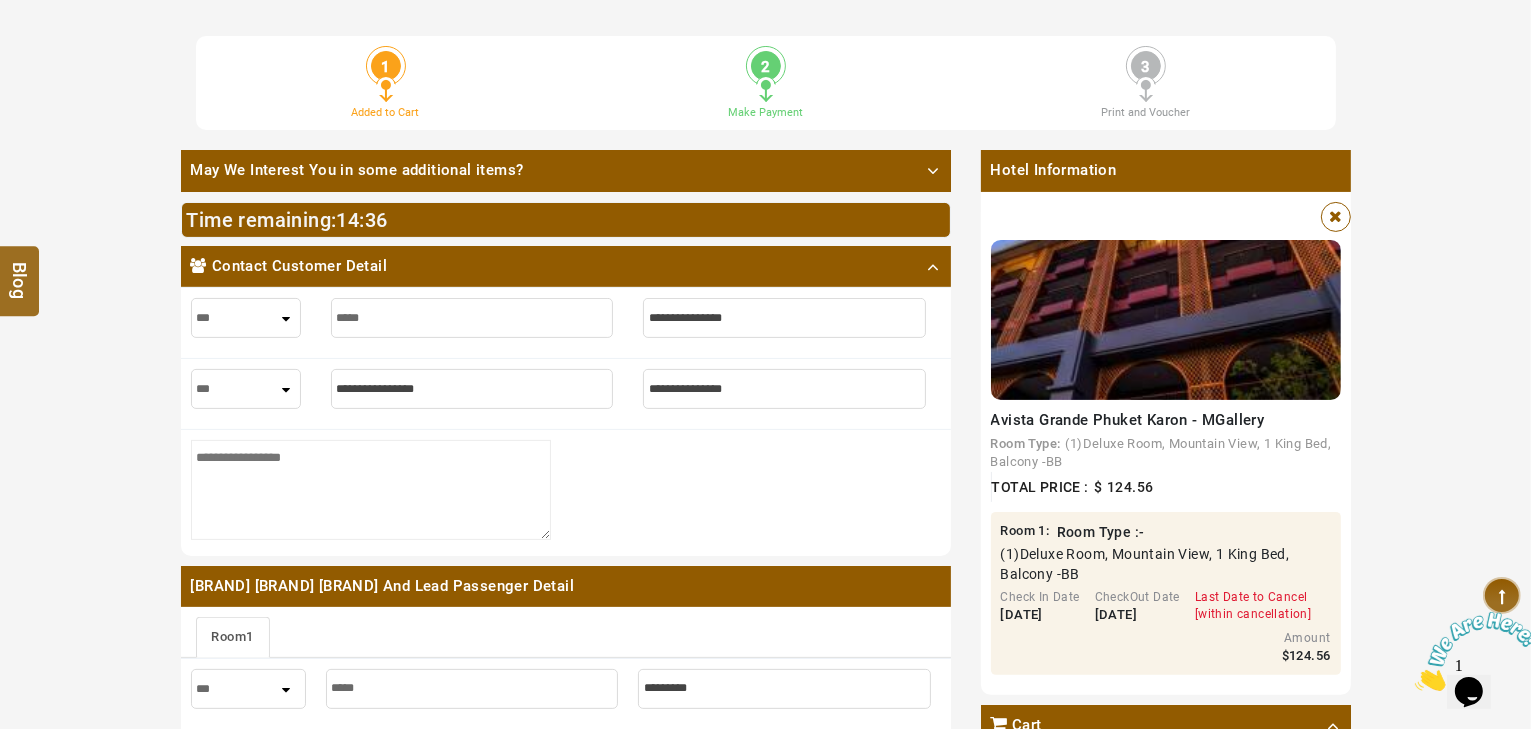 type on "*" 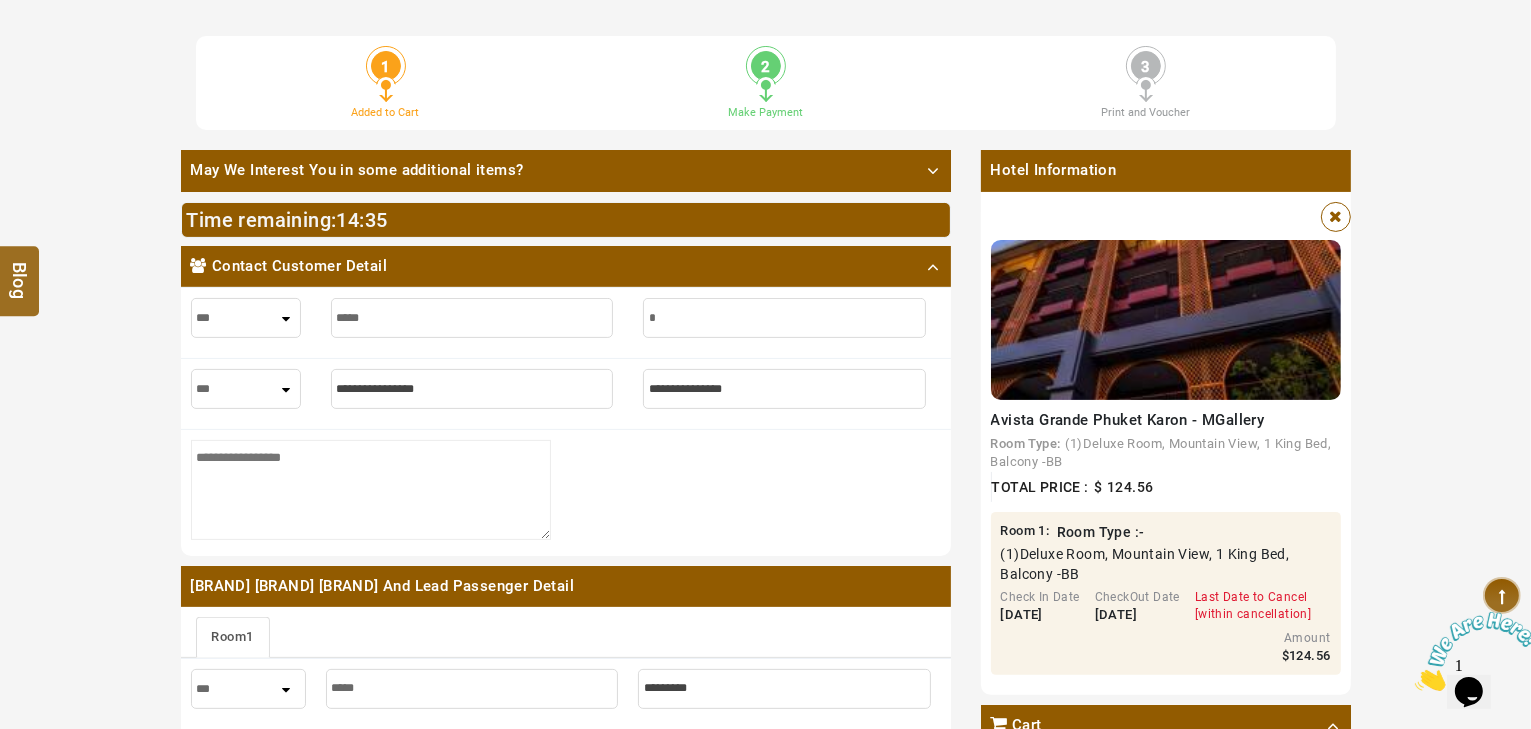 type on "*" 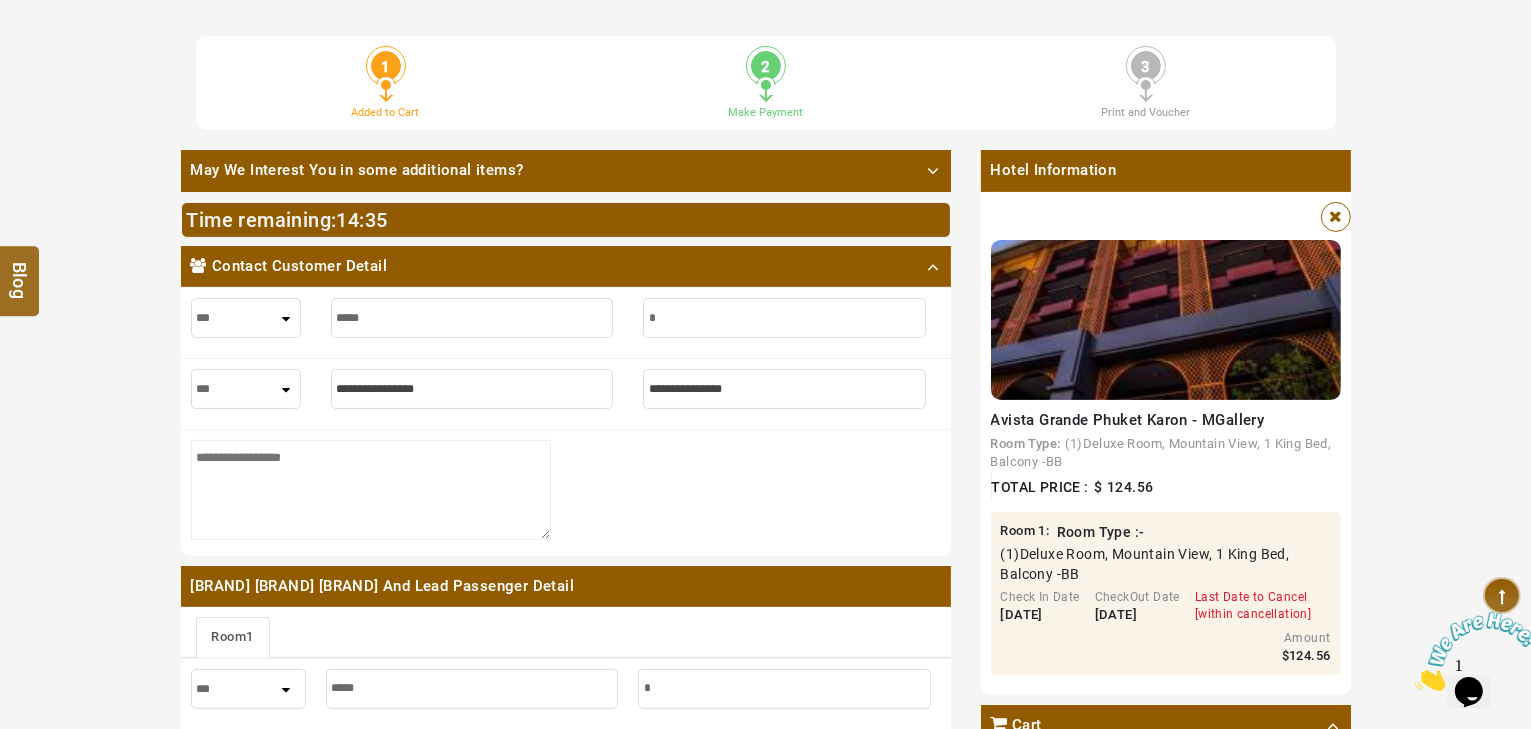type on "**" 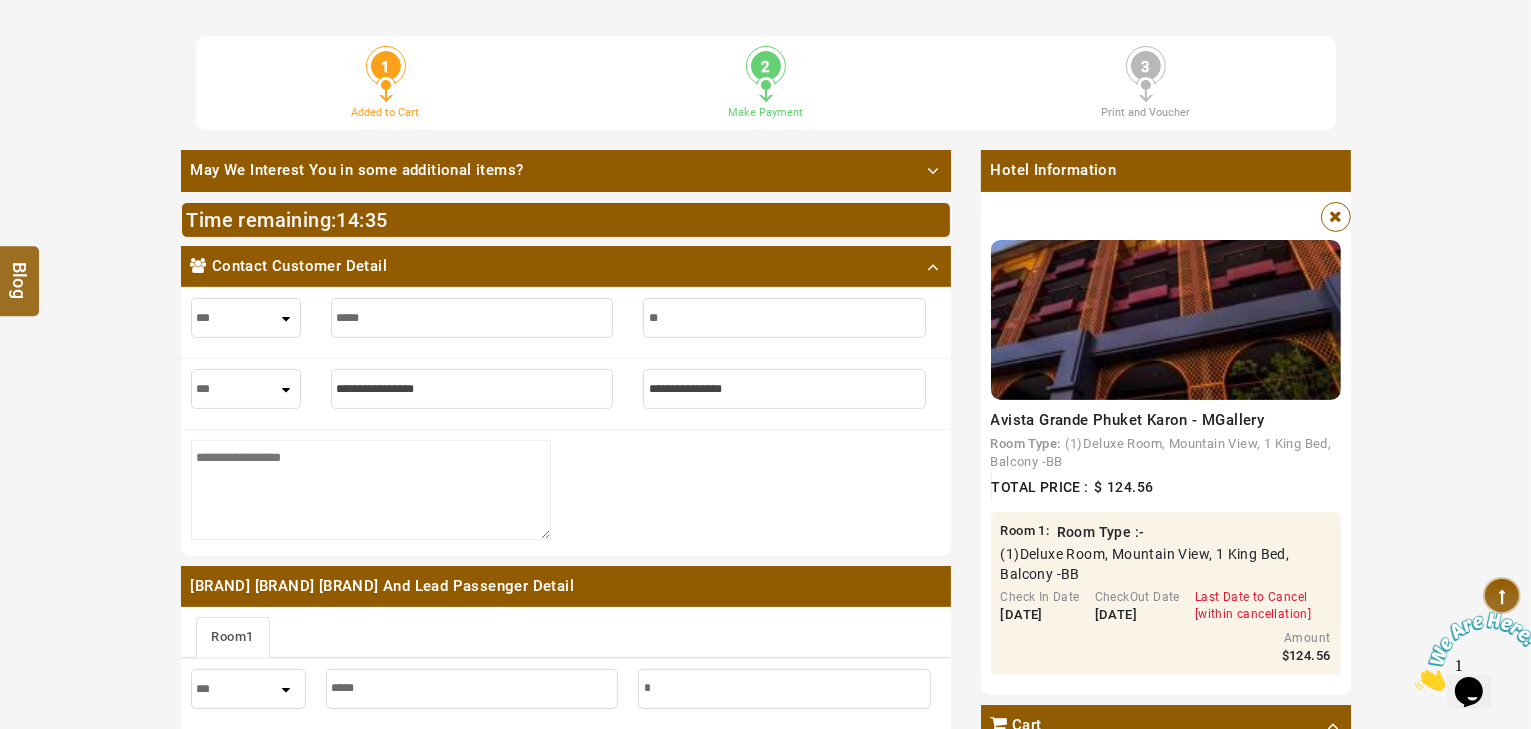 type on "**" 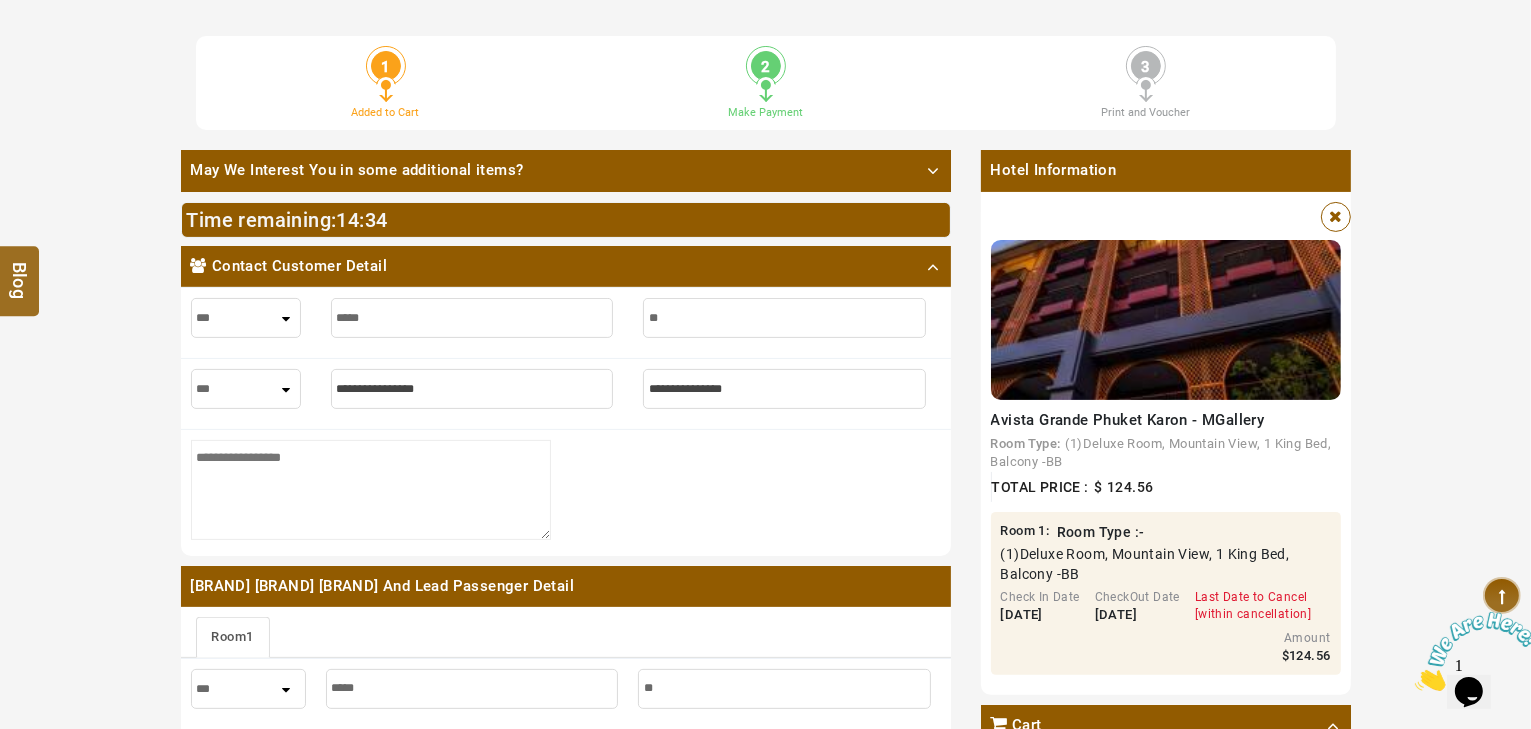type on "***" 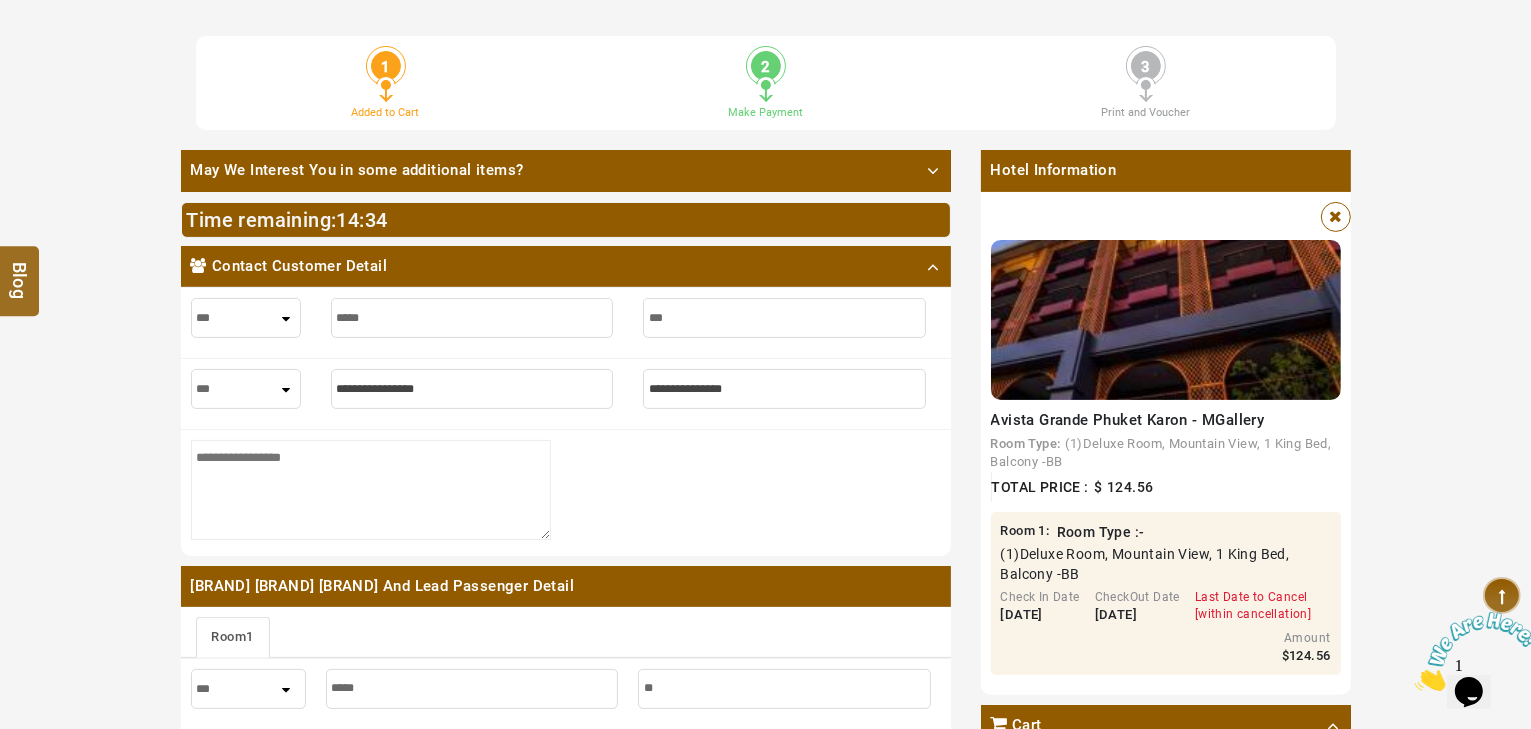 type on "***" 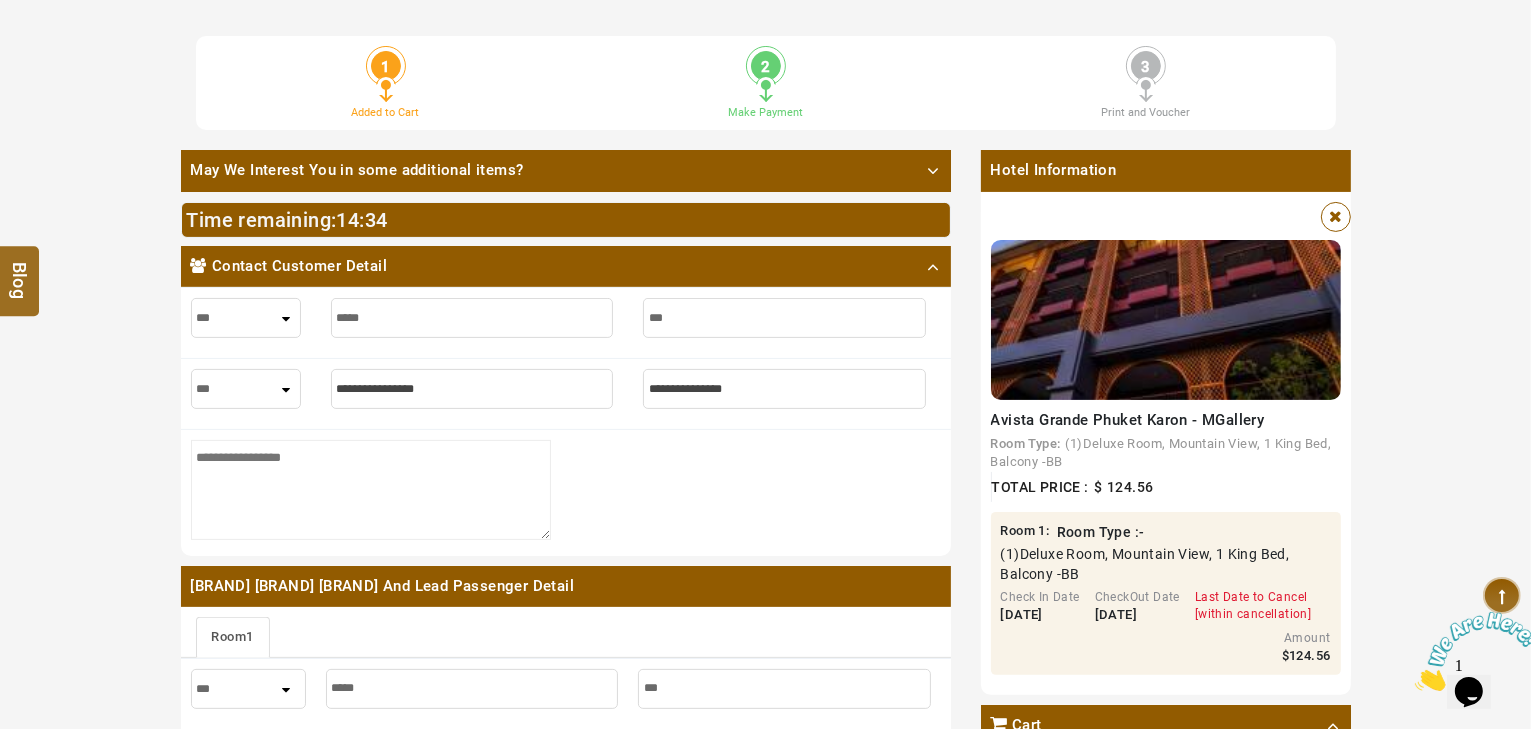 type on "****" 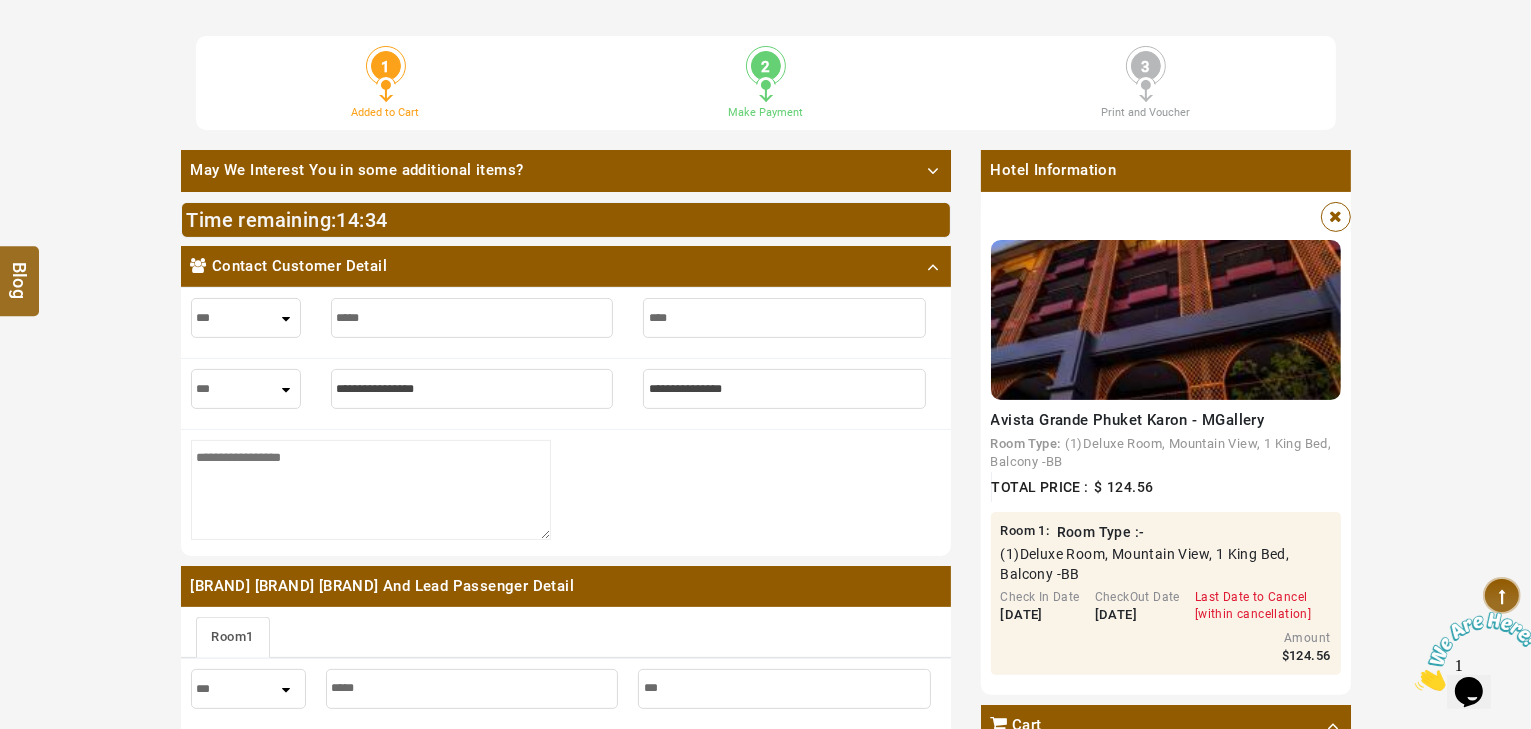 type on "****" 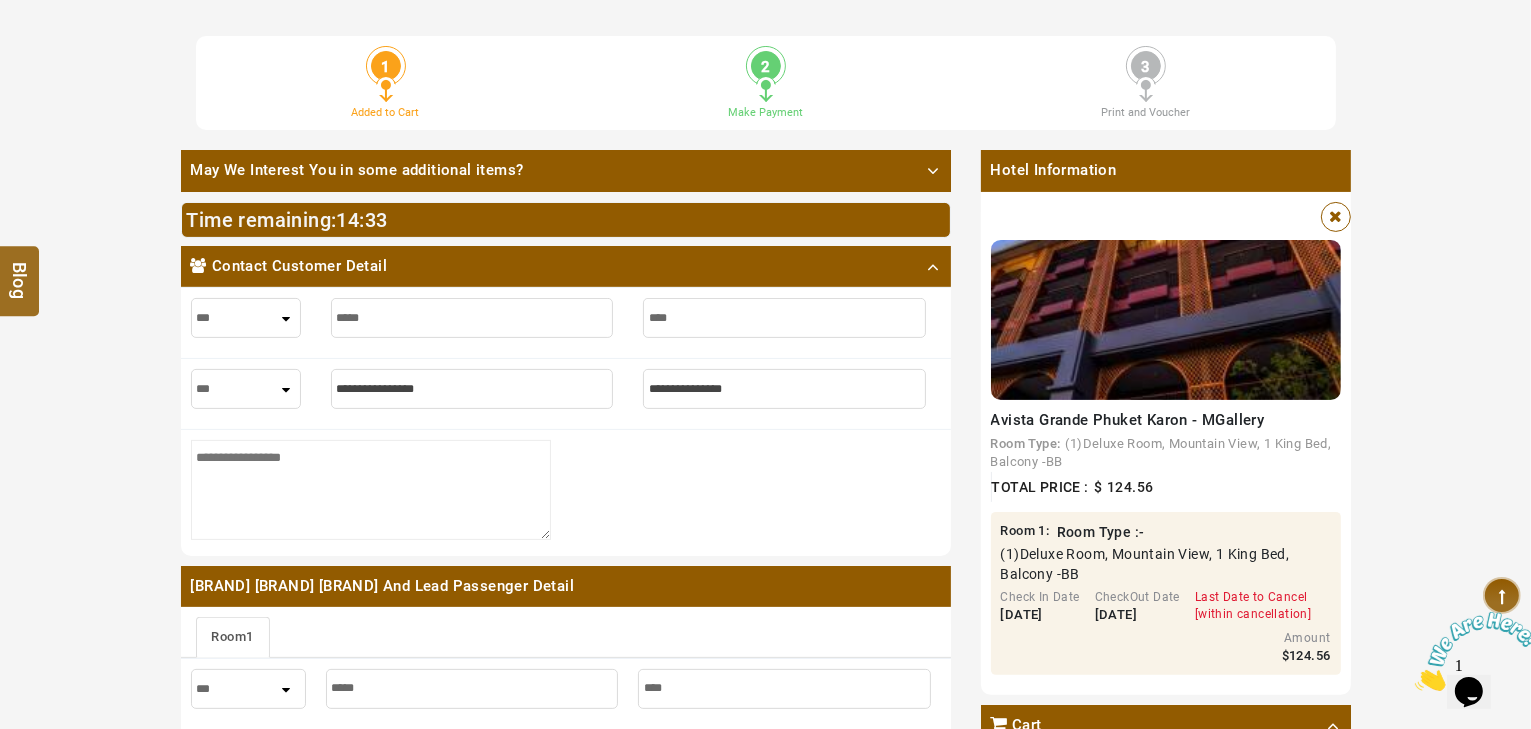 type on "*****" 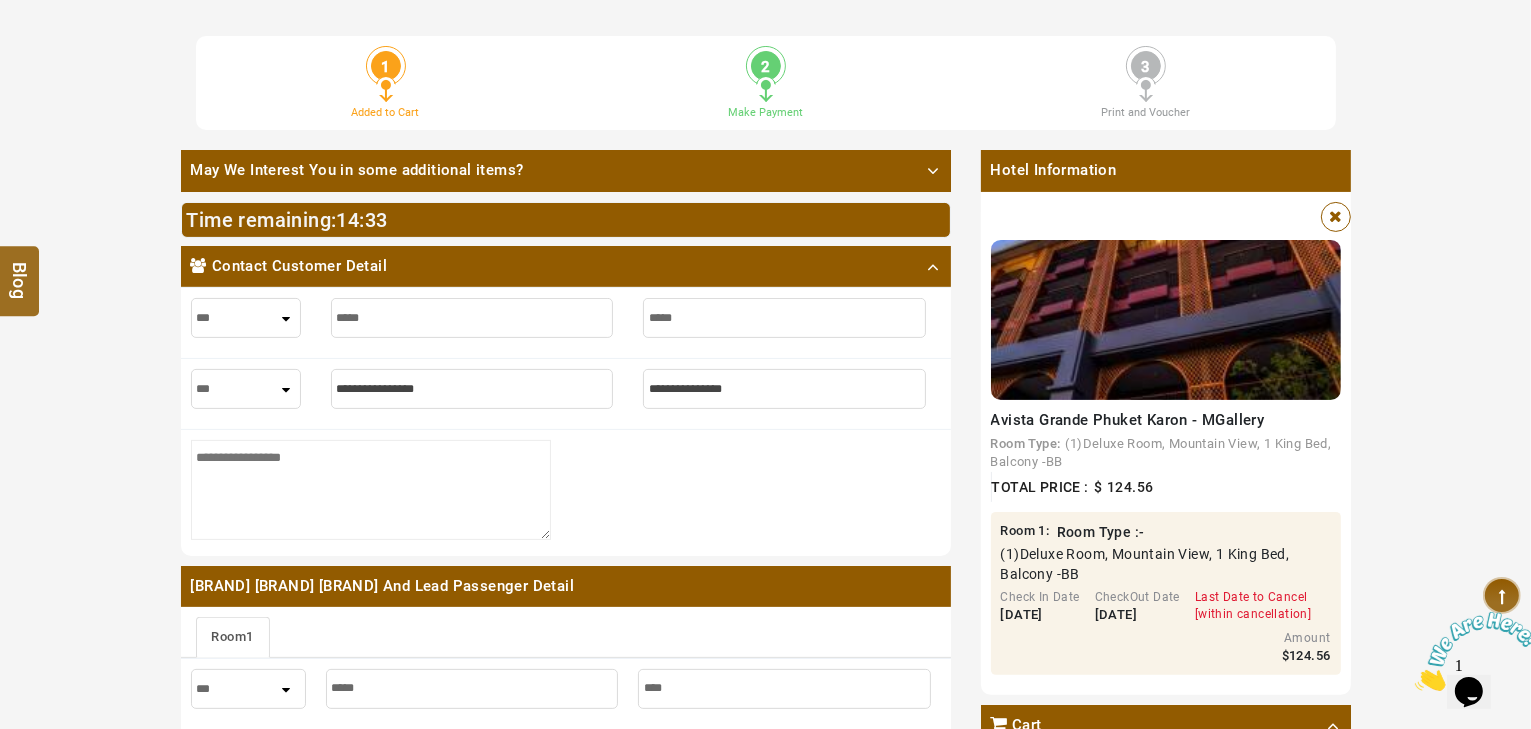 type on "*****" 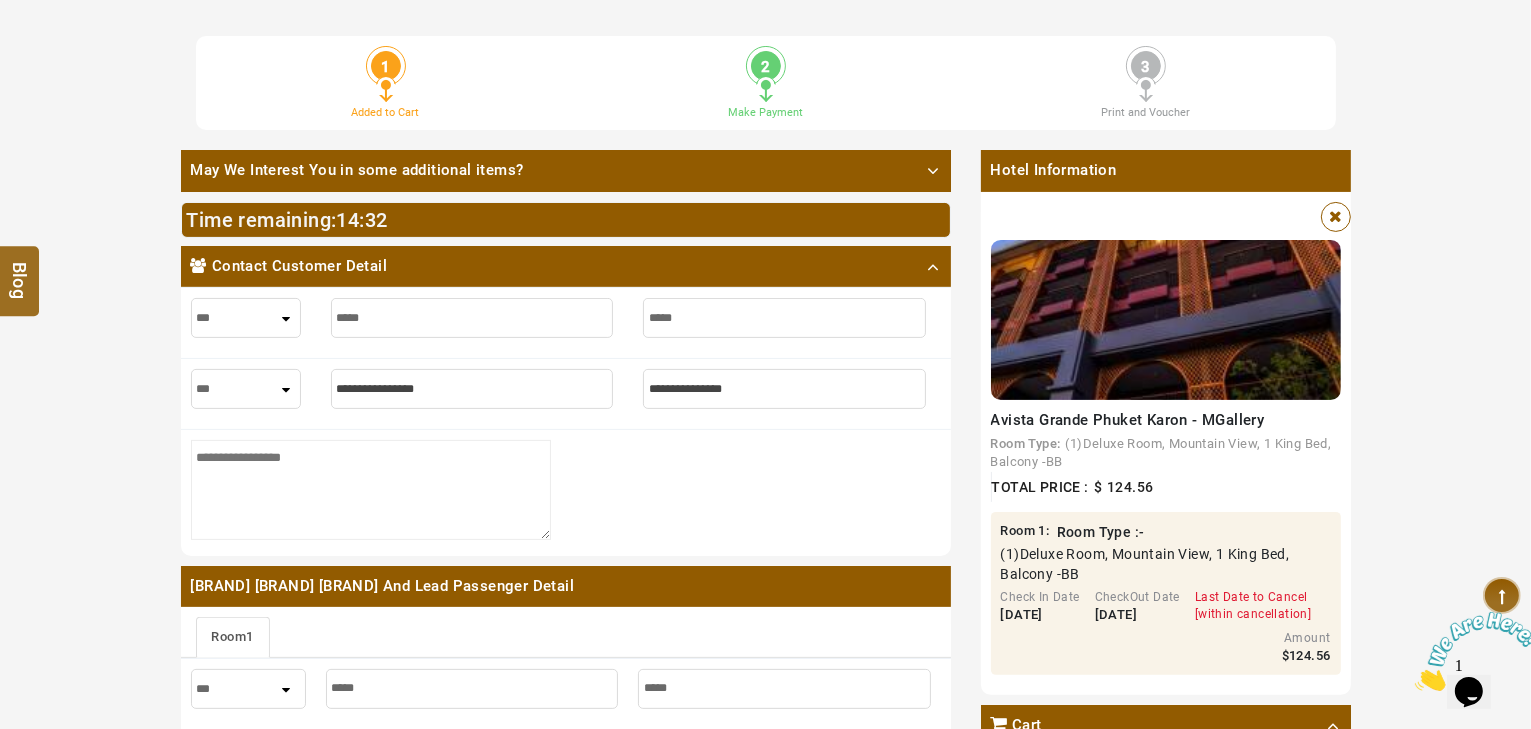 type on "*****" 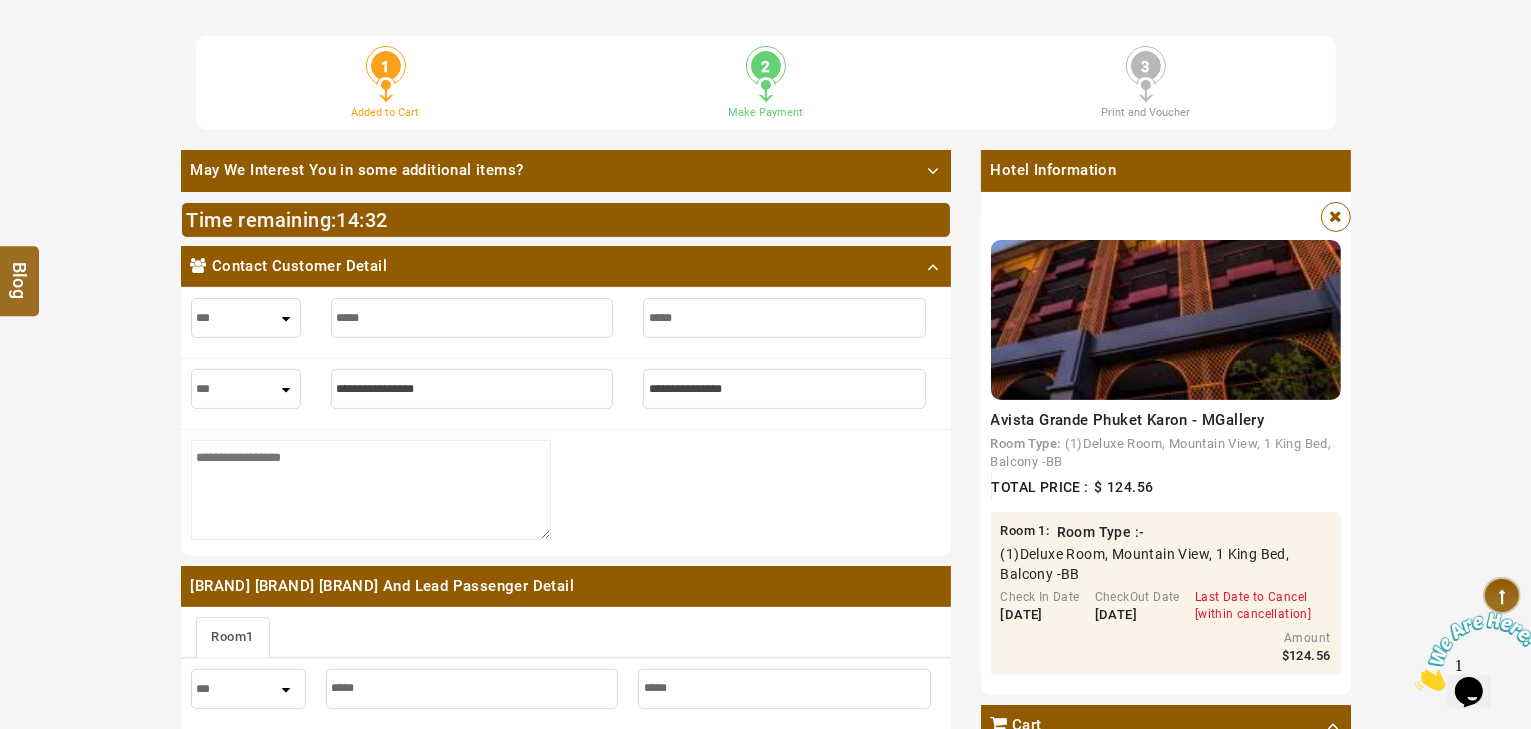 click at bounding box center [472, 389] 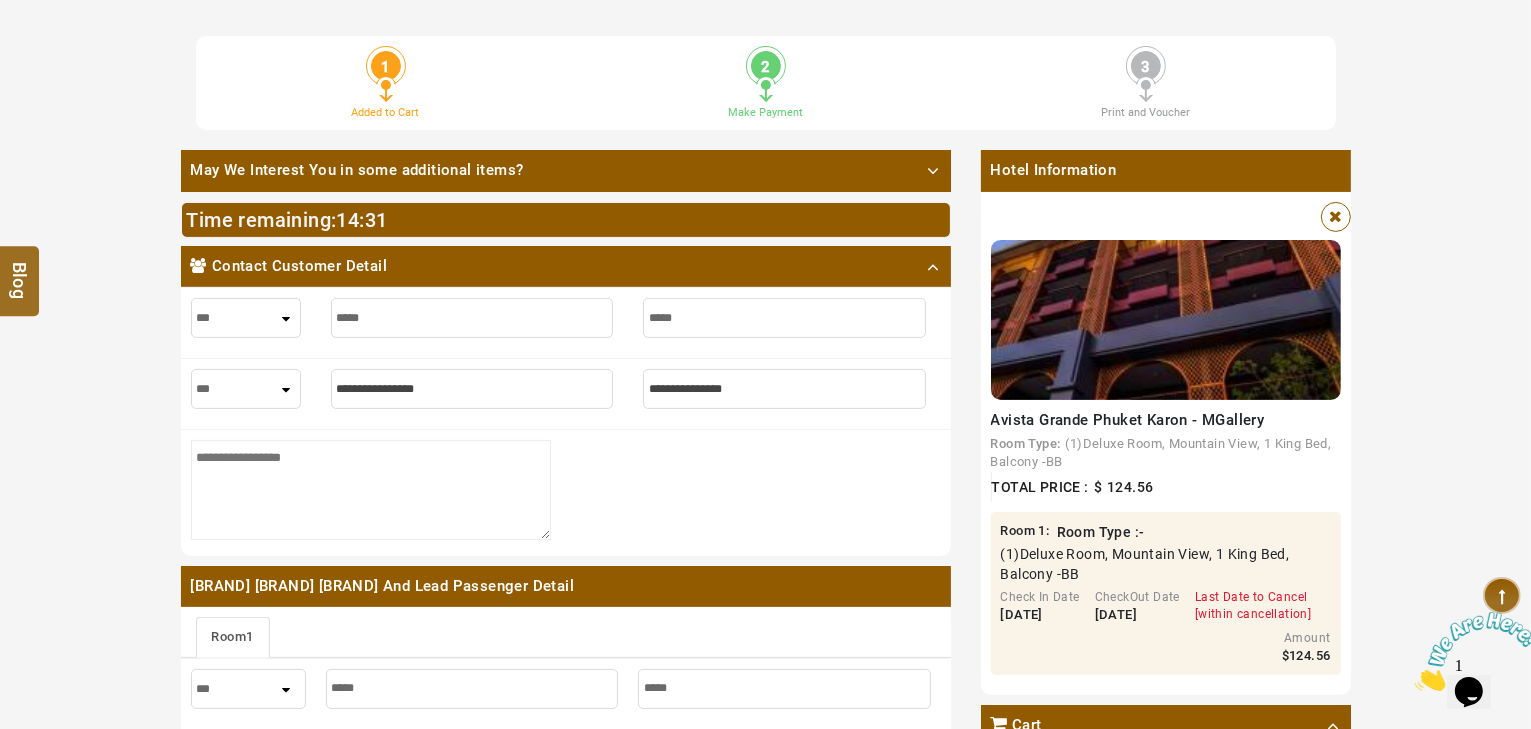 click on "*** **** ***" at bounding box center (246, 389) 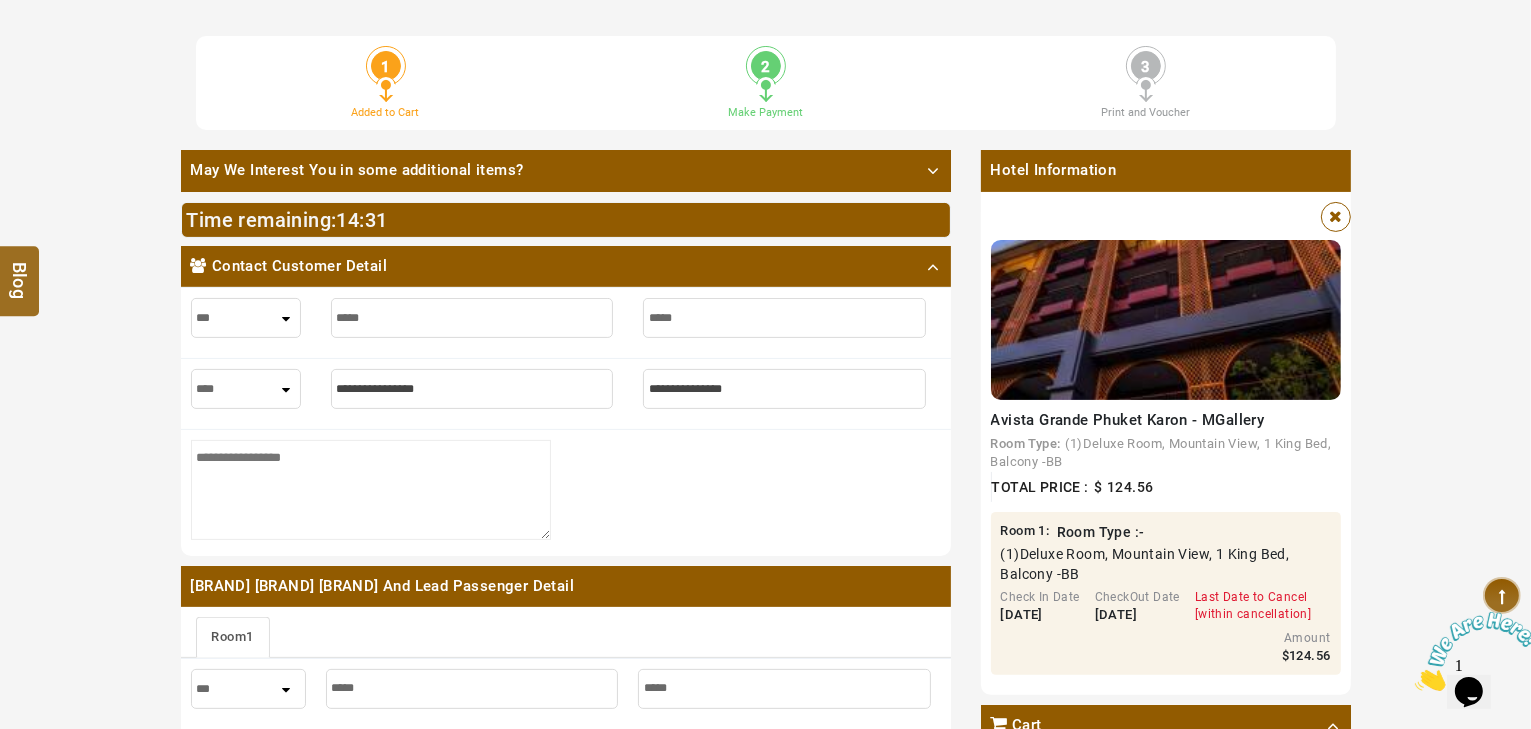 click on "*** **** ***" at bounding box center (246, 389) 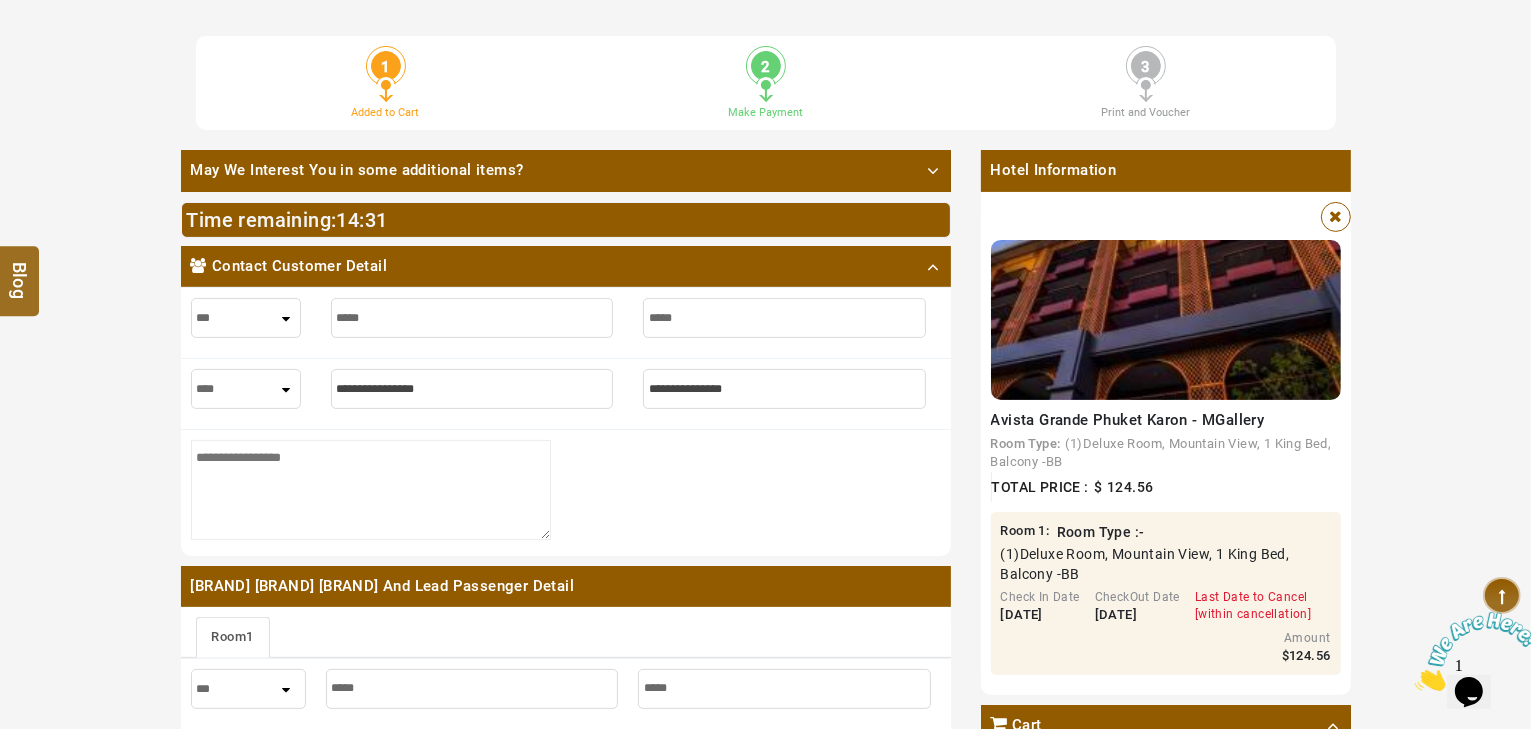 select on "****" 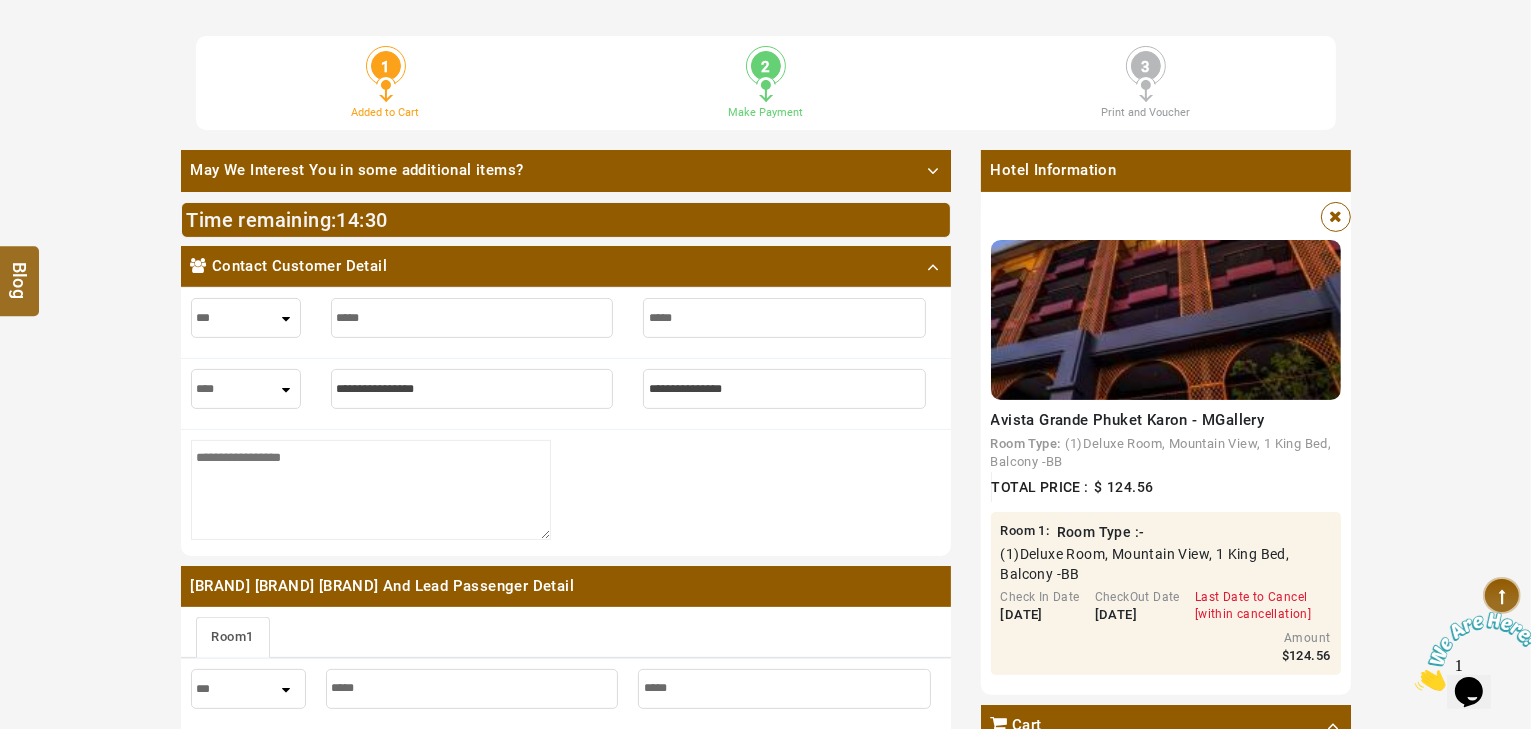 click at bounding box center (472, 389) 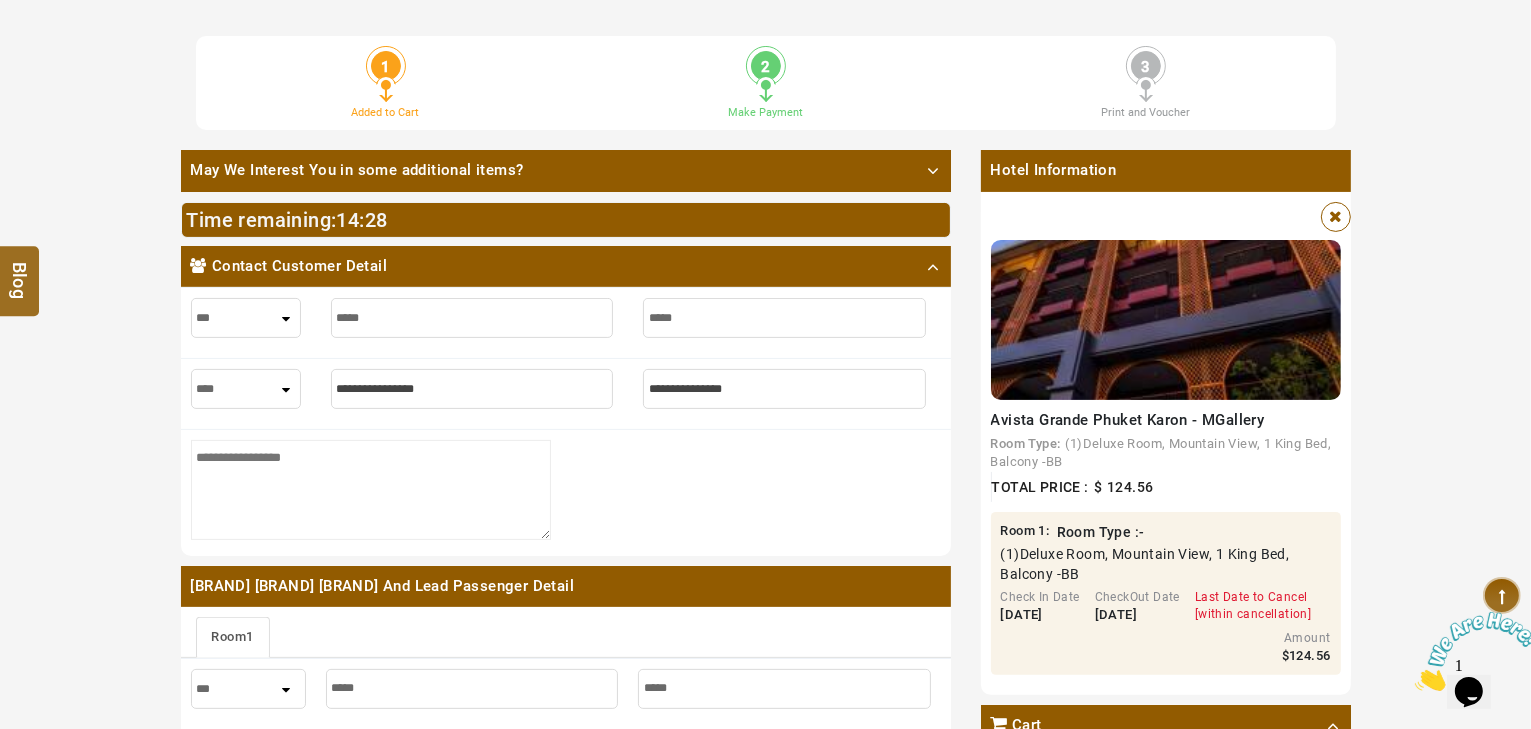 type on "*" 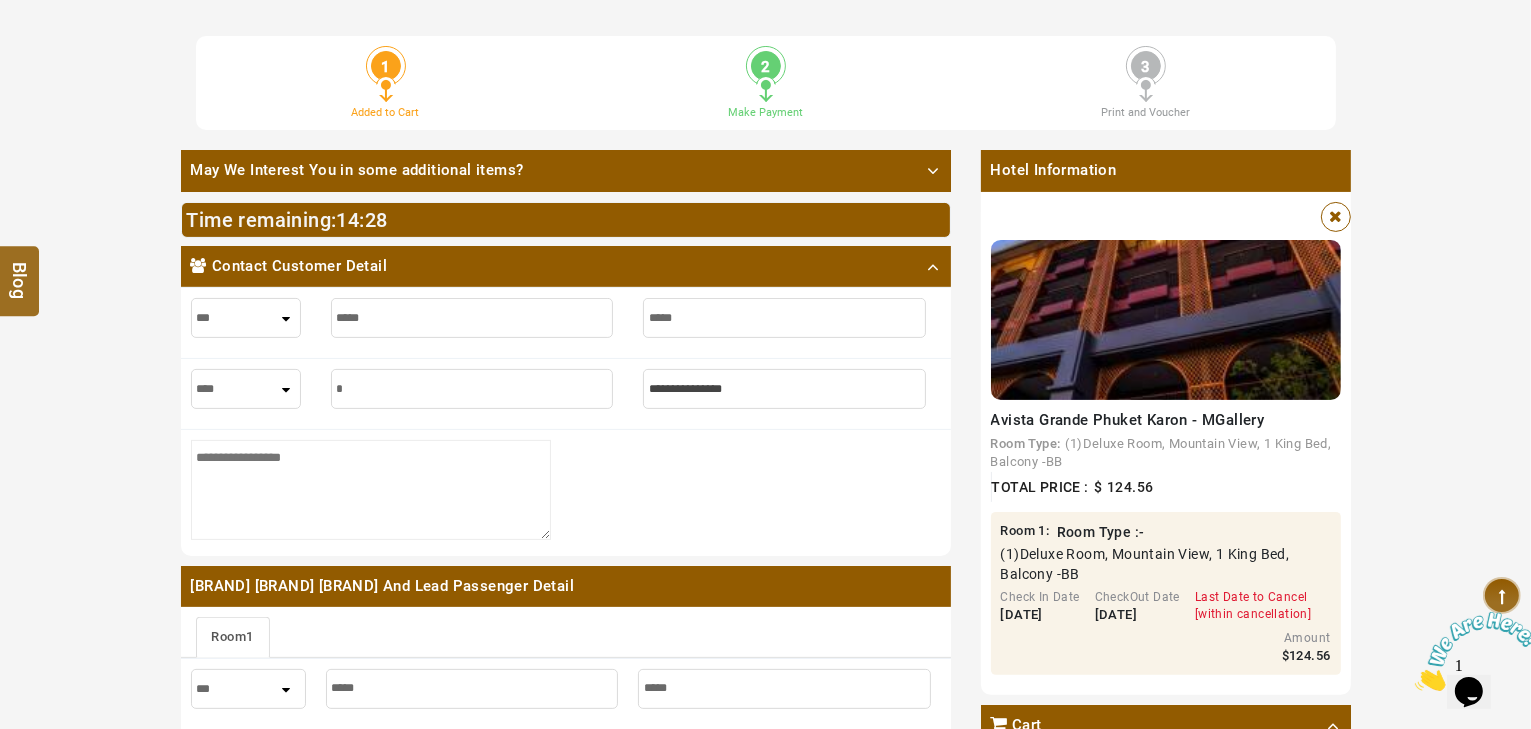 type on "*" 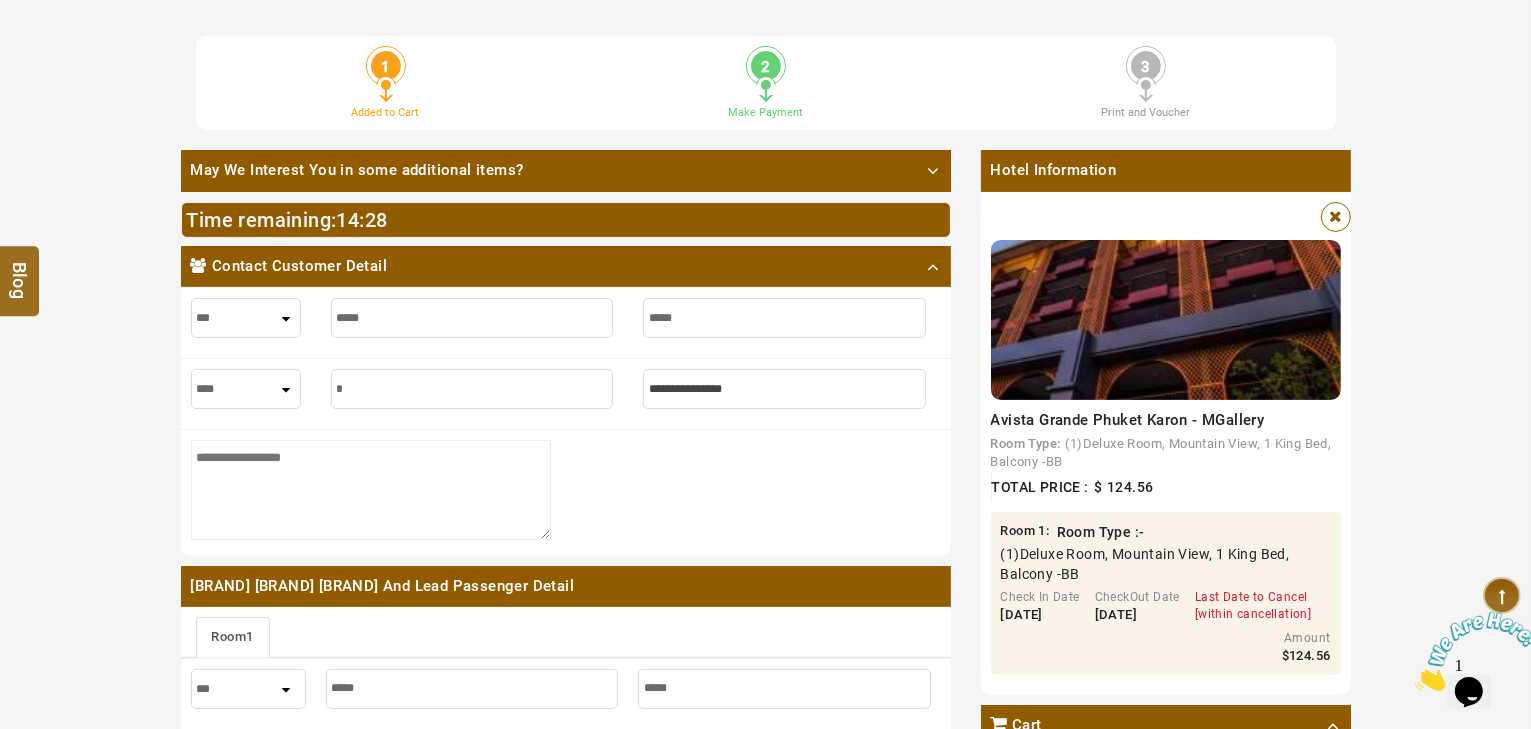 type on "**" 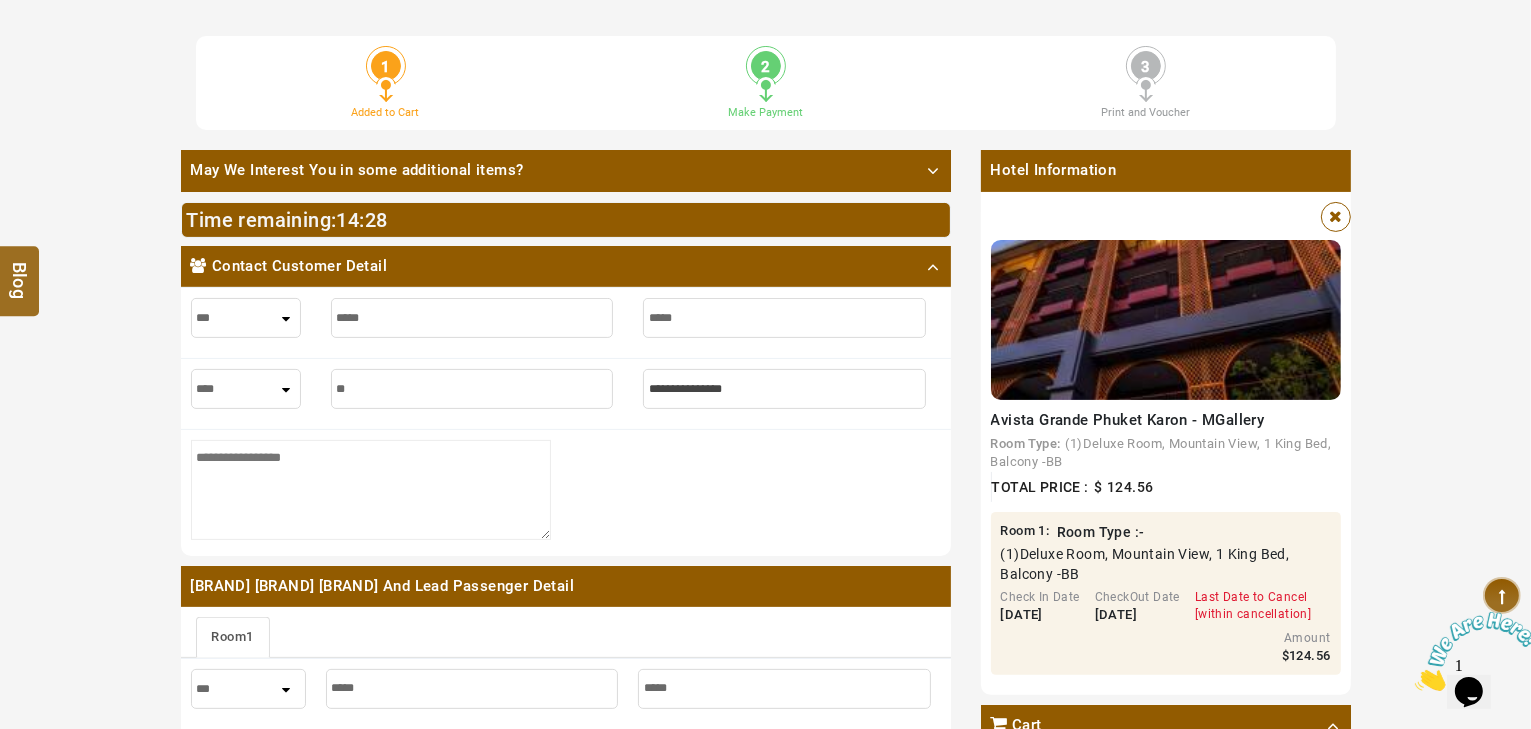 type on "**" 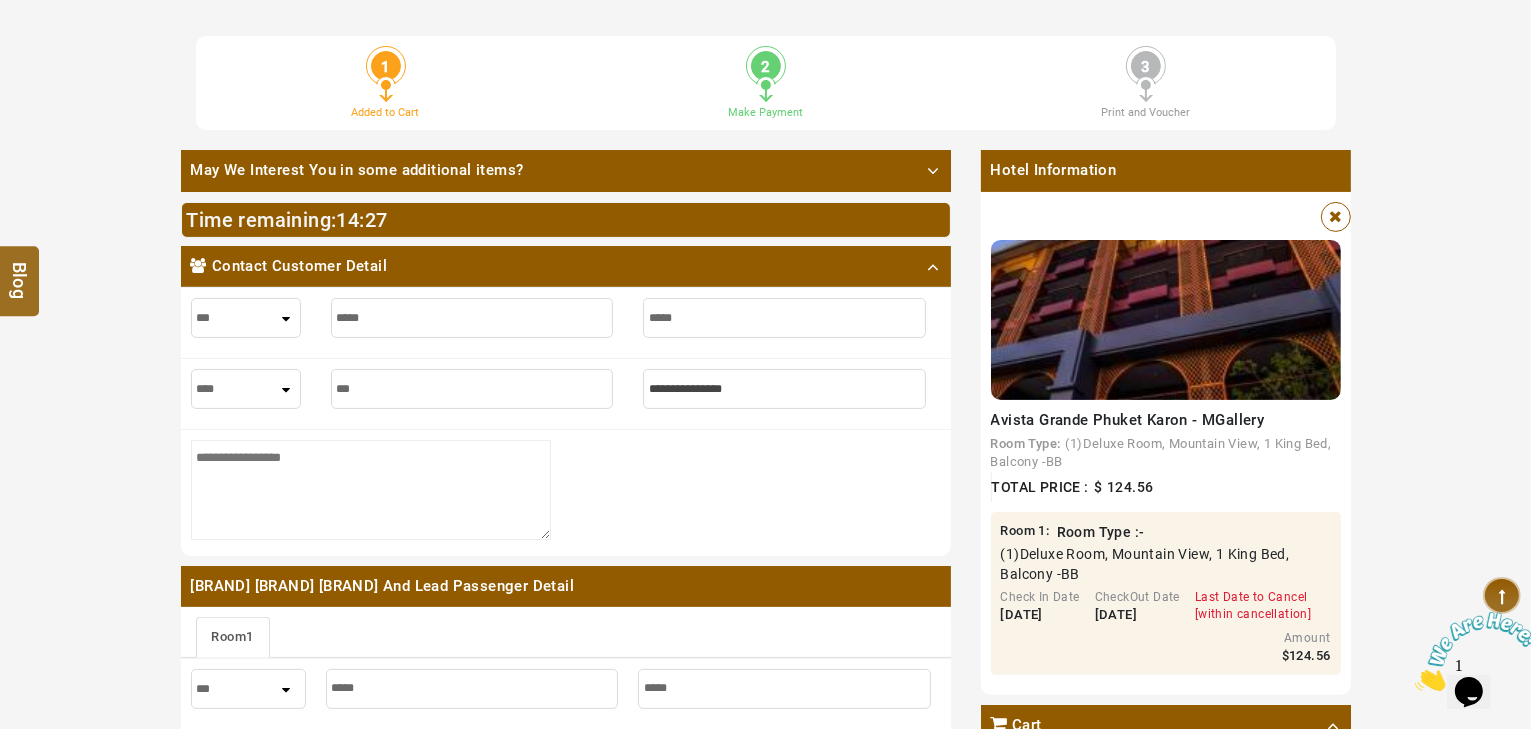 type on "****" 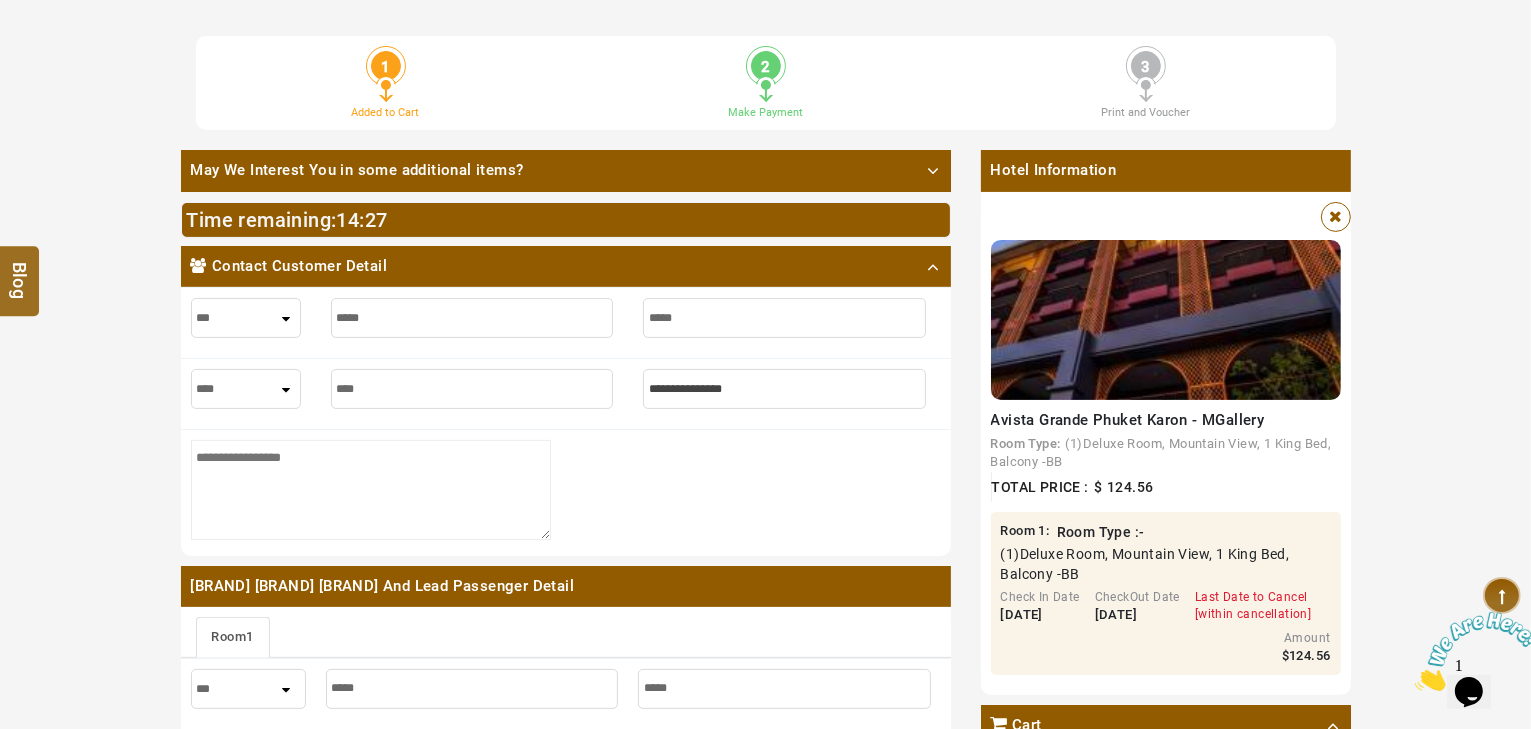 type on "****" 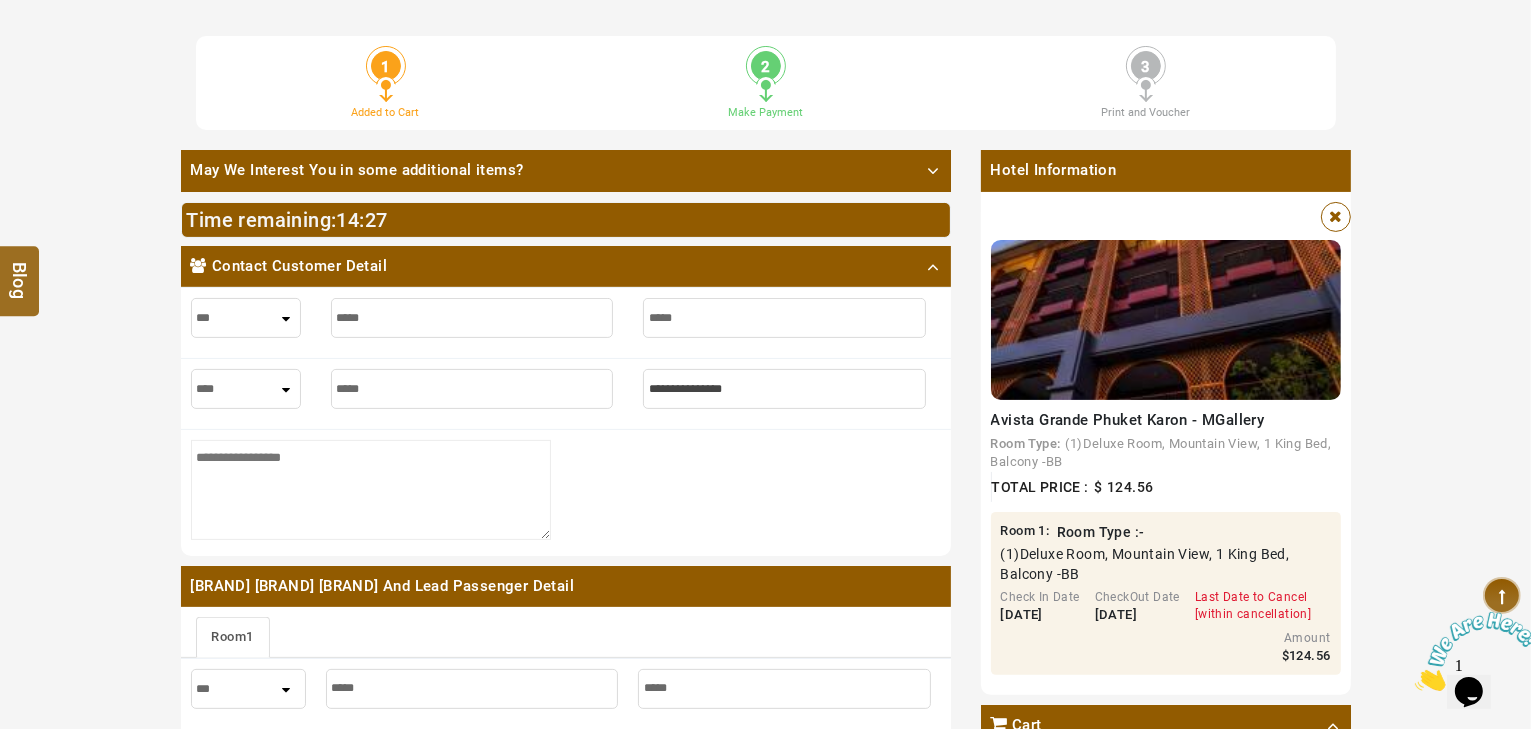 type on "*****" 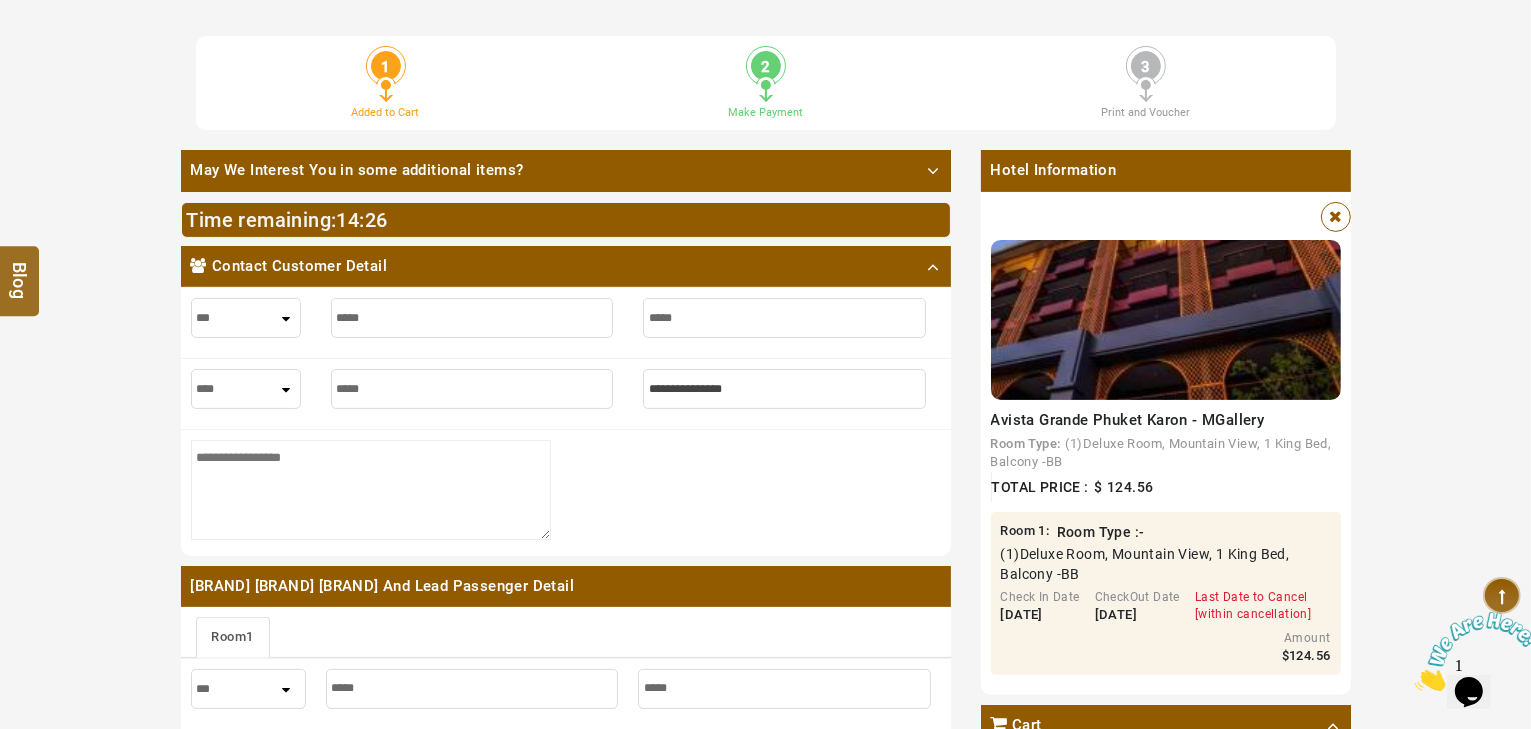 type on "*****" 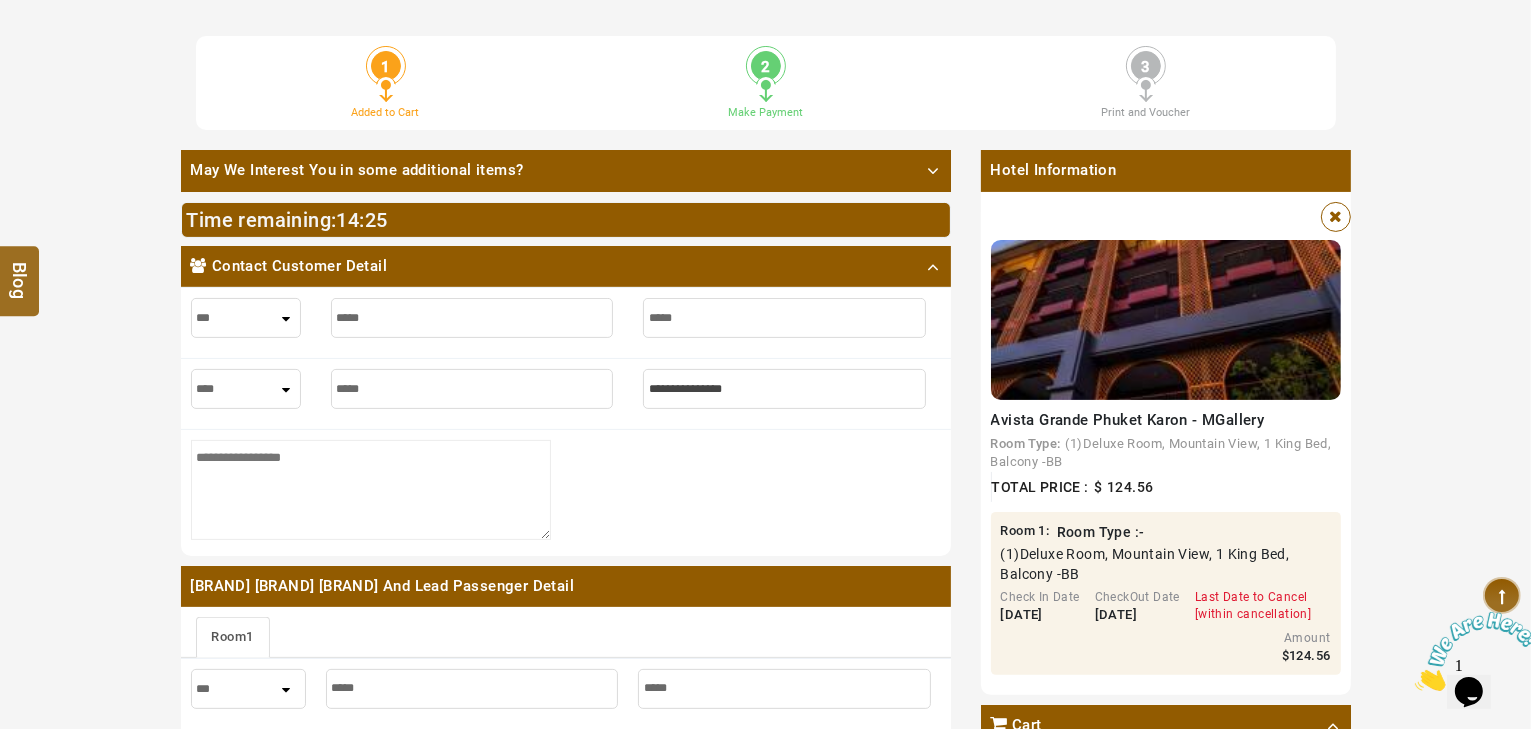 type on "*" 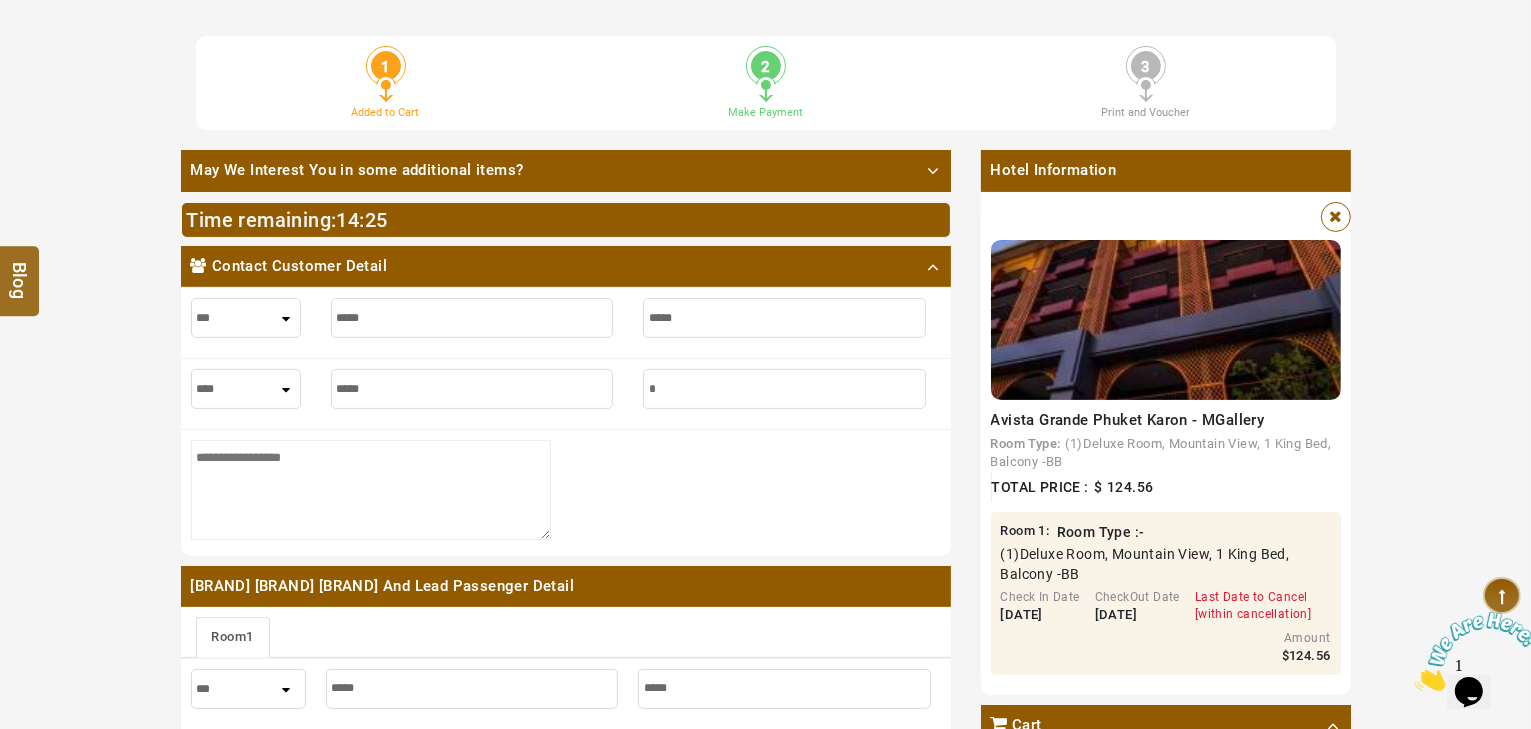 type on "*" 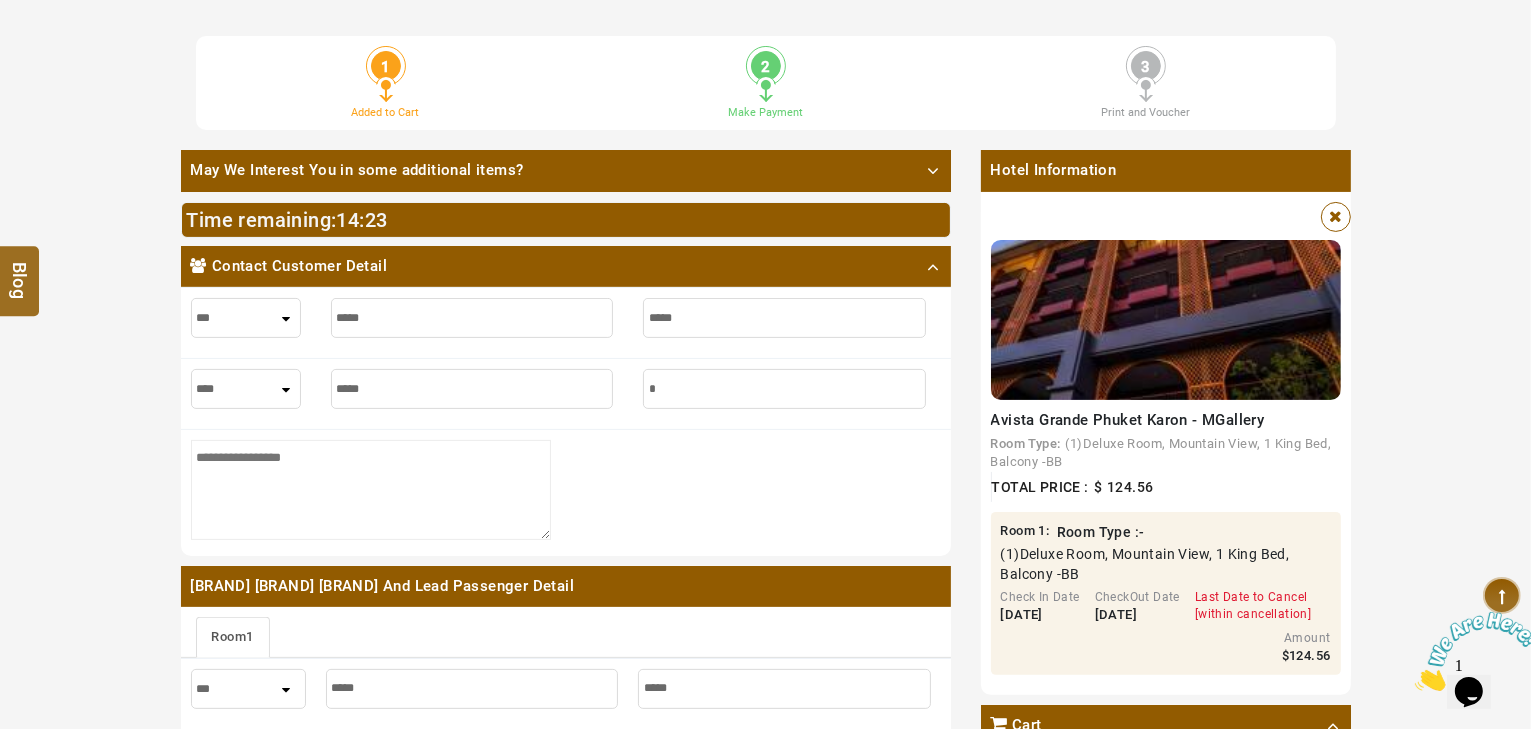 type on "**" 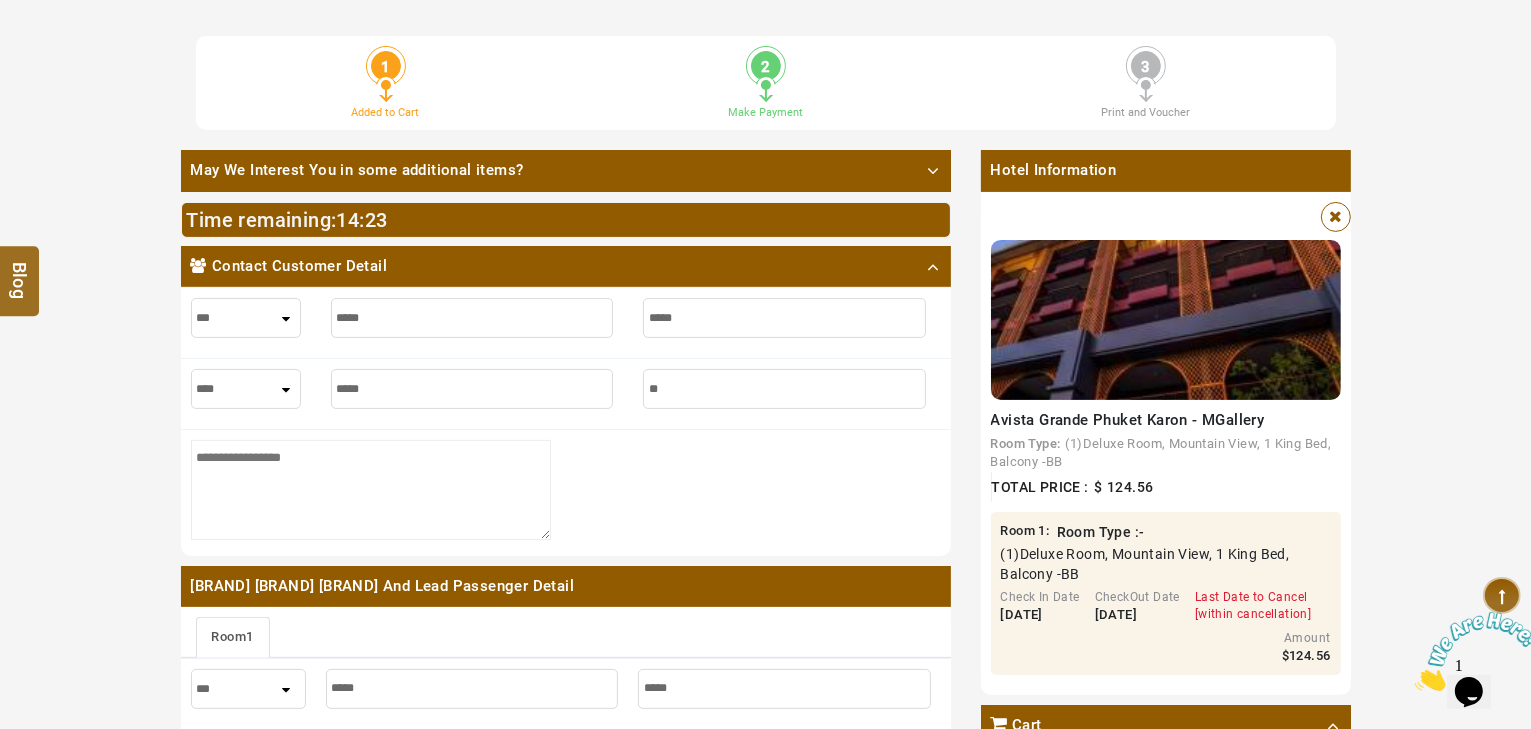 type on "**" 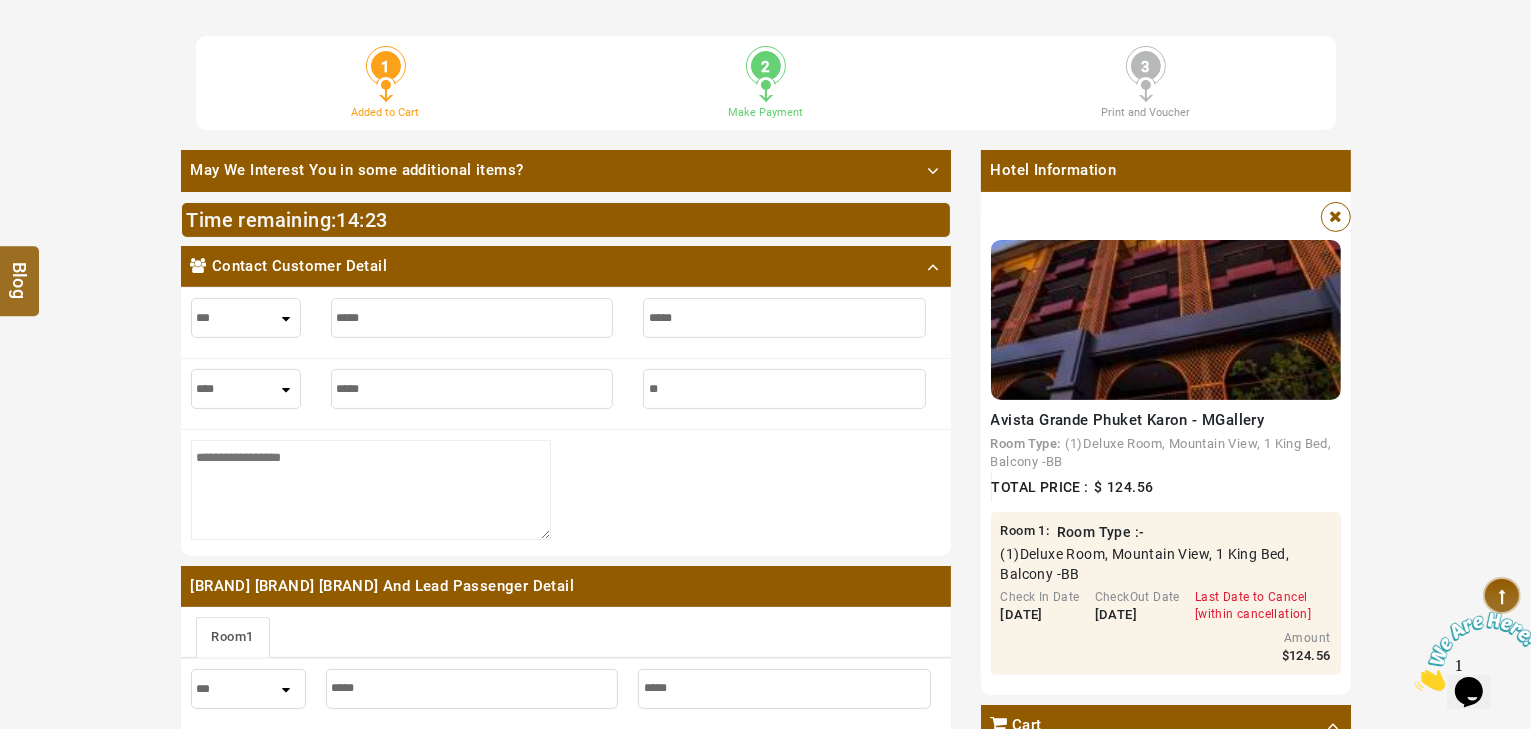 type on "***" 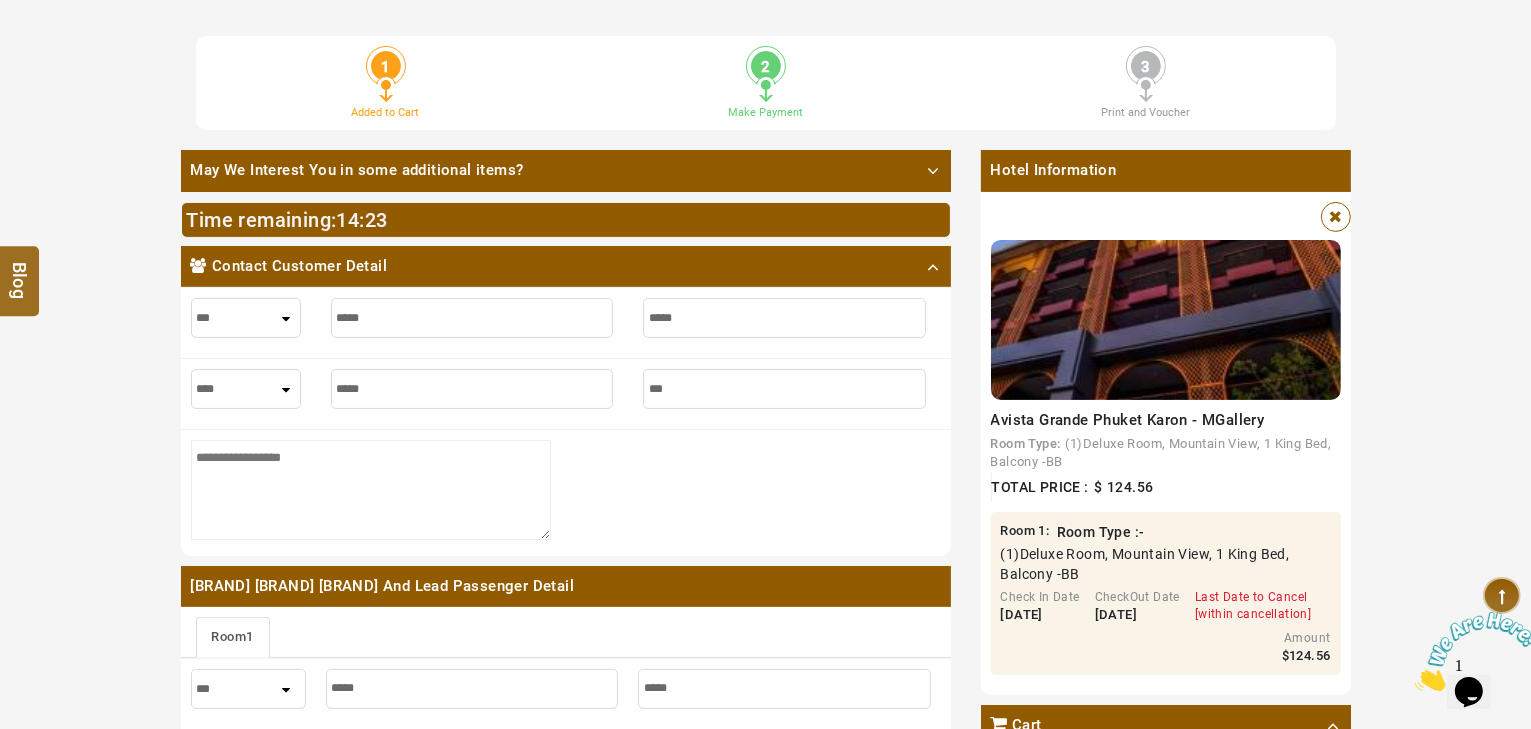 type on "***" 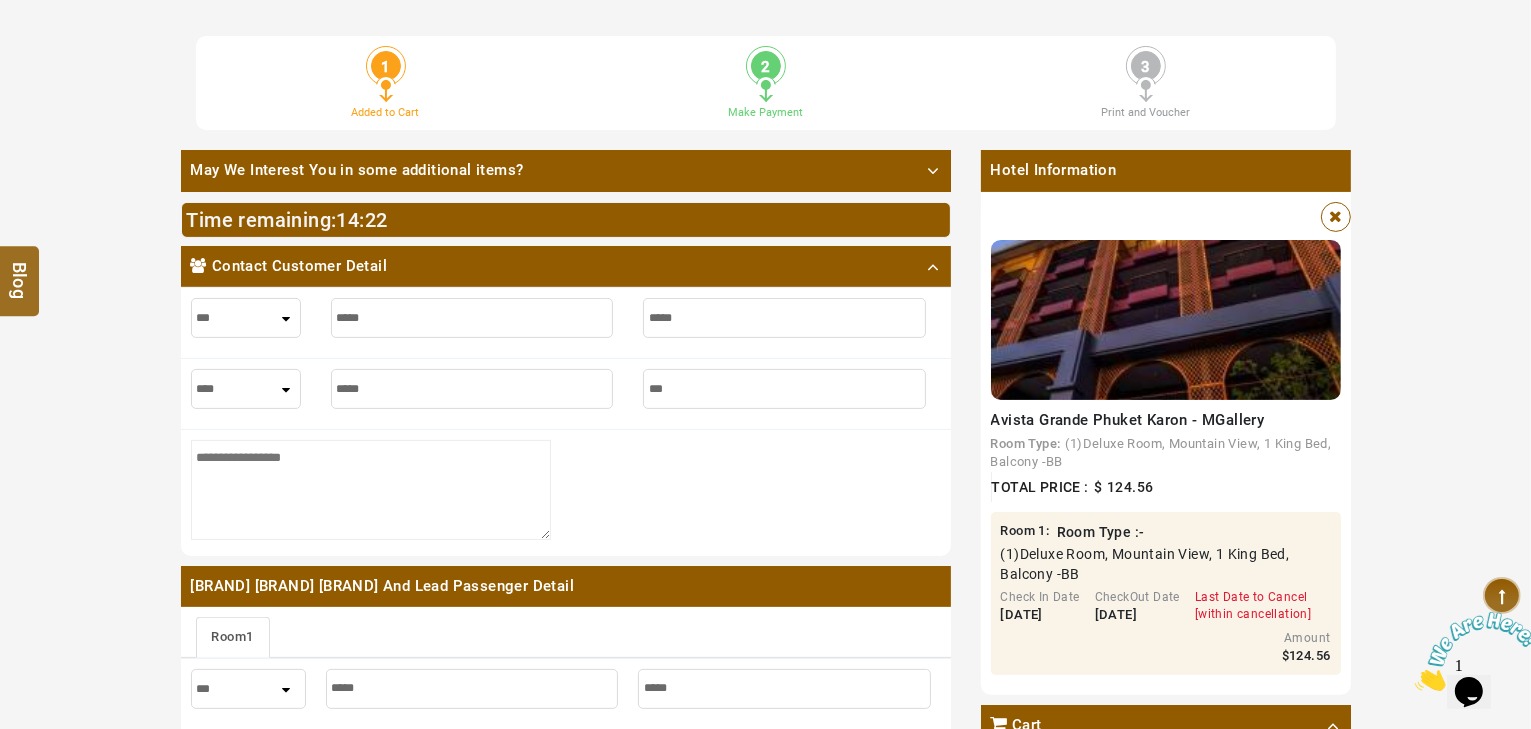 type on "****" 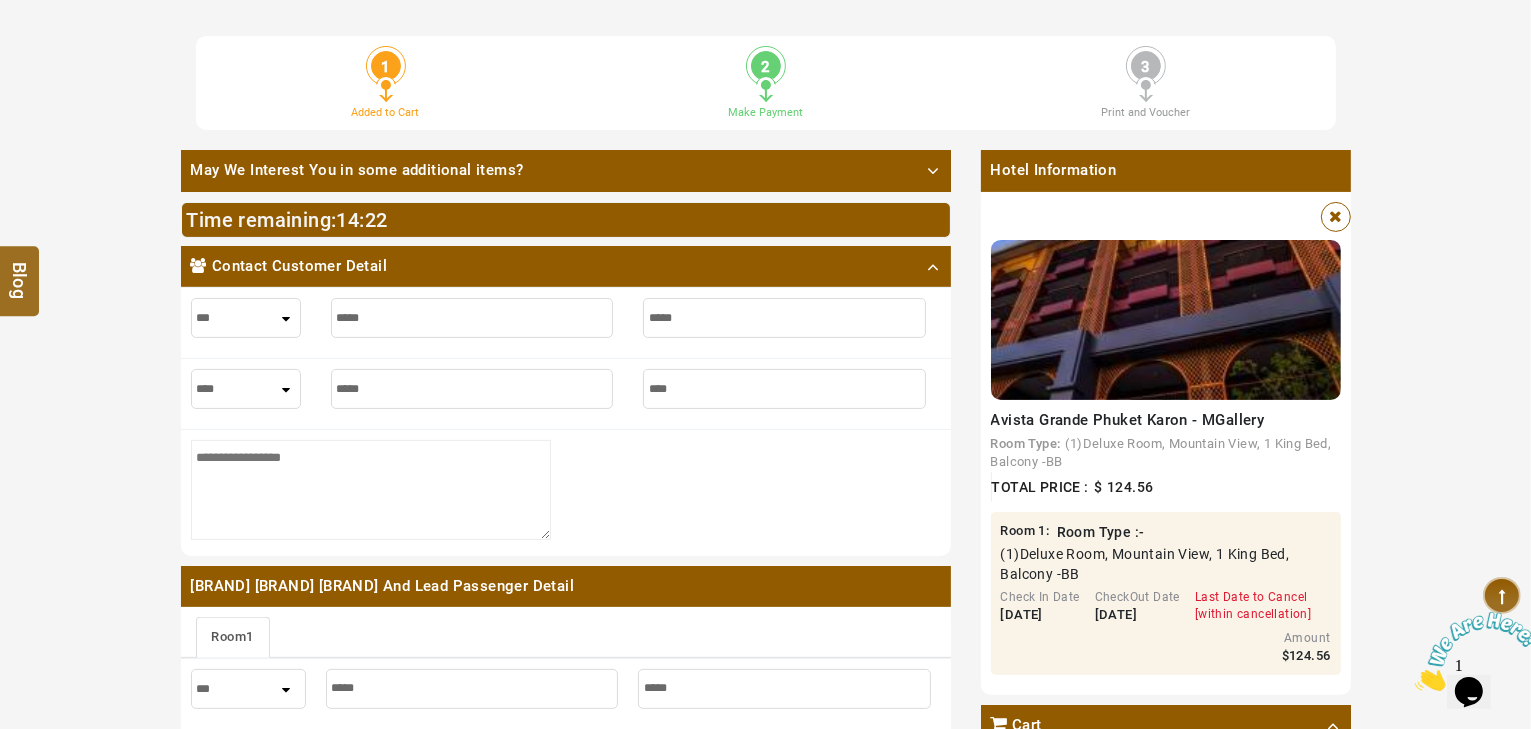type on "****" 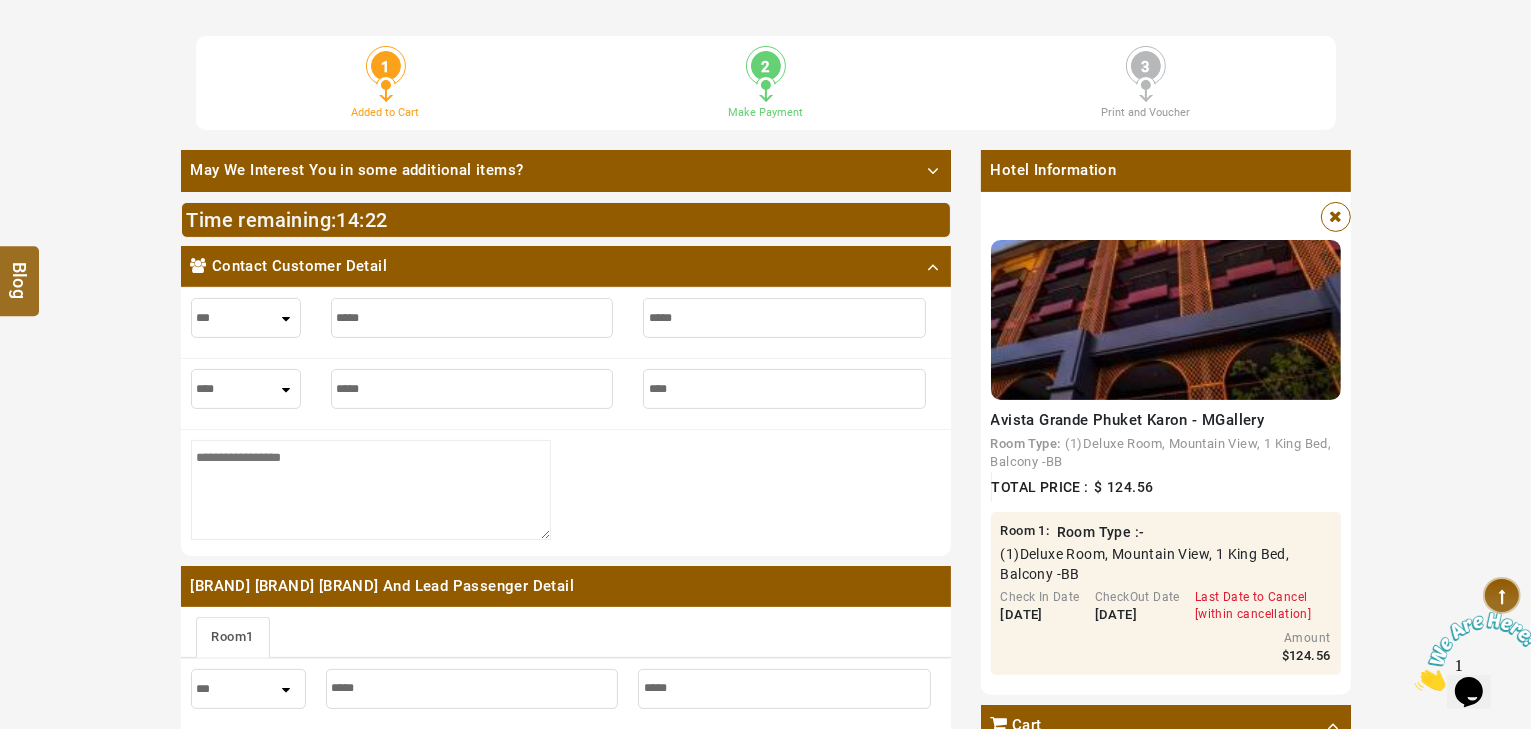 type on "*****" 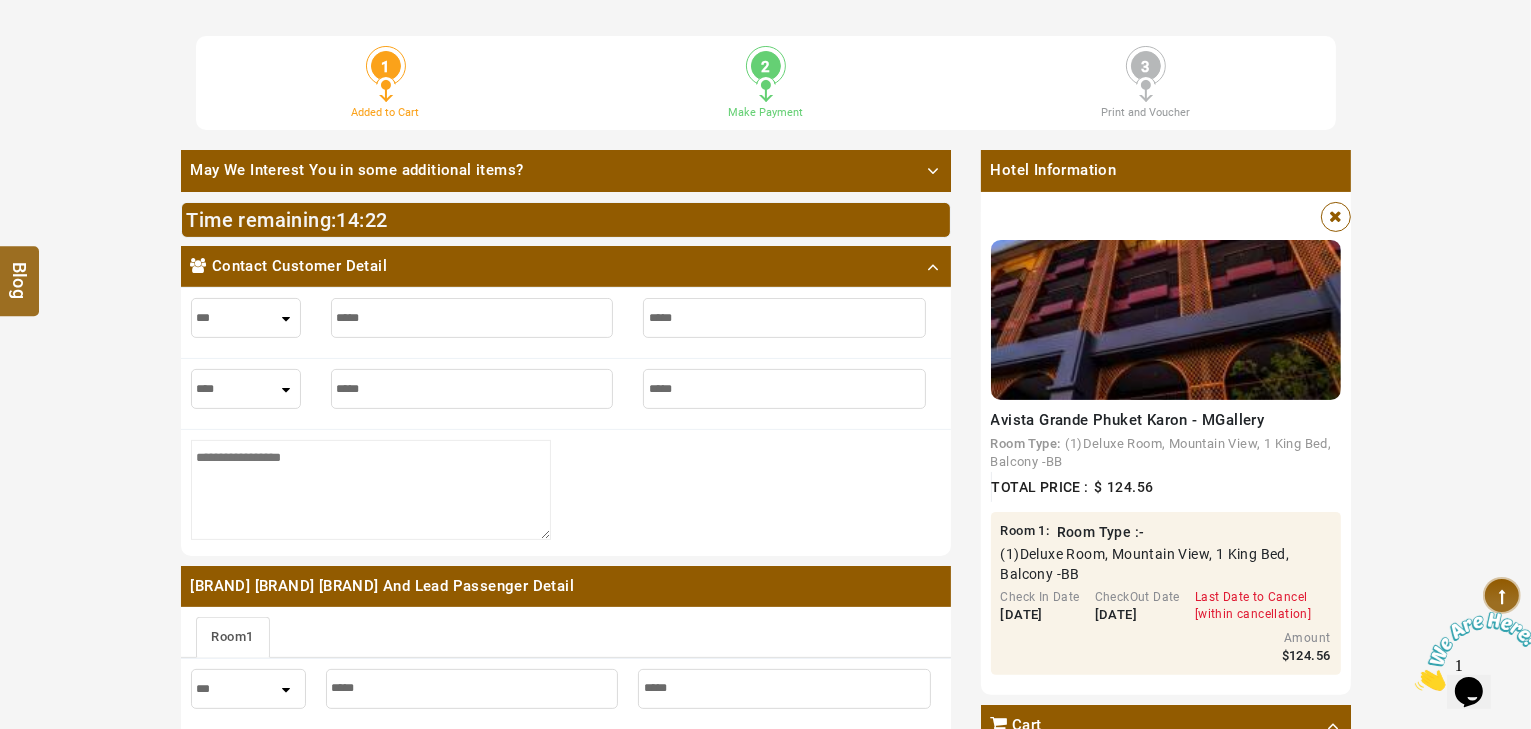 type on "*****" 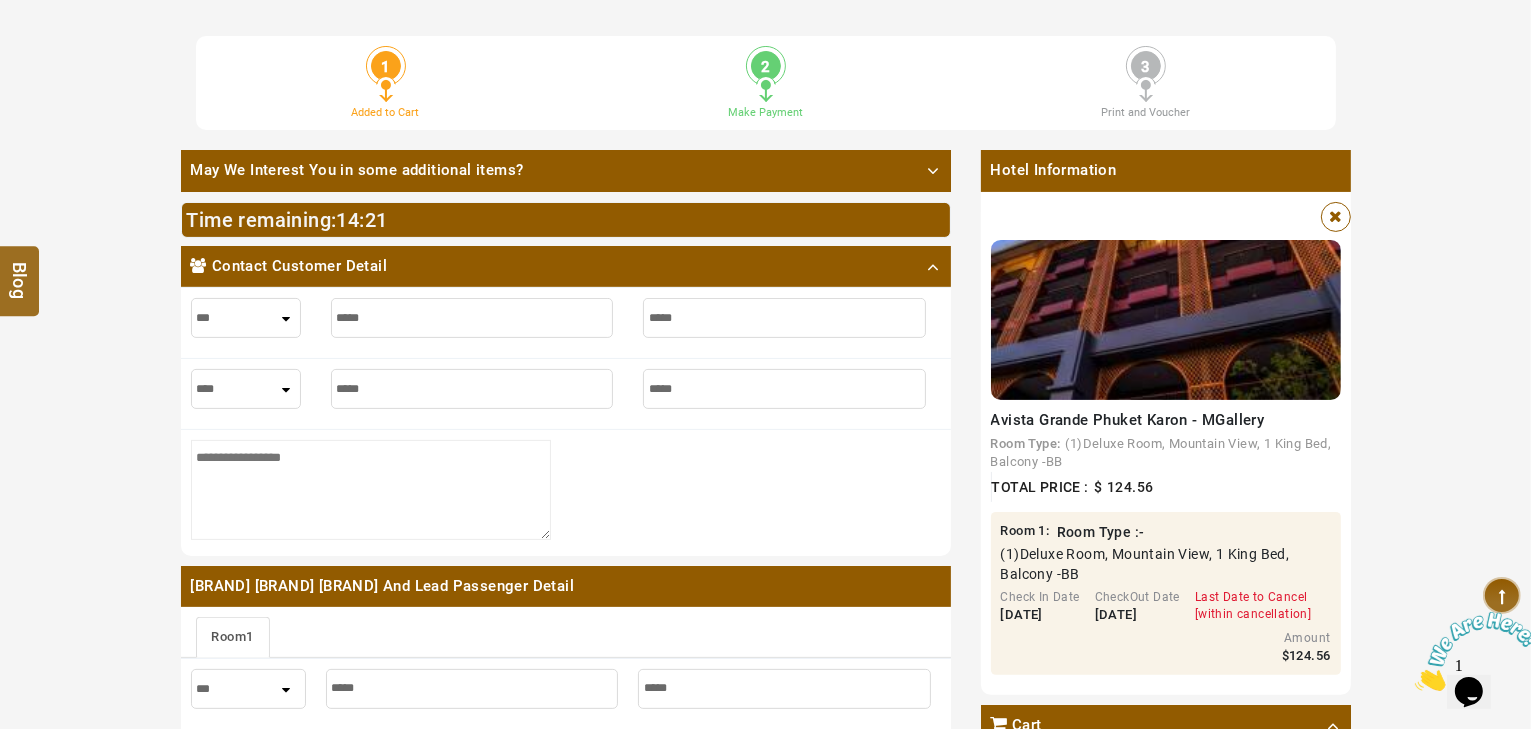 type on "******" 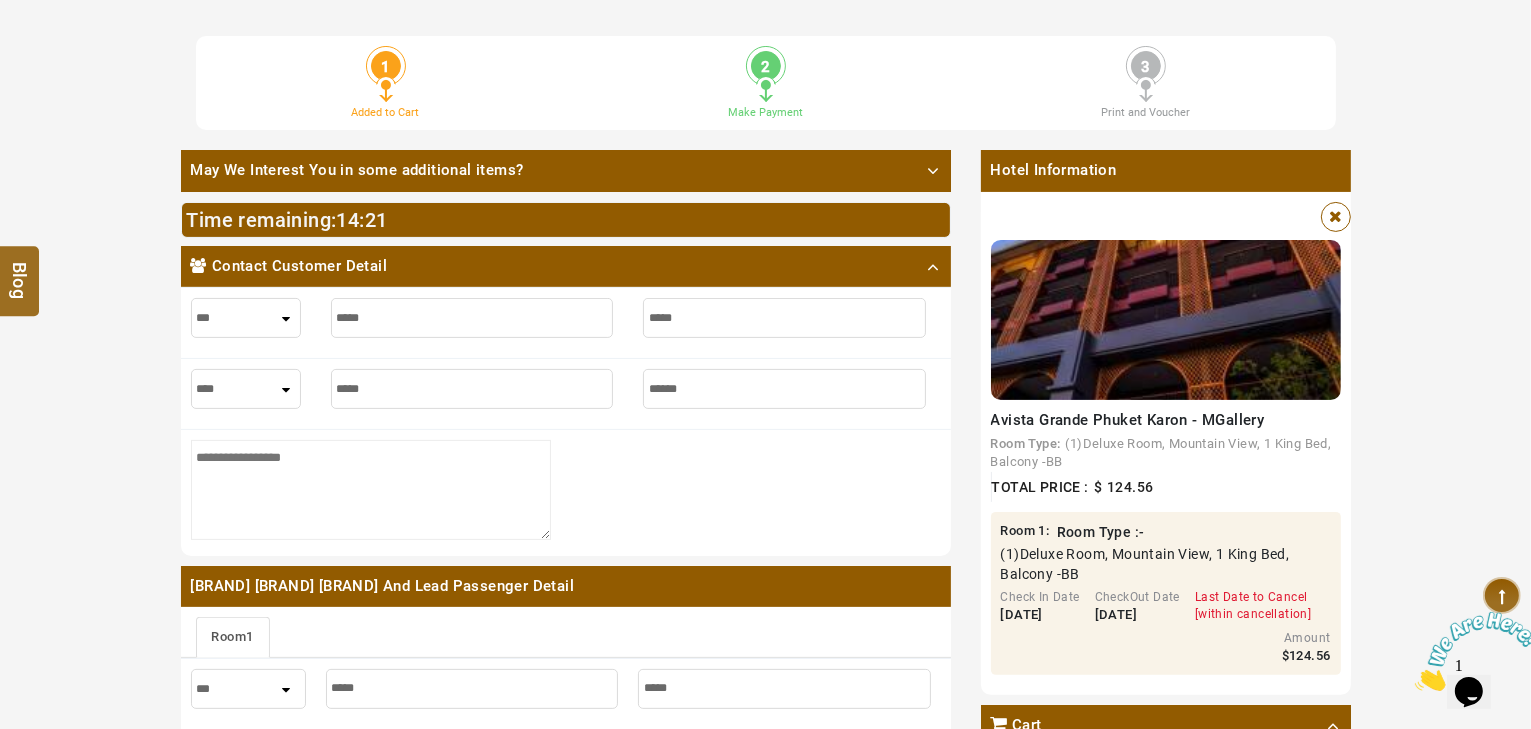 type on "******" 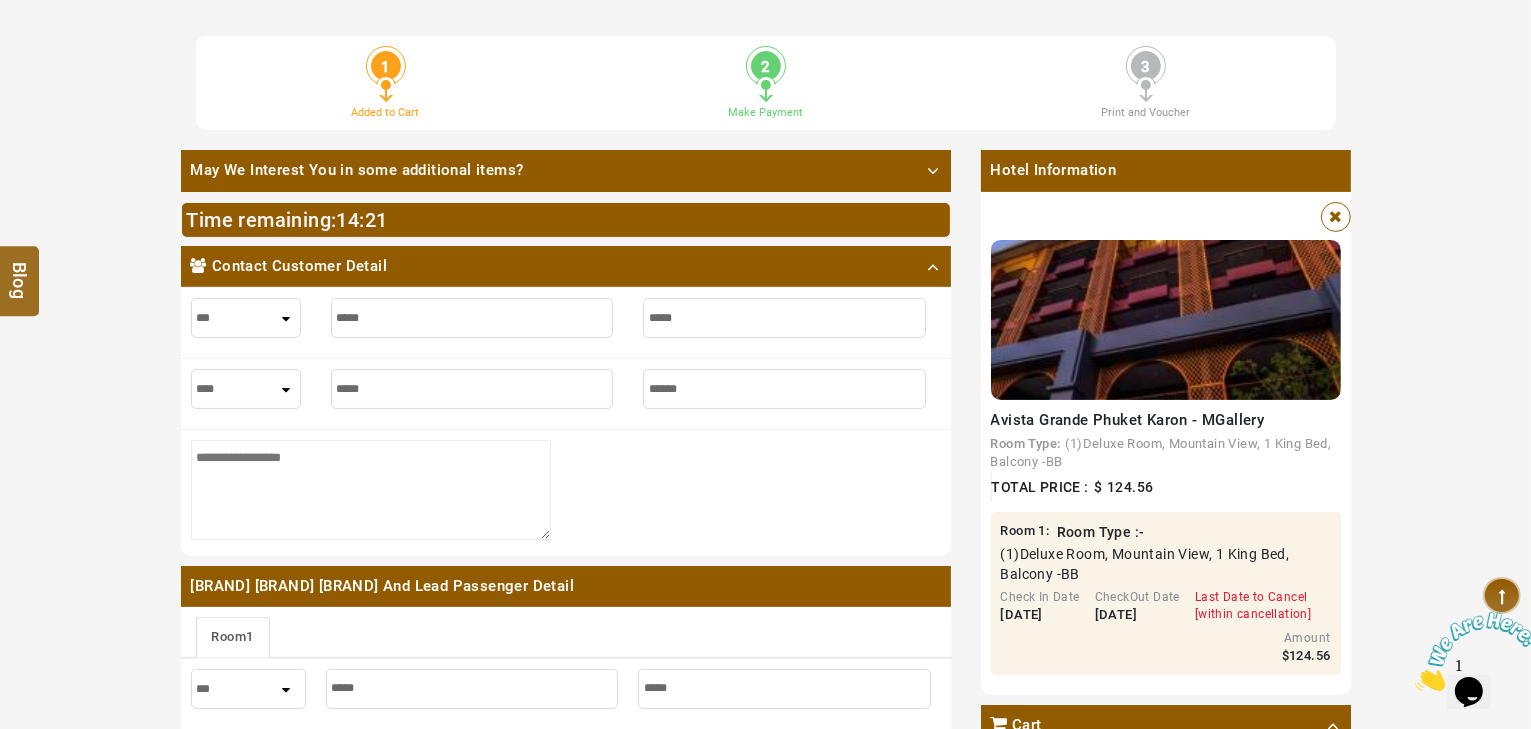 type on "*******" 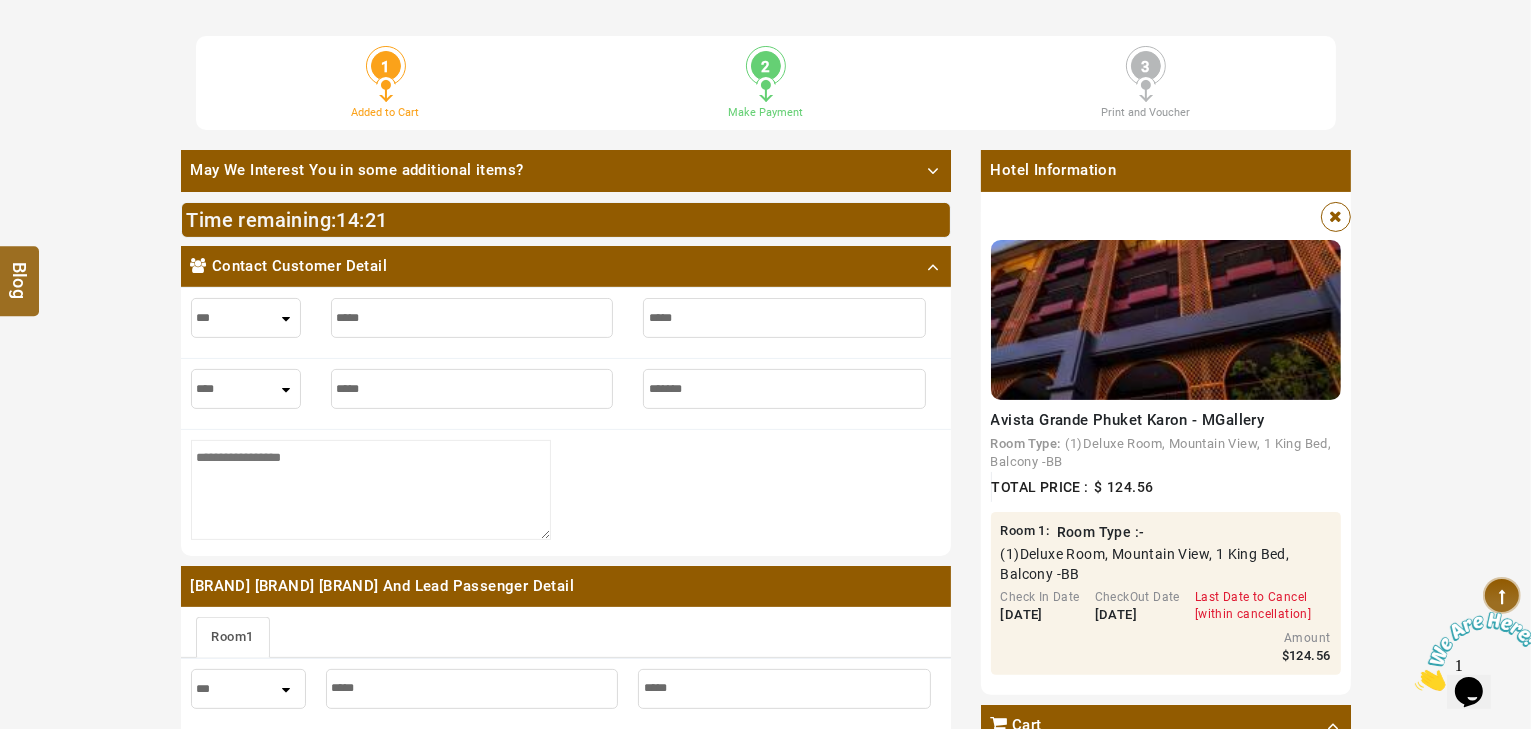 type on "*******" 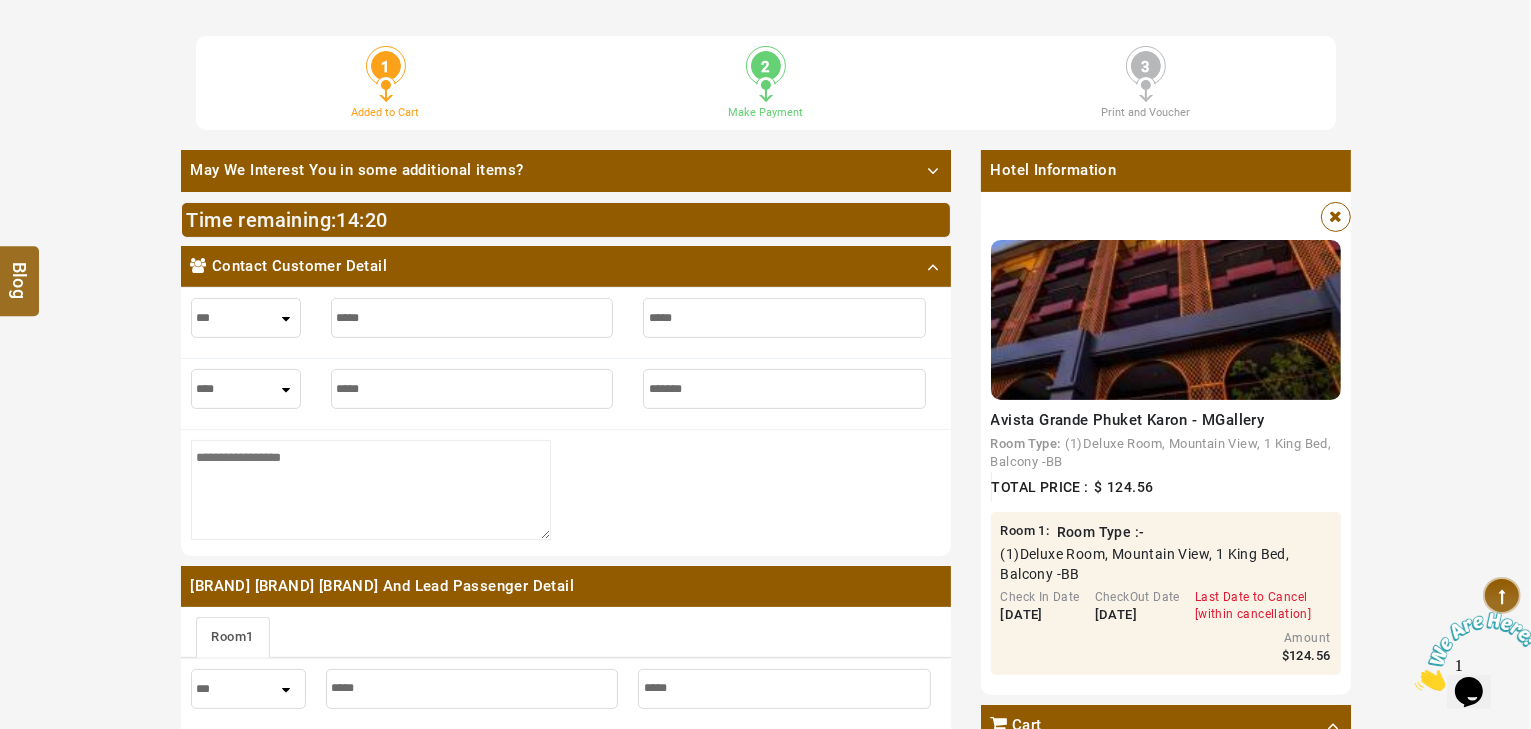 type on "*******" 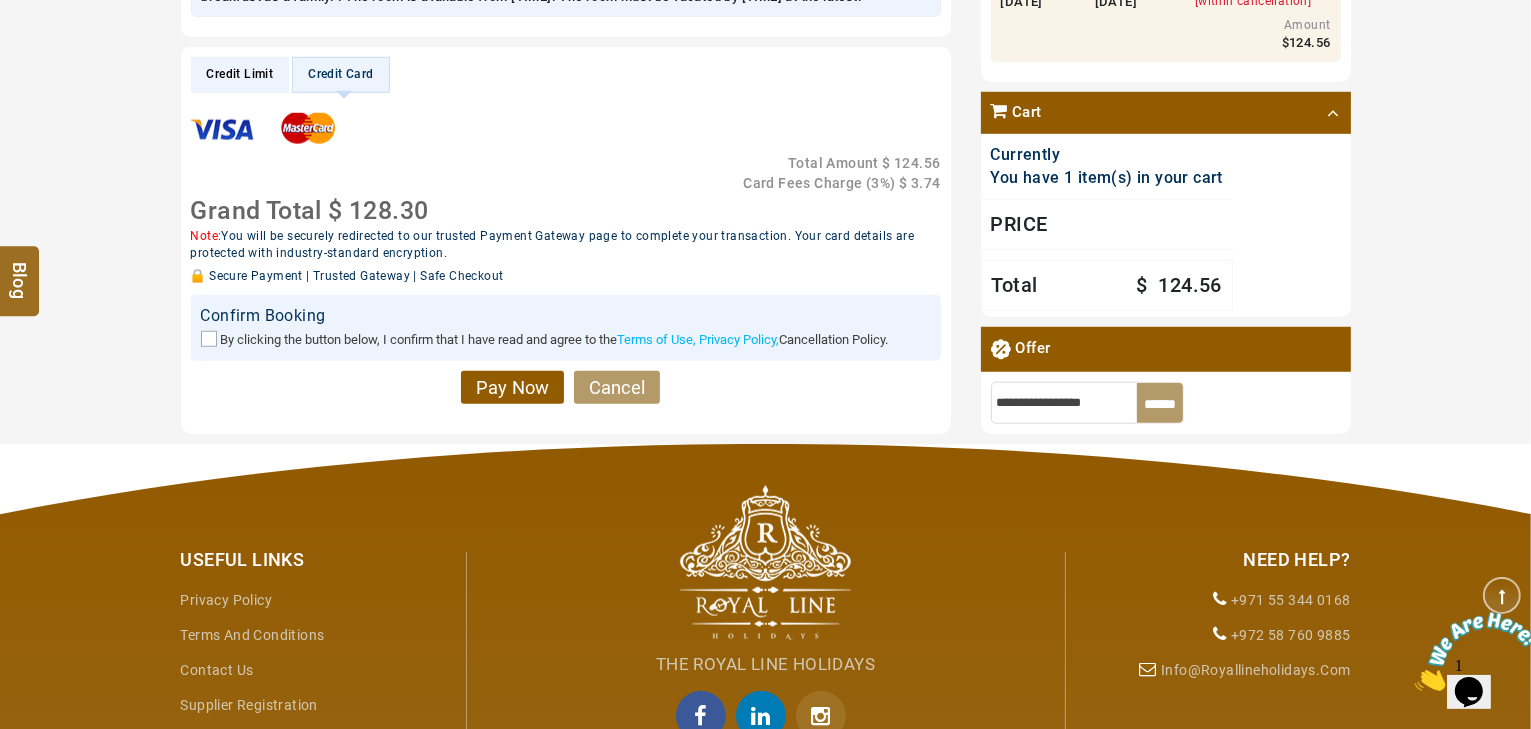 scroll, scrollTop: 1440, scrollLeft: 0, axis: vertical 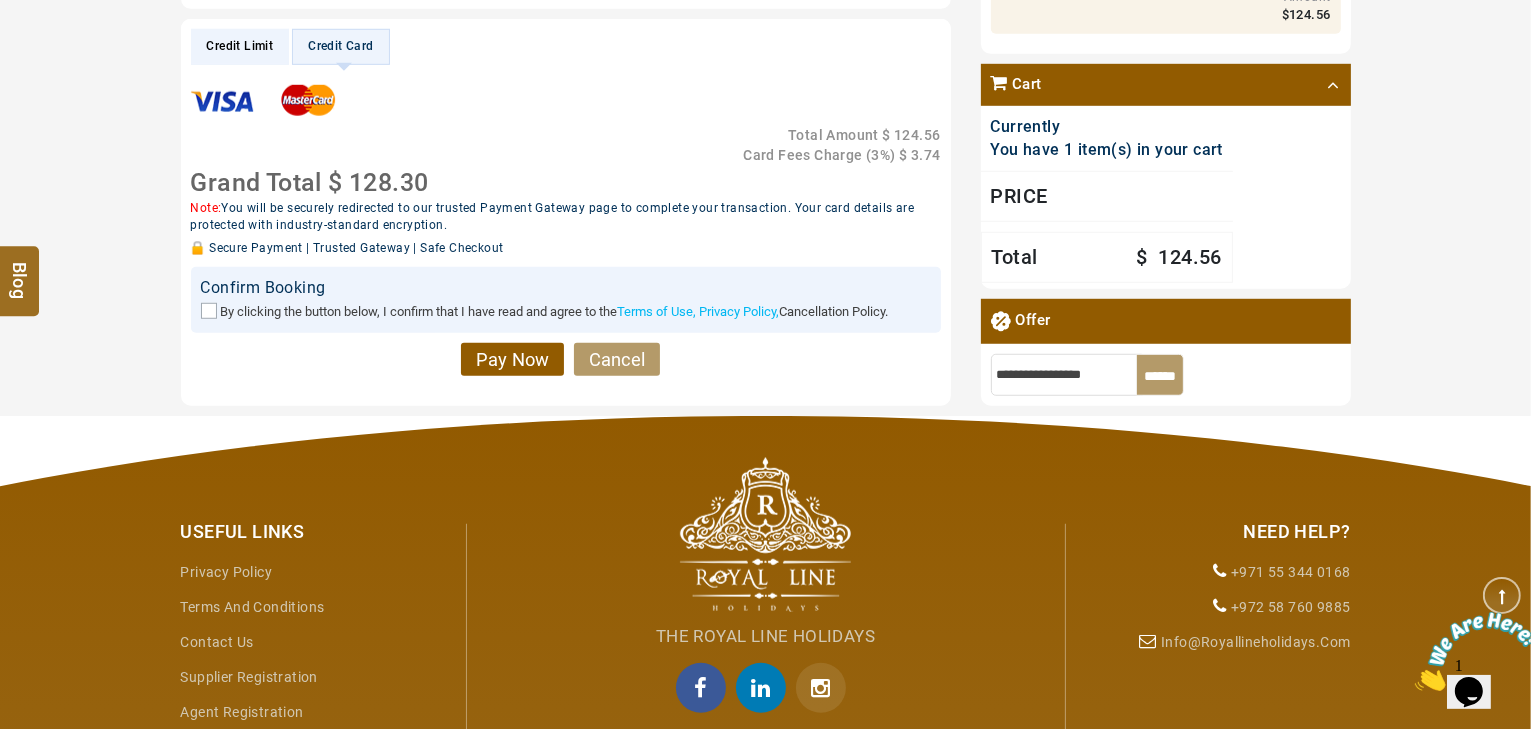 click on "By clicking the button below, I confirm that I have read and agree to the  Terms of Use,   Privacy Policy,  Cancellation Policy." at bounding box center [566, 311] 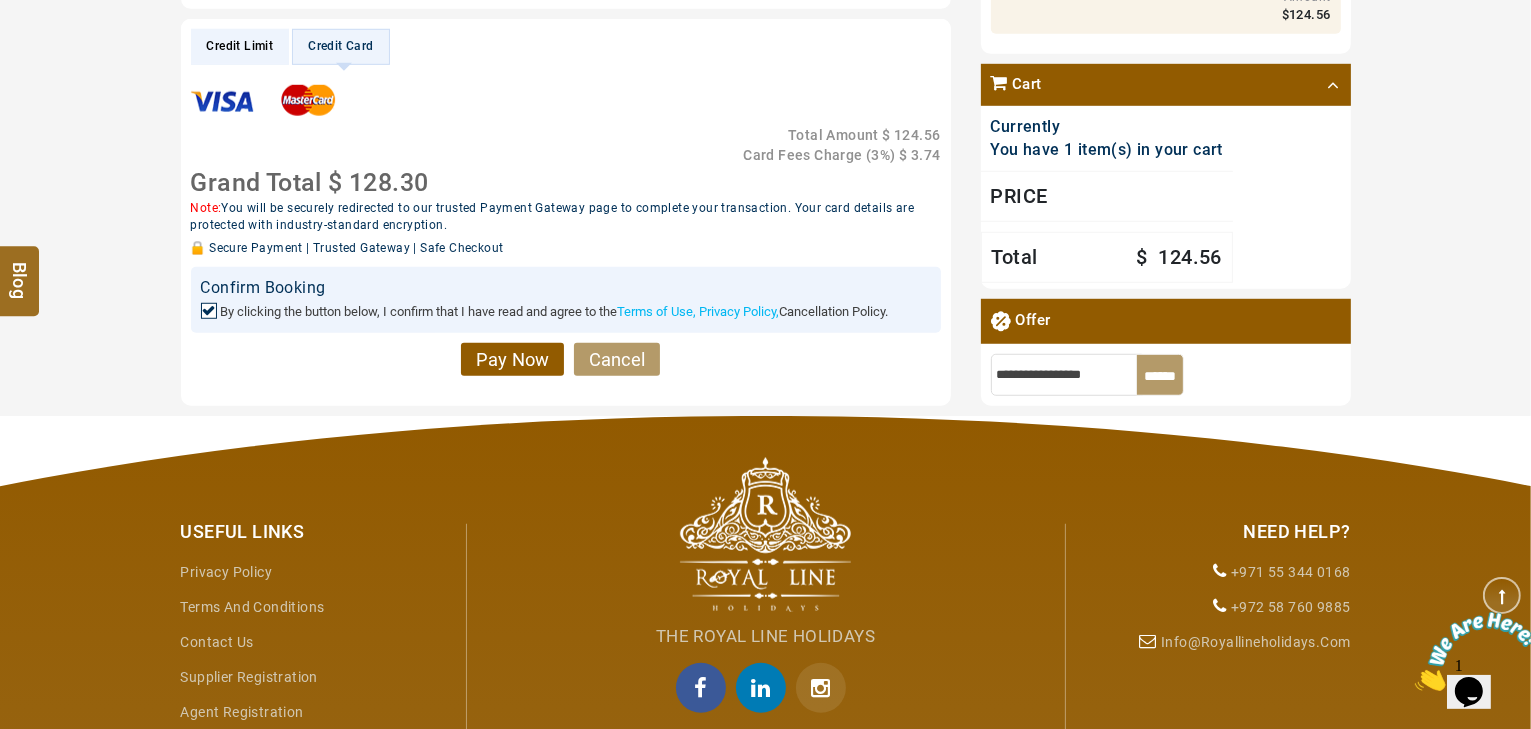 click on "Pay Now" at bounding box center [512, 360] 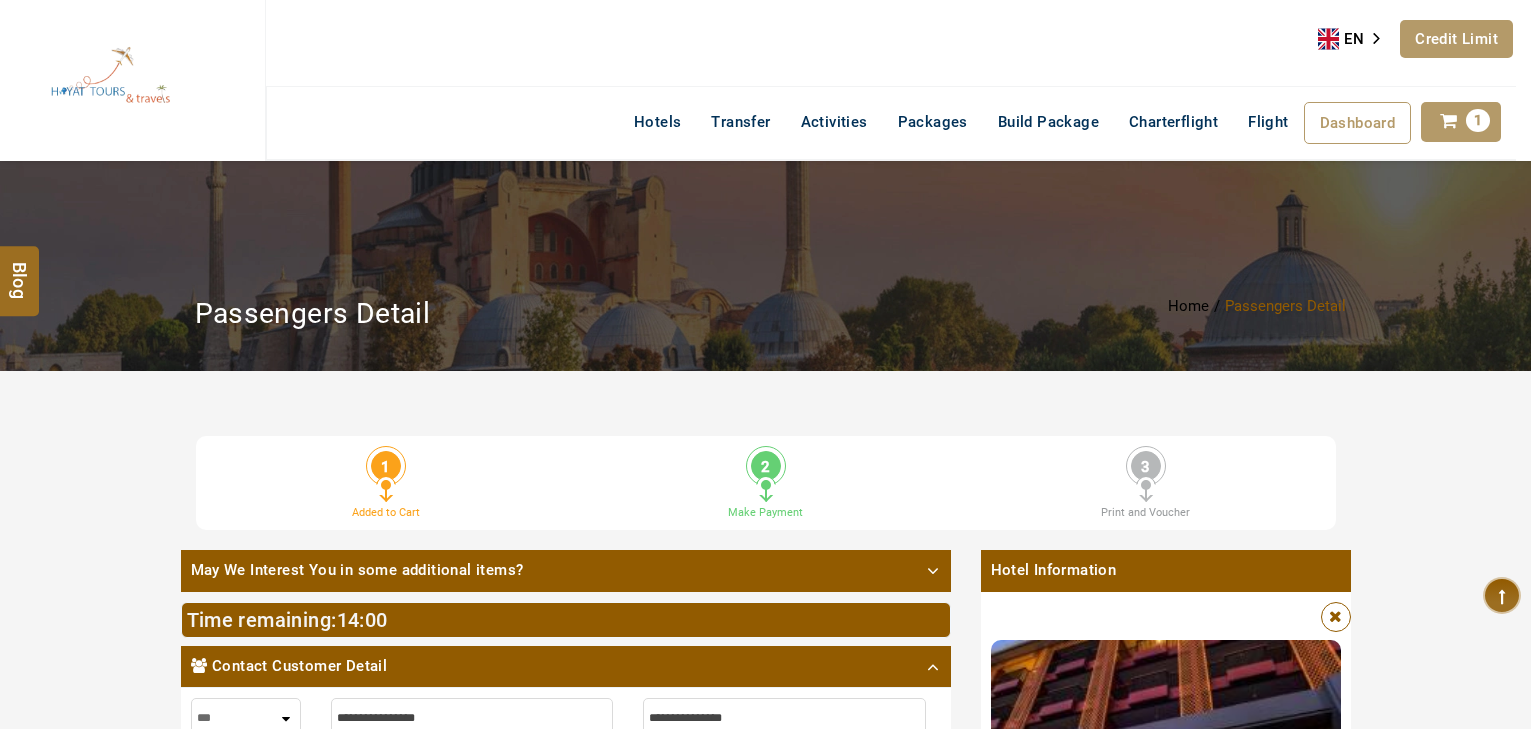 select on "****" 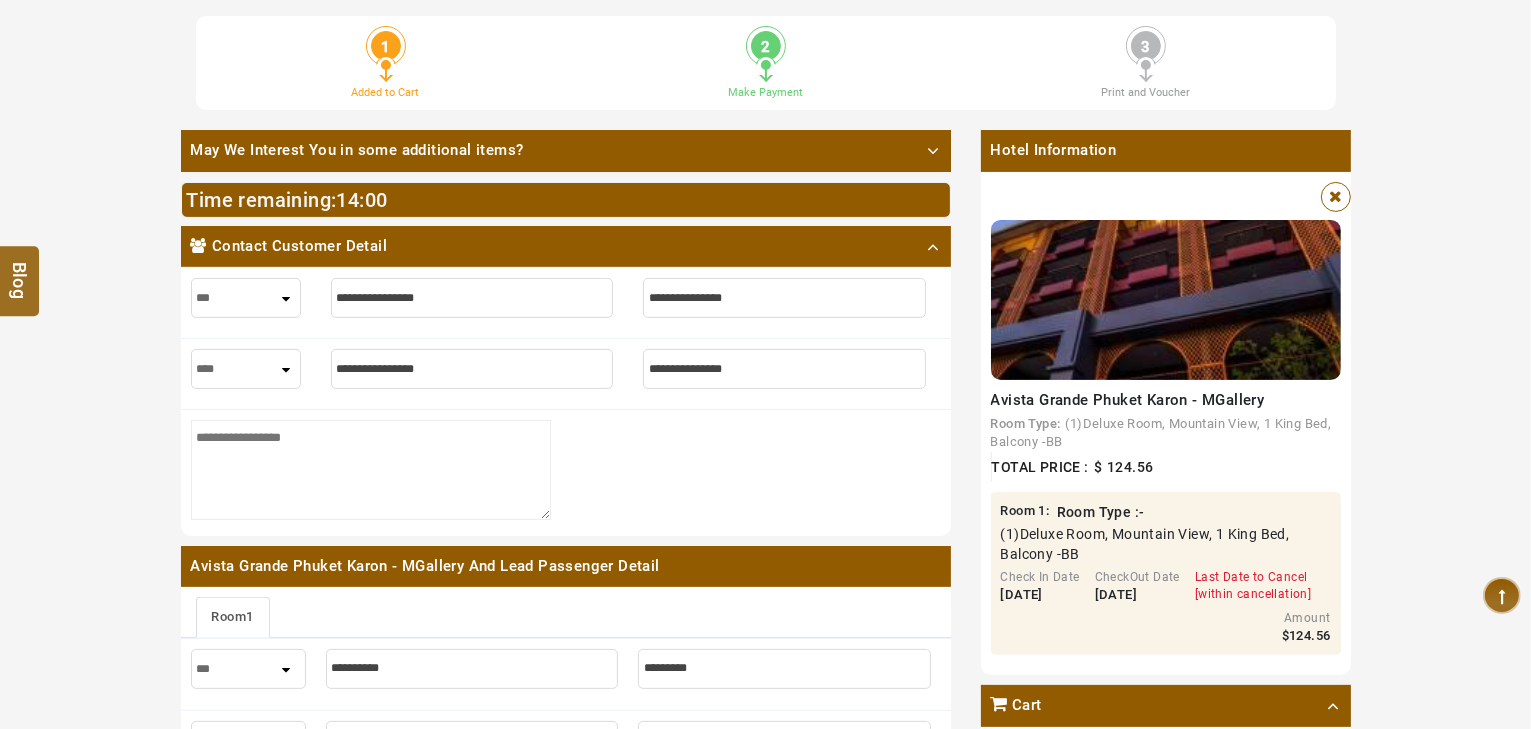 scroll, scrollTop: 480, scrollLeft: 0, axis: vertical 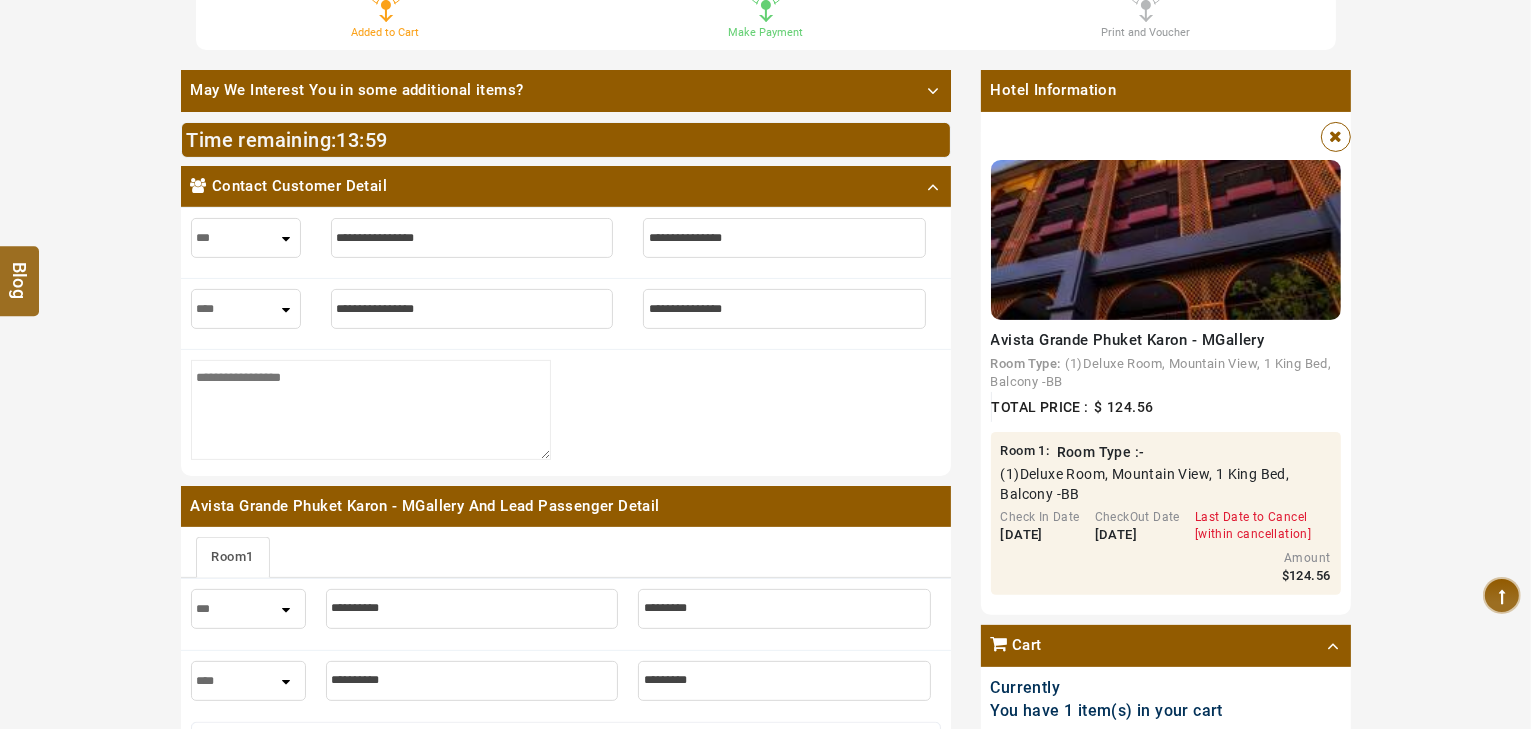 click at bounding box center (472, 238) 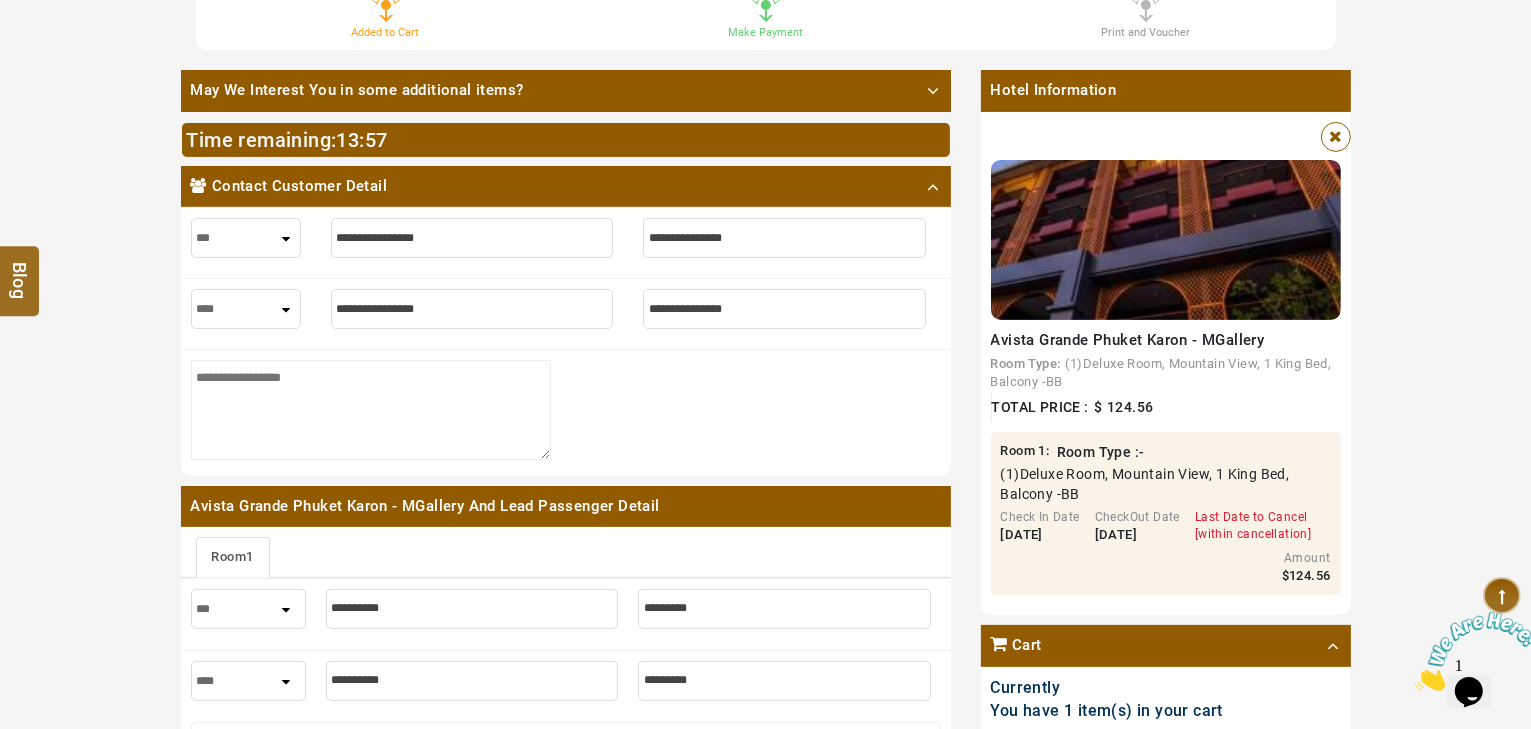 scroll, scrollTop: 0, scrollLeft: 0, axis: both 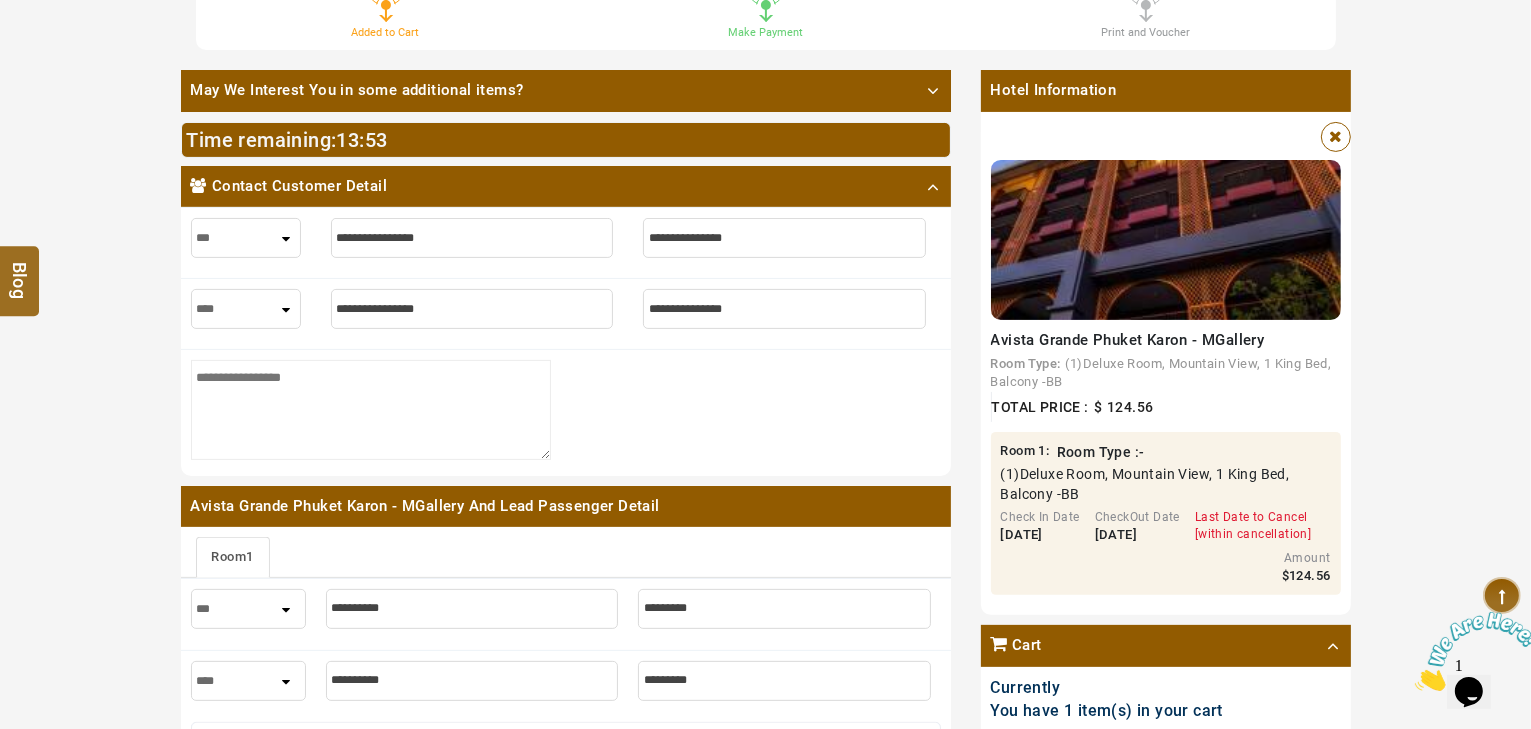 type on "*" 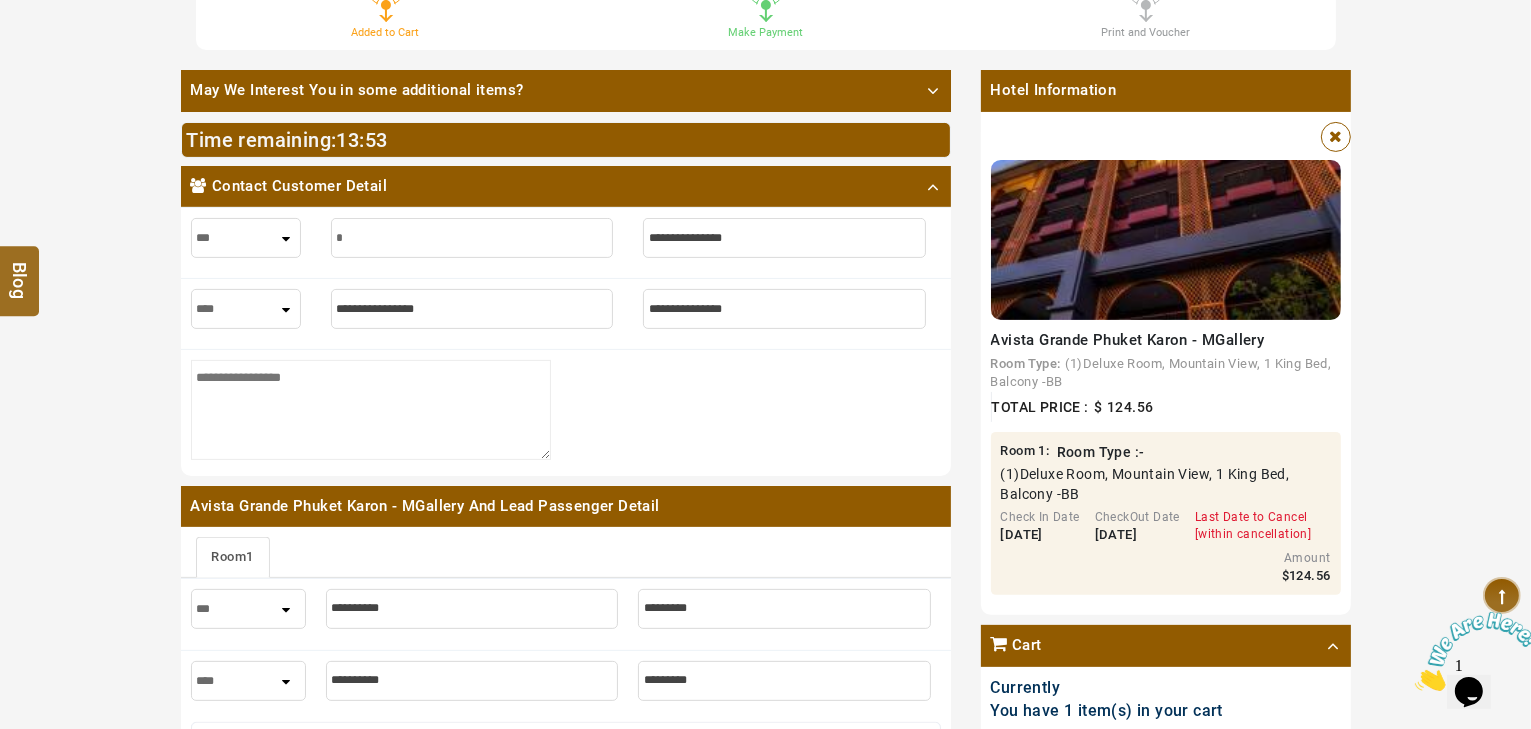 type on "*" 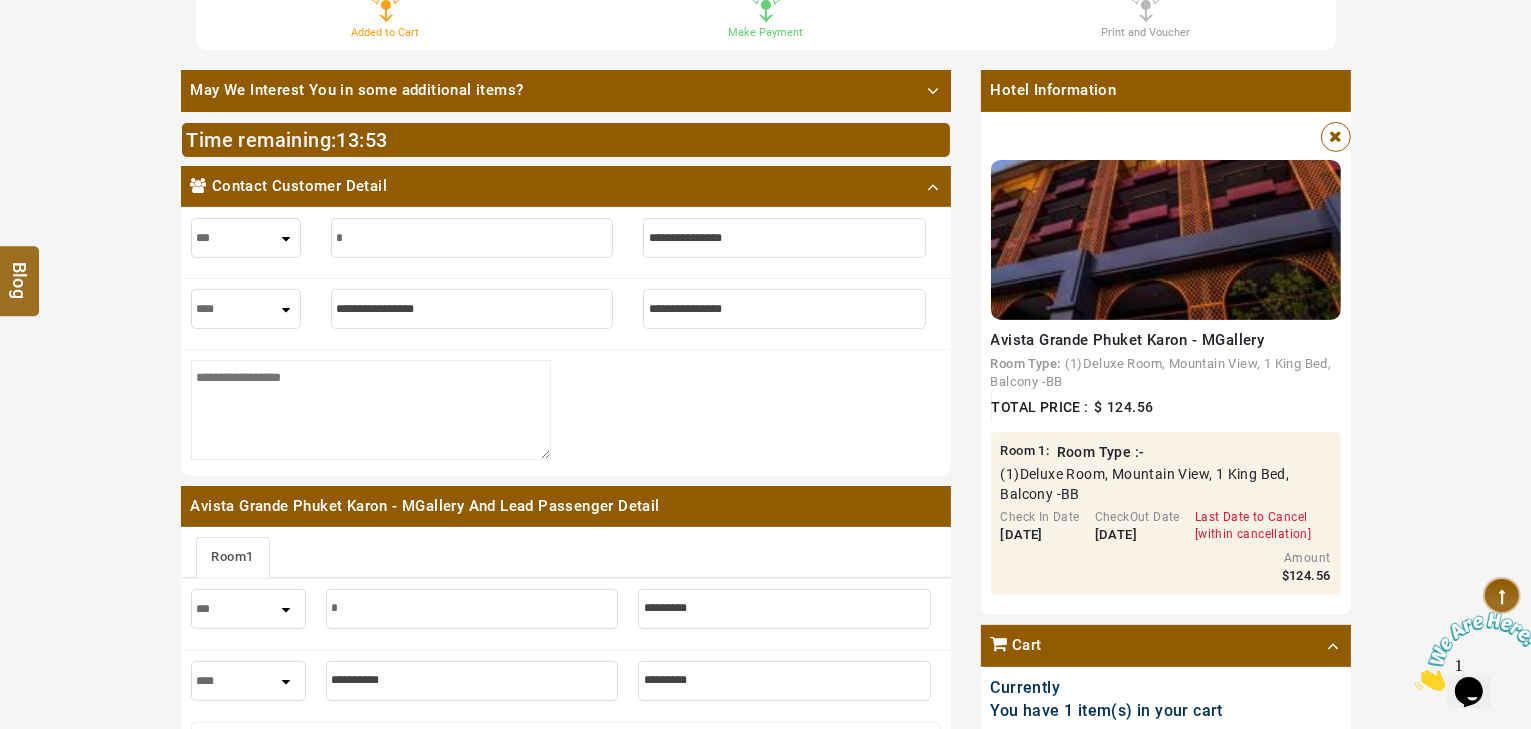 type on "**" 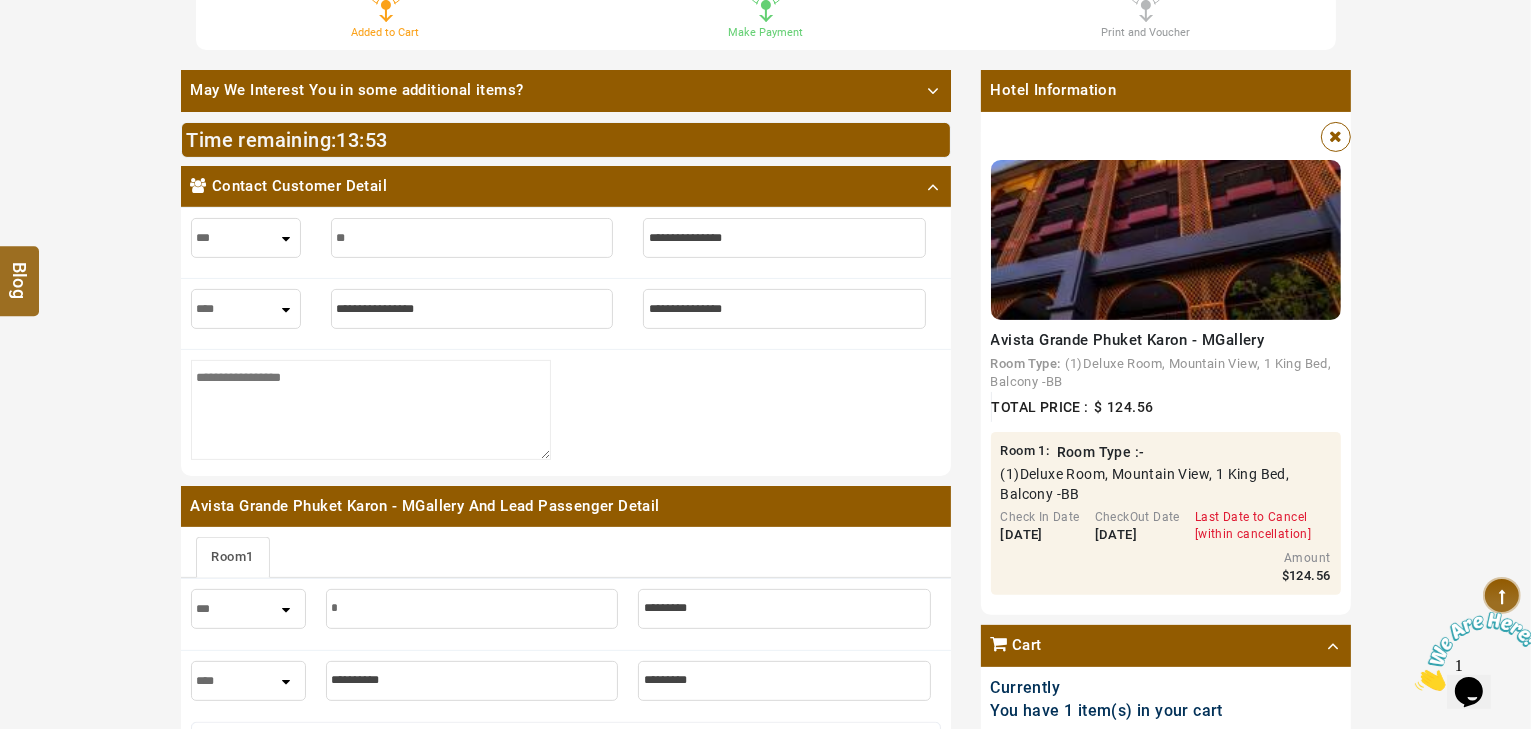 type on "**" 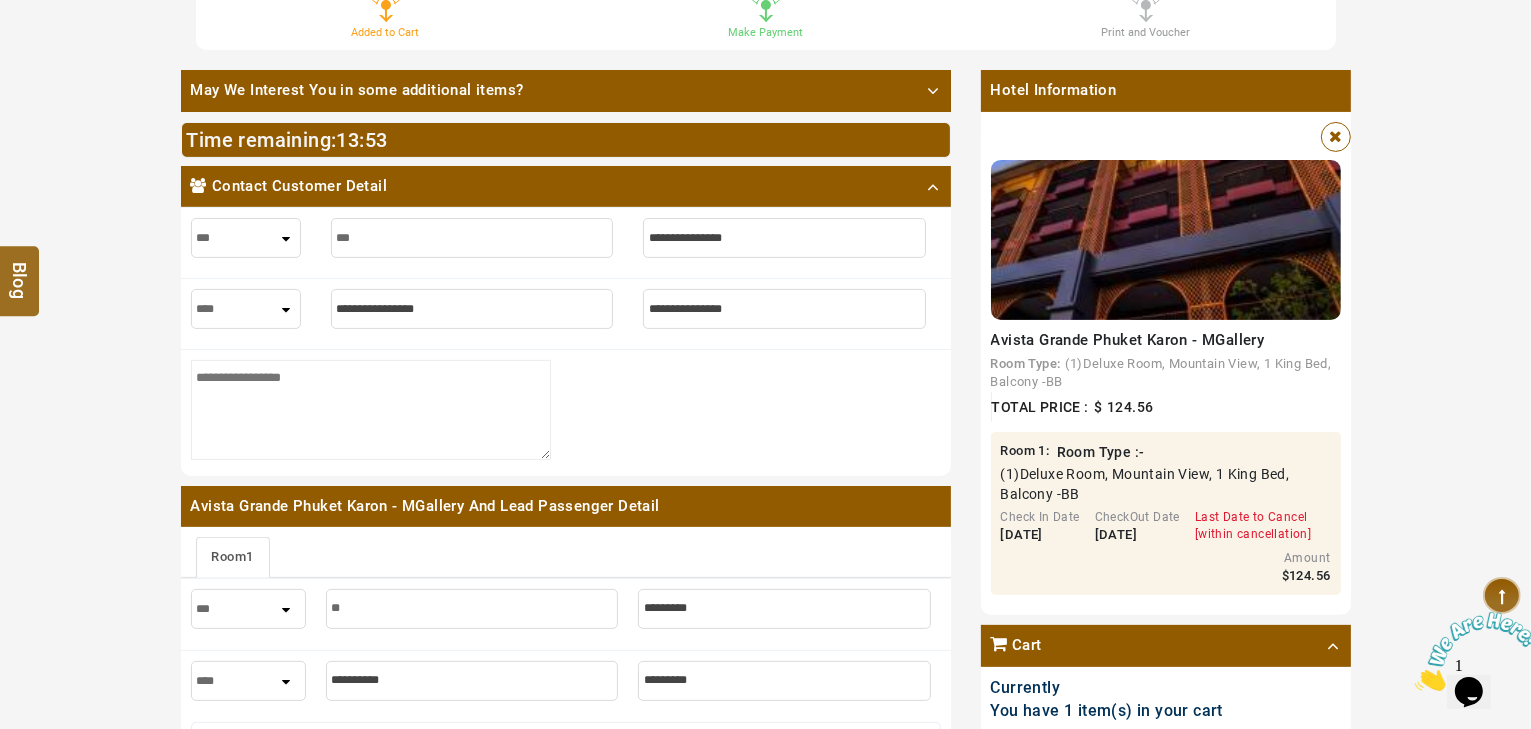 type on "****" 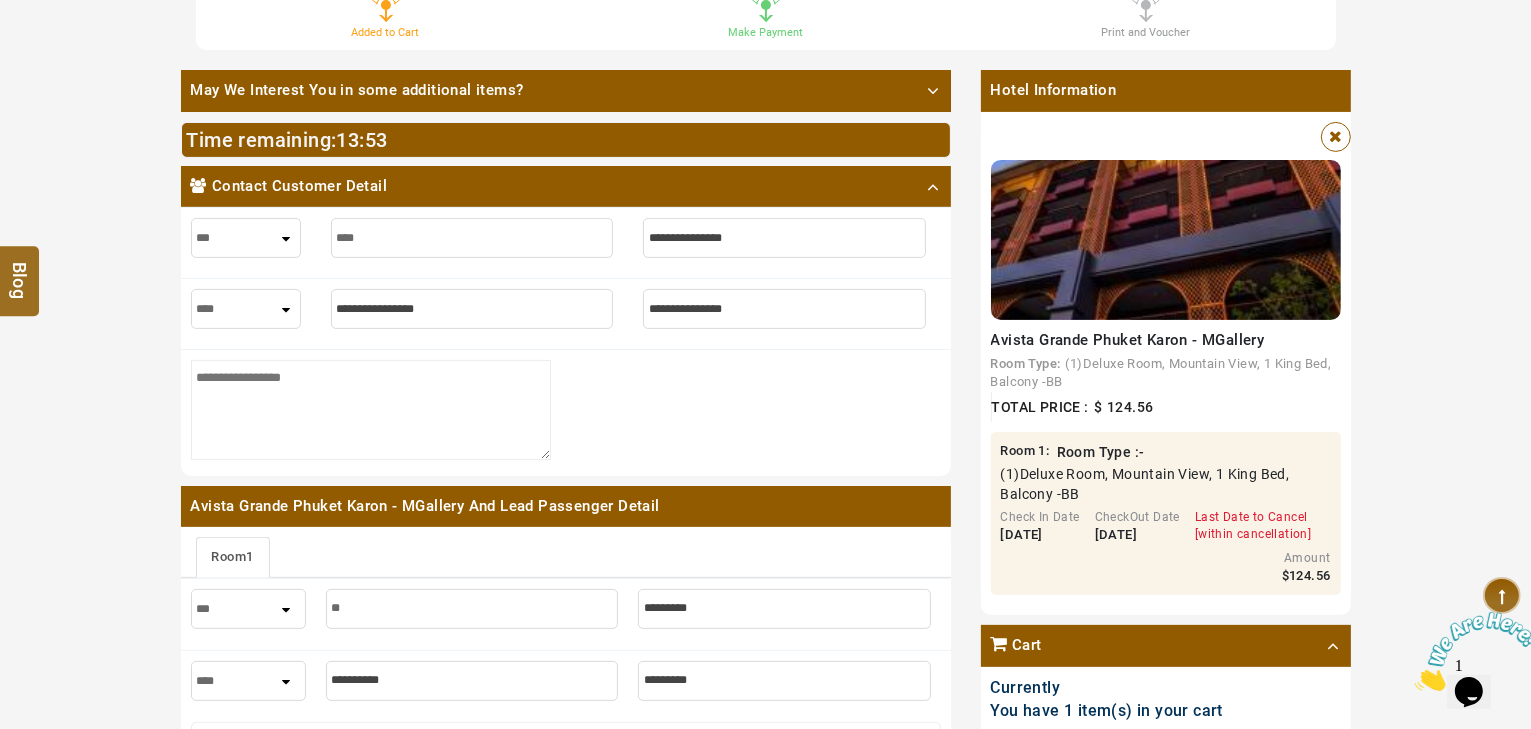 type on "****" 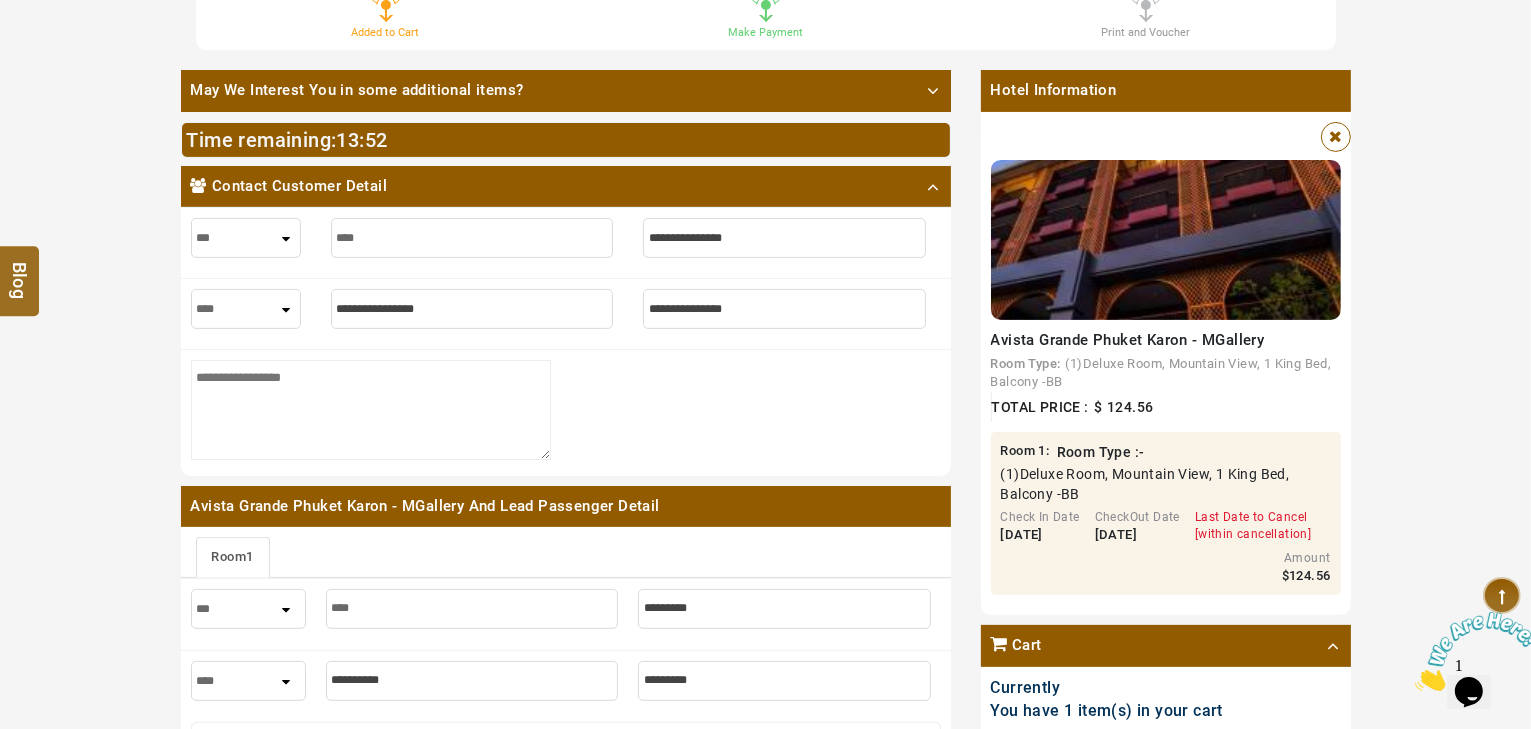 type on "*****" 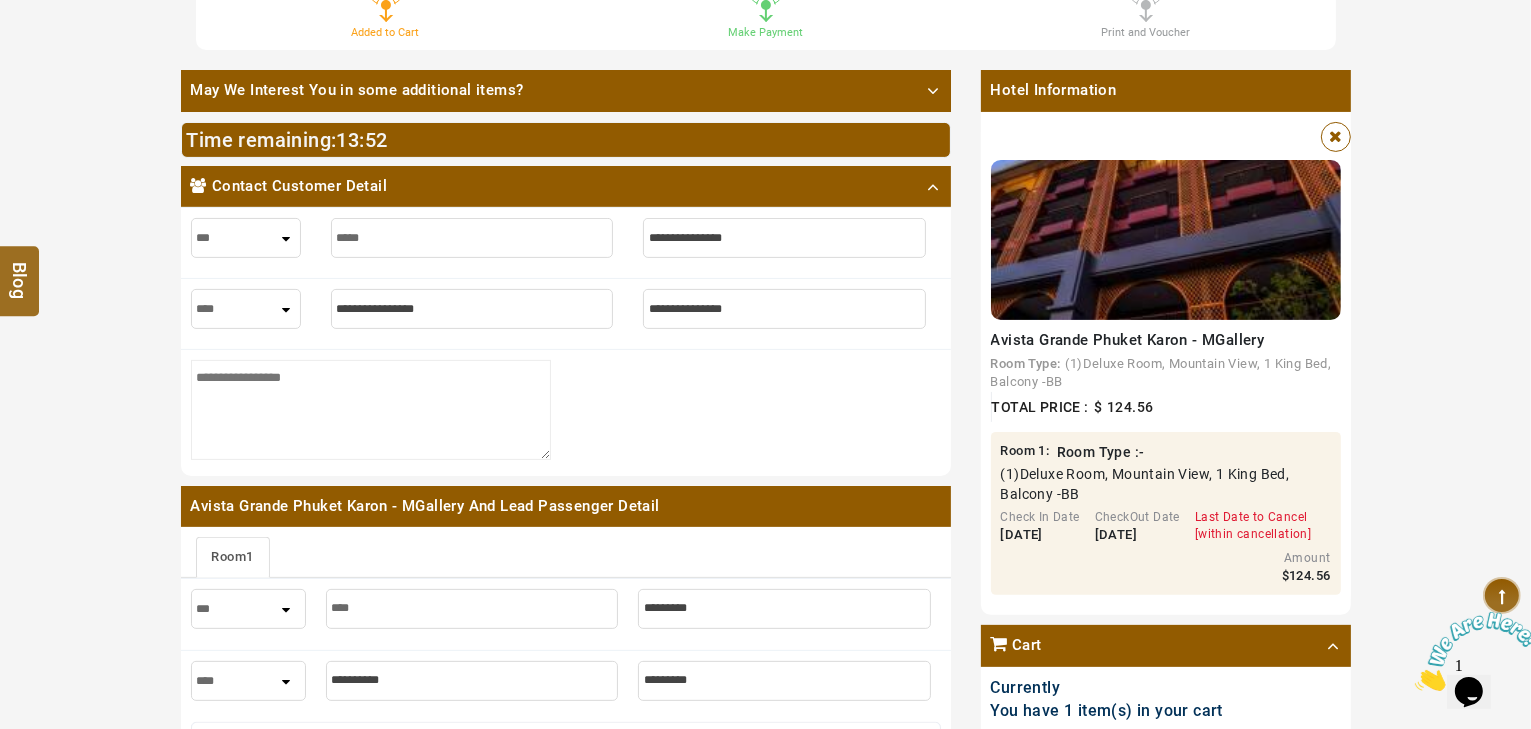 type on "*****" 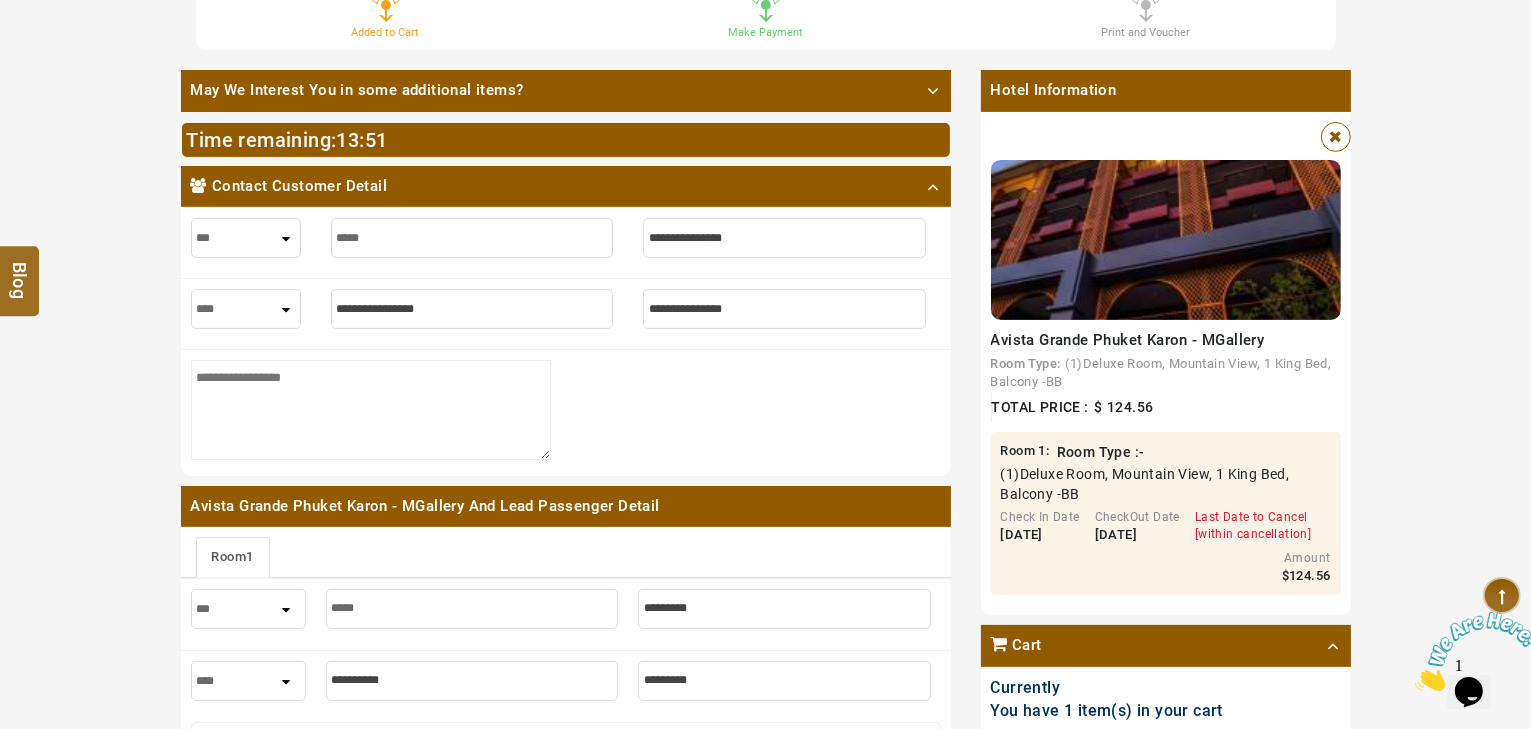type on "*****" 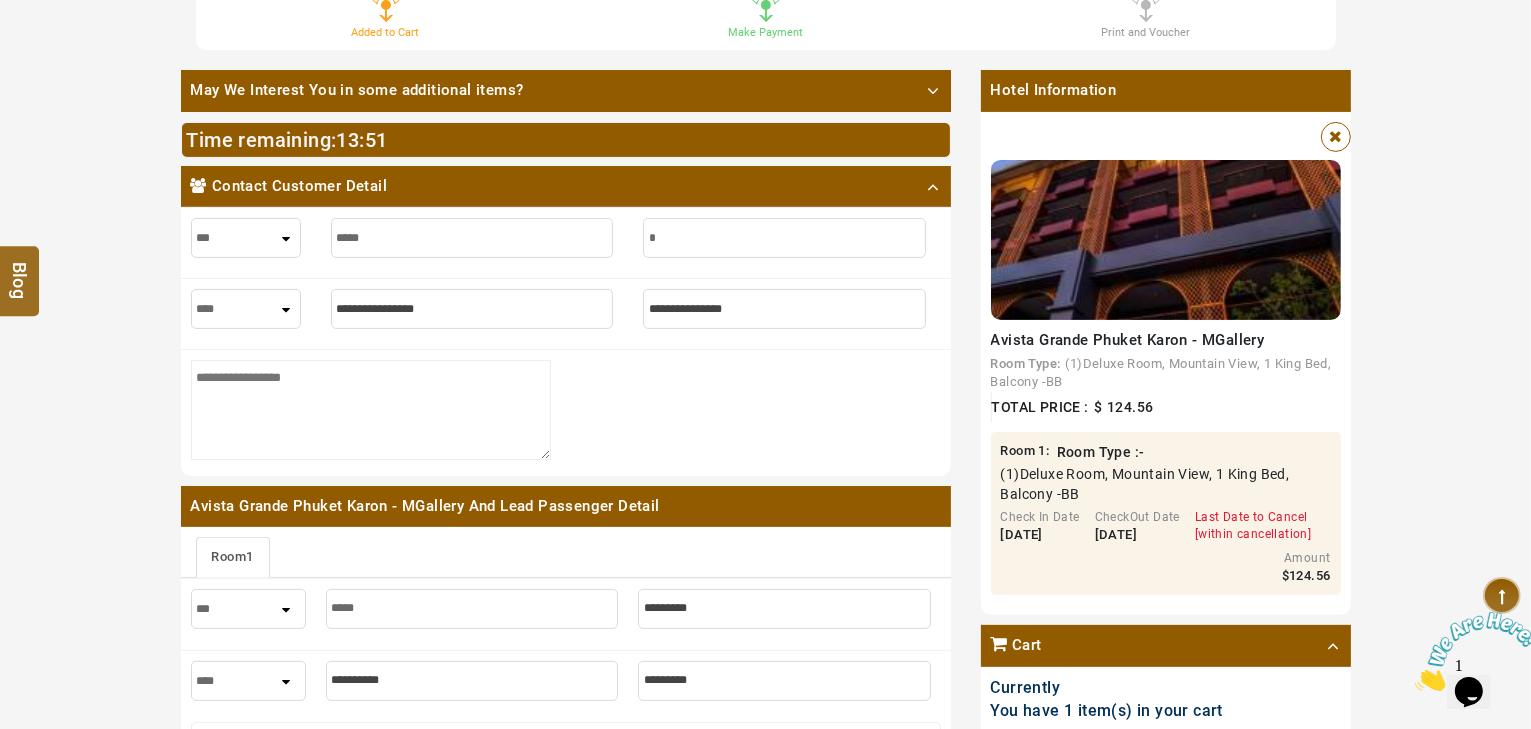 type on "*" 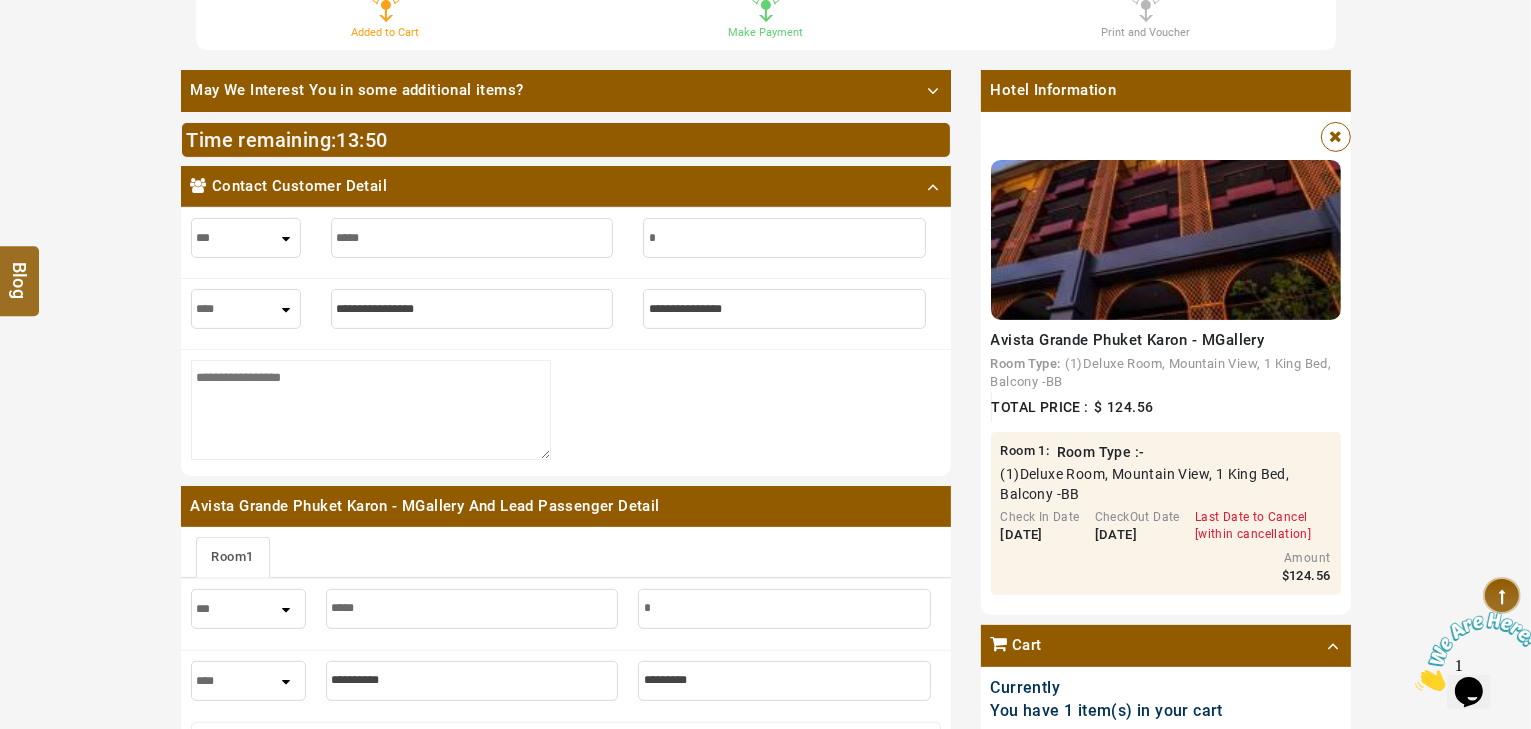 type on "**" 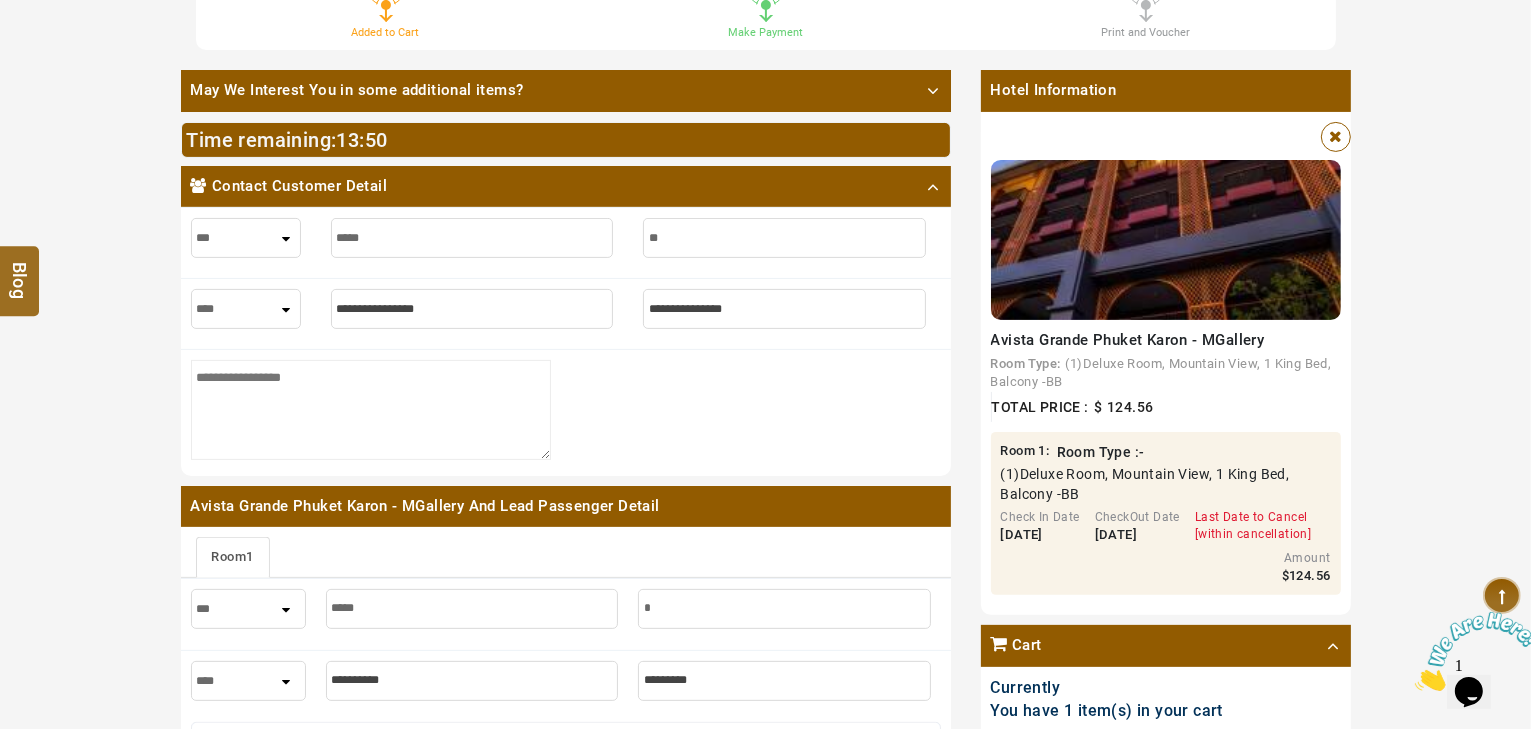 type on "**" 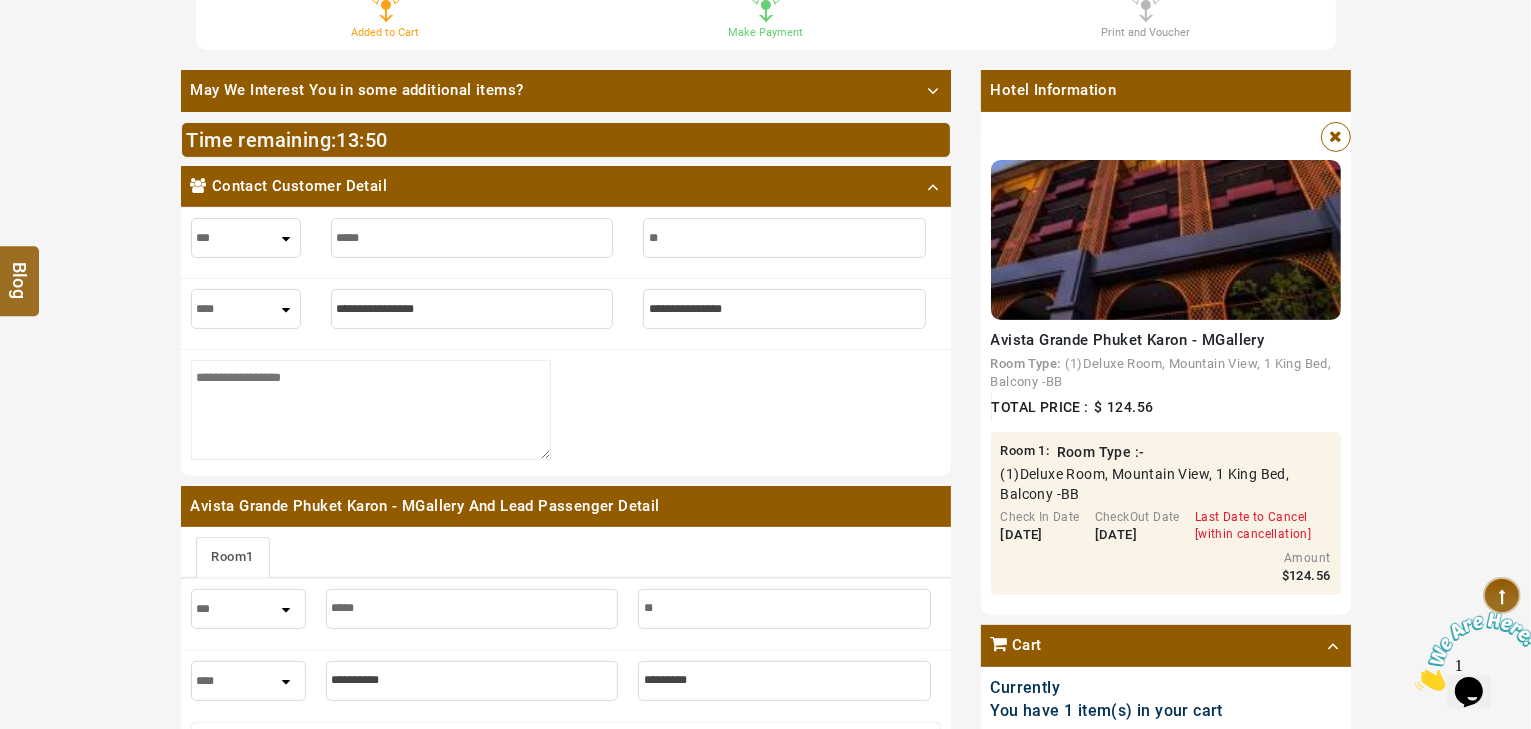 type on "***" 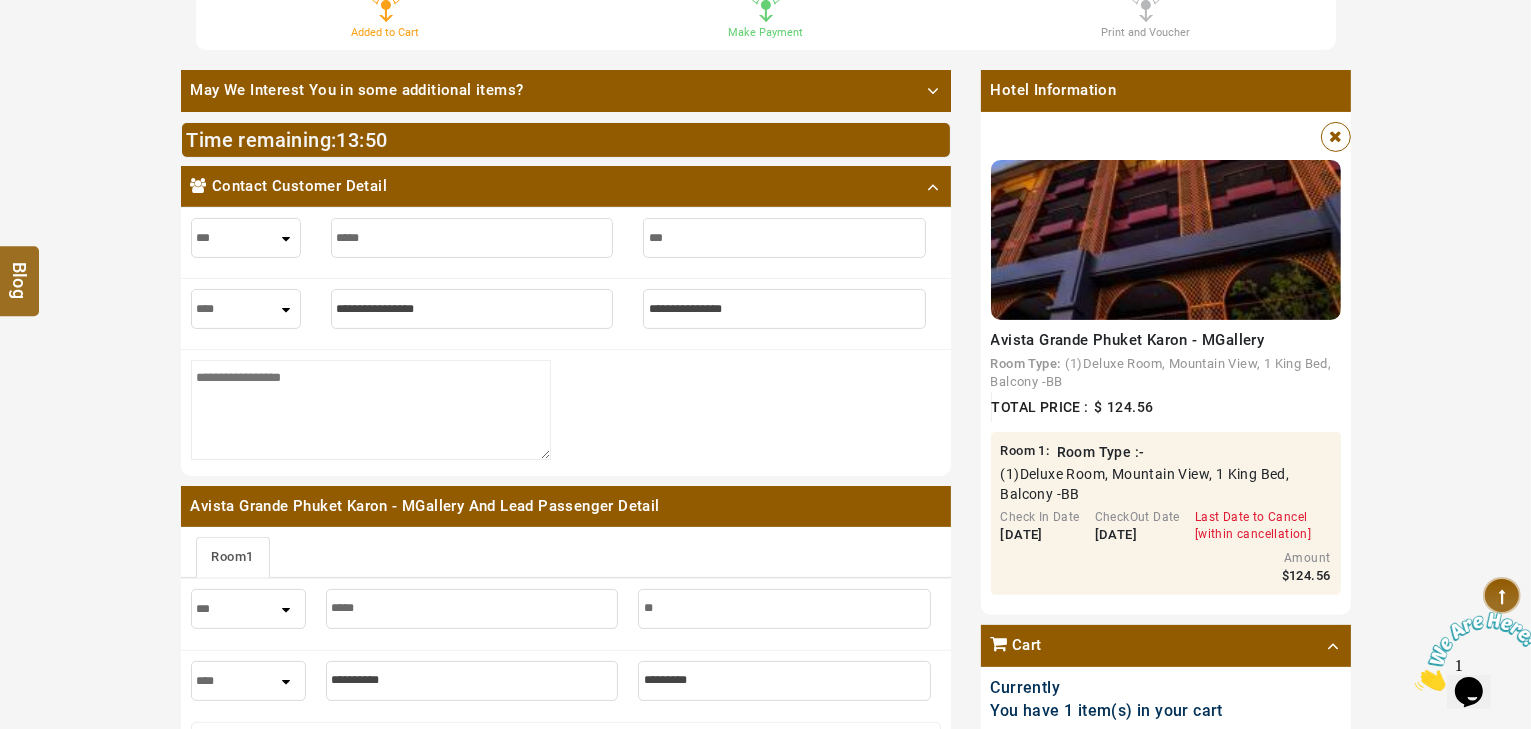 type on "***" 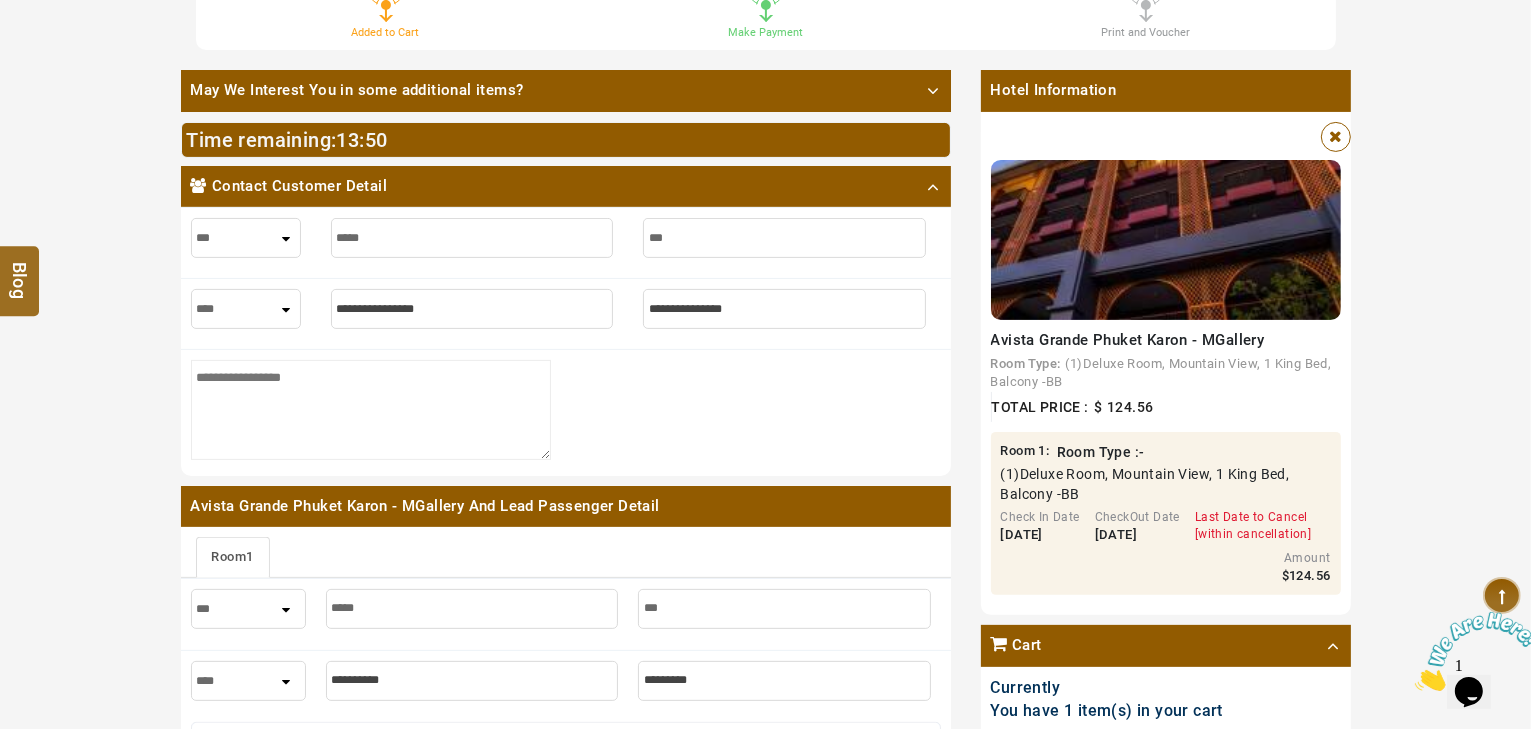 type on "****" 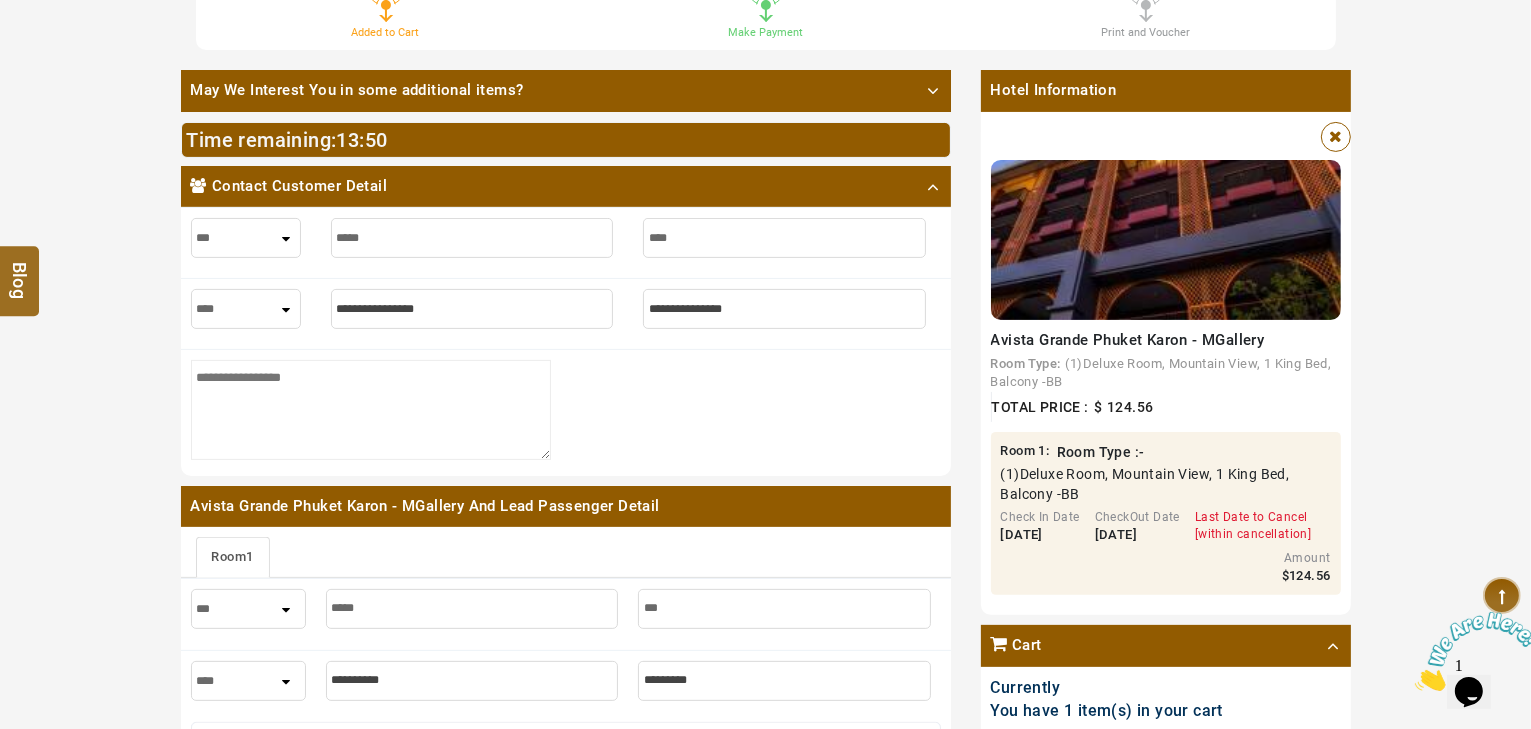 type on "****" 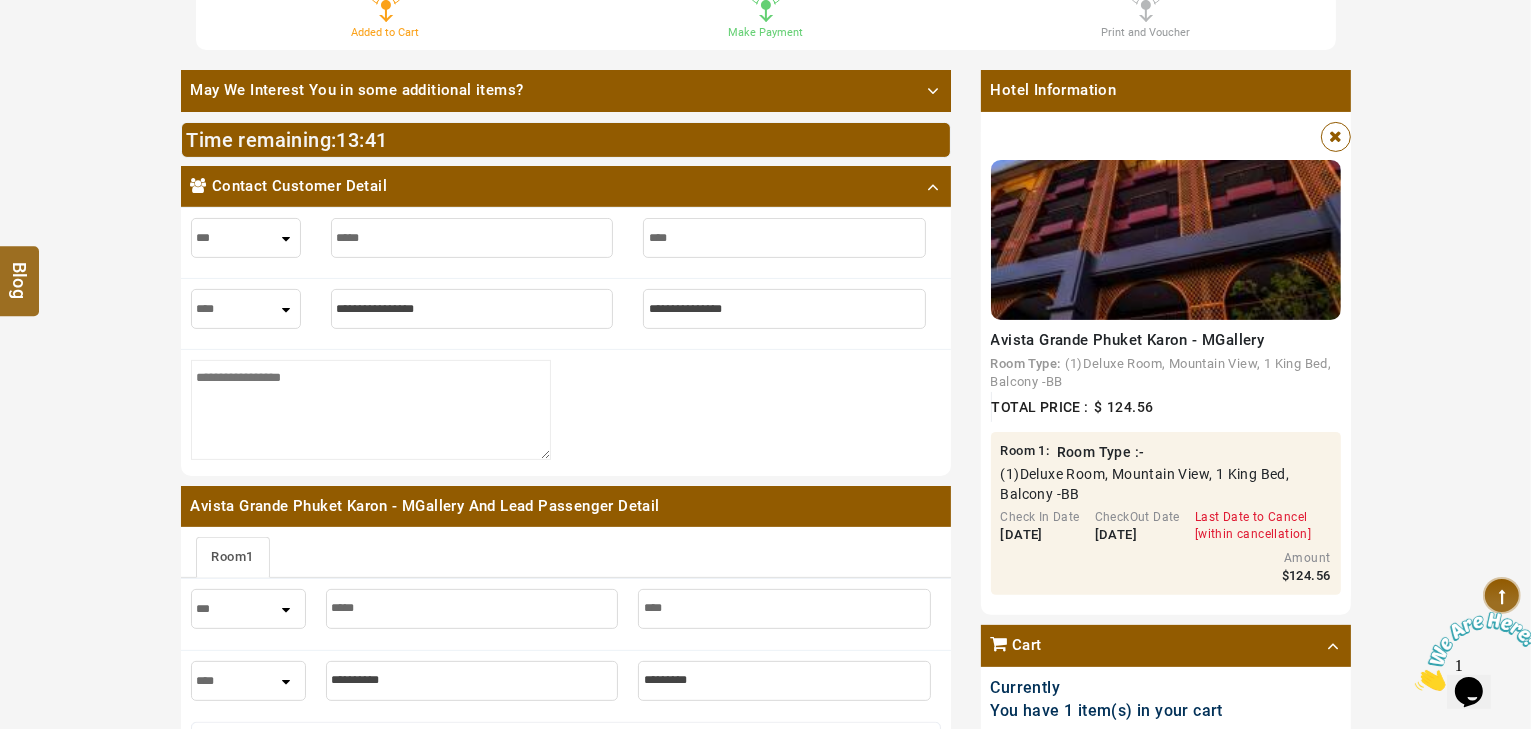 type on "***" 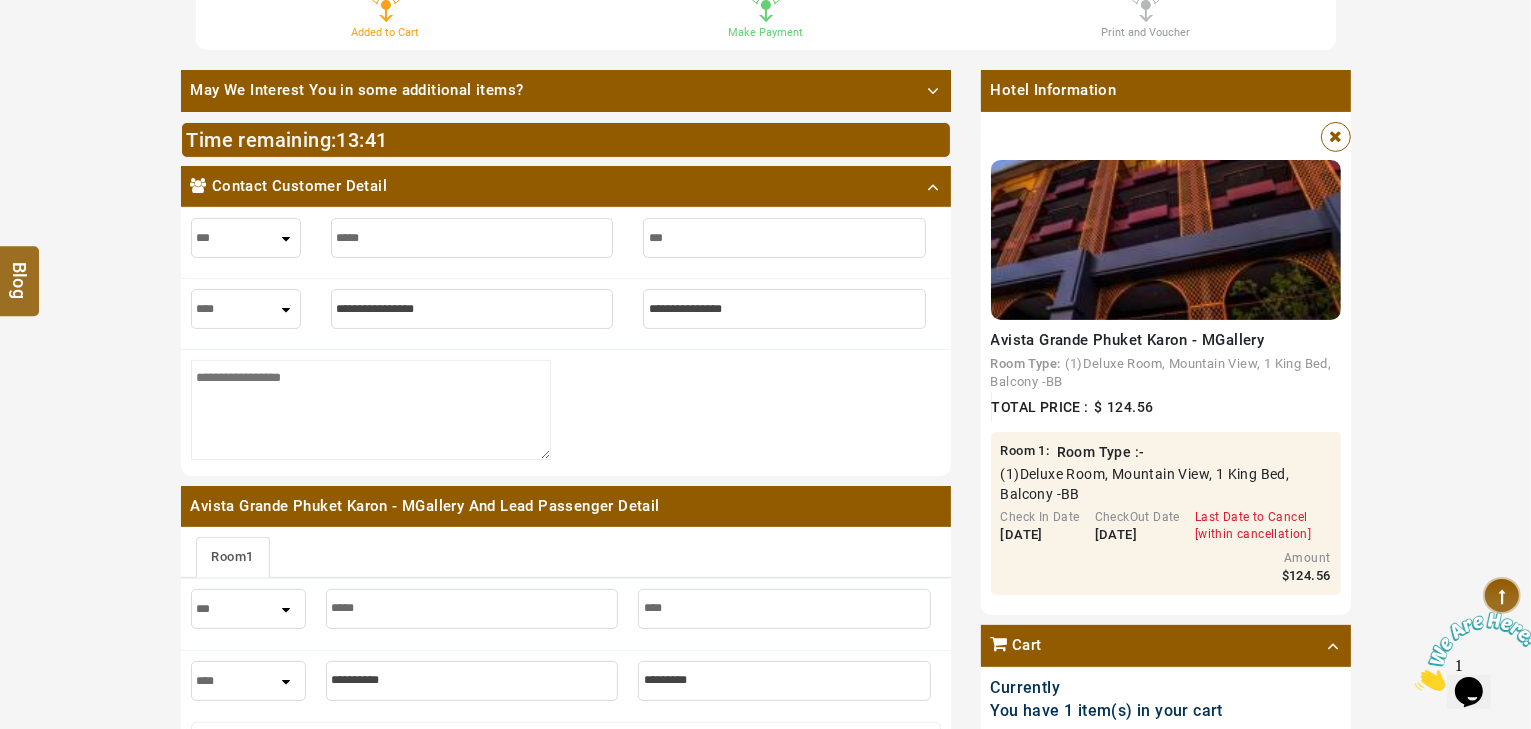 type on "***" 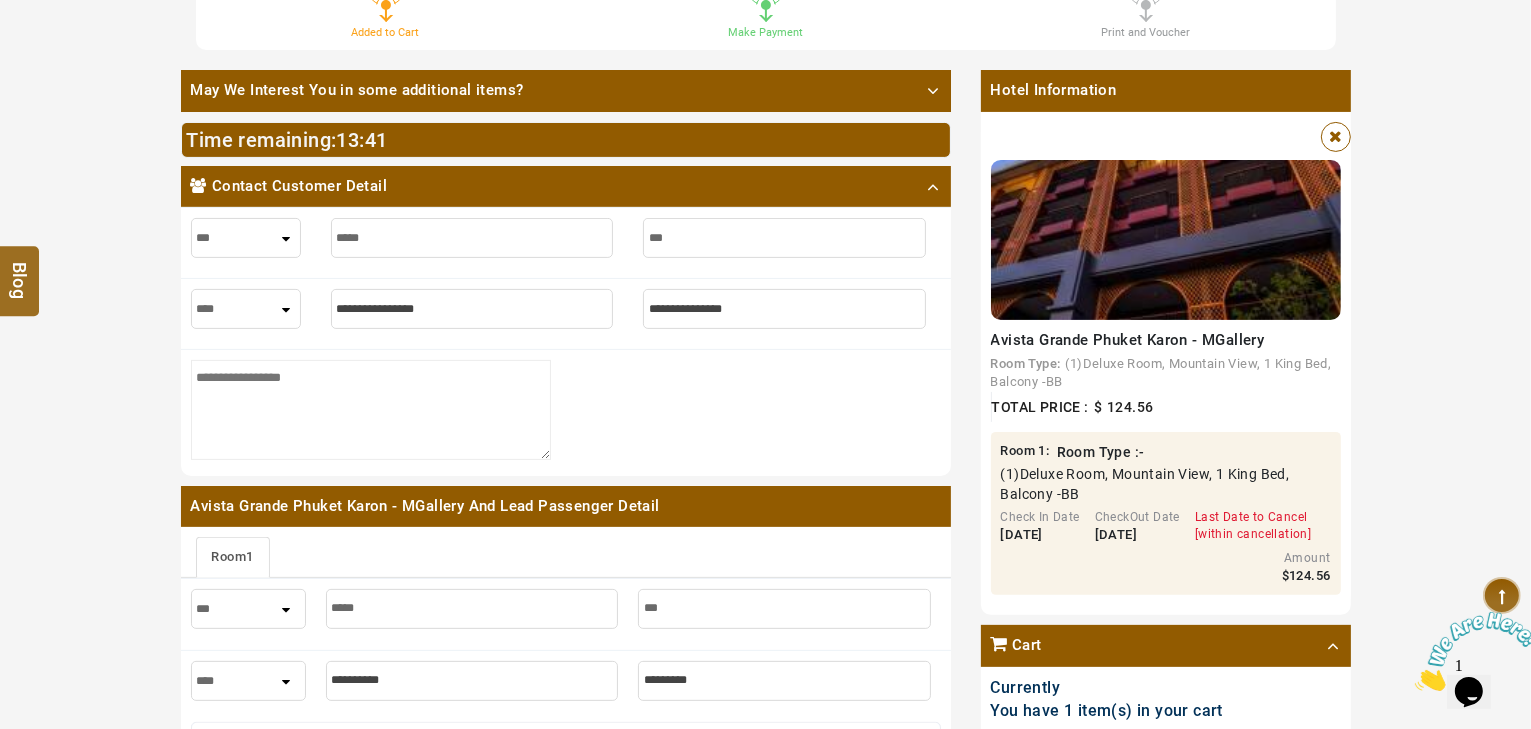type on "****" 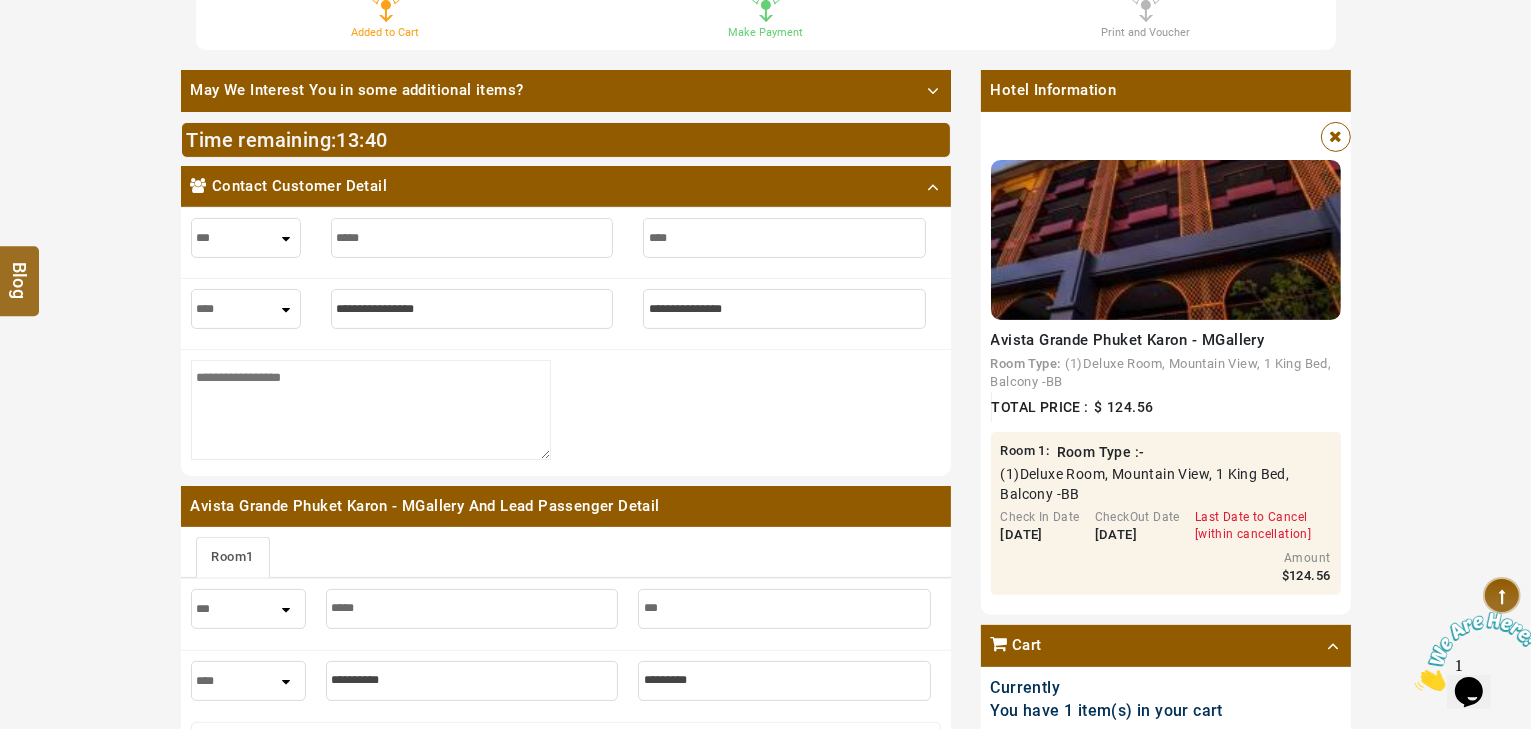 type on "****" 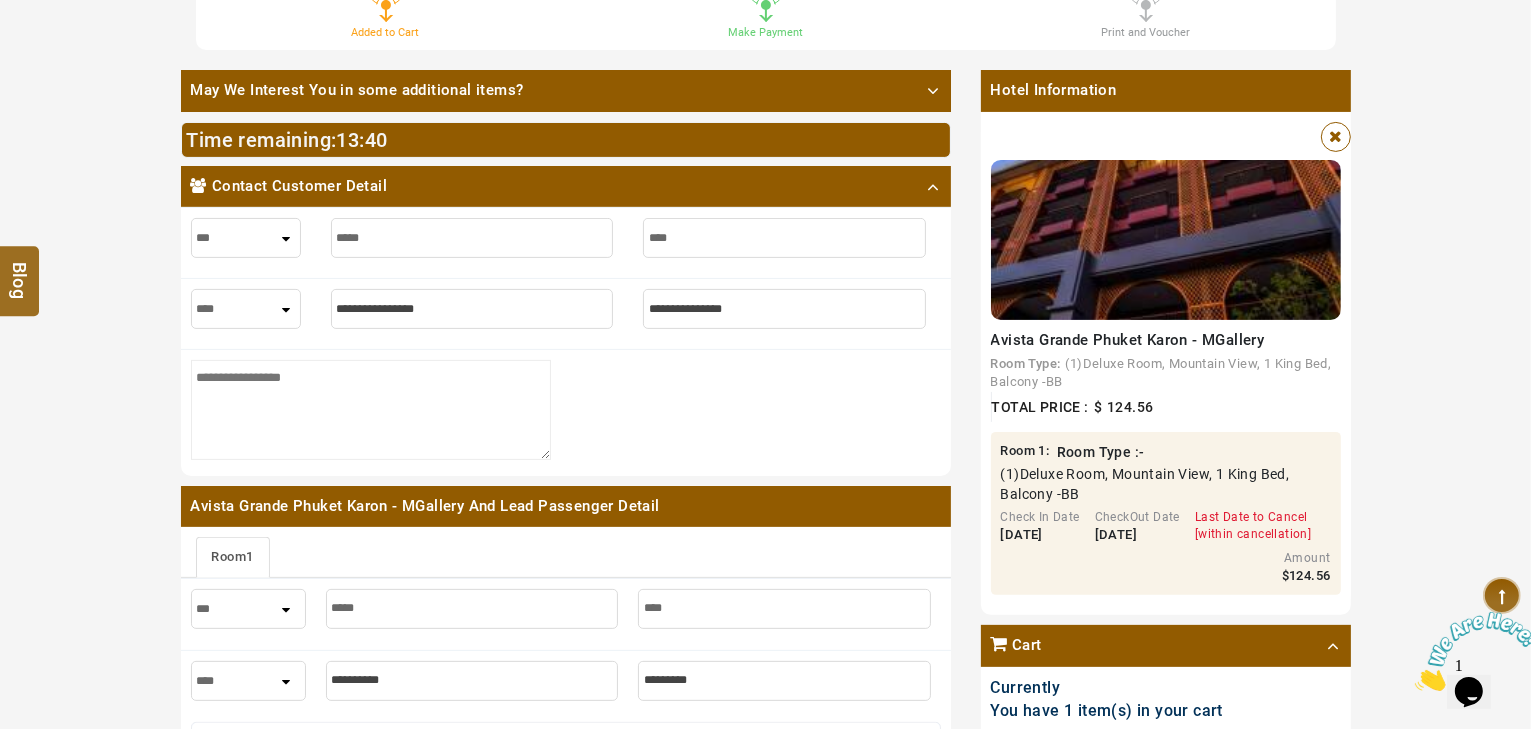 type on "*****" 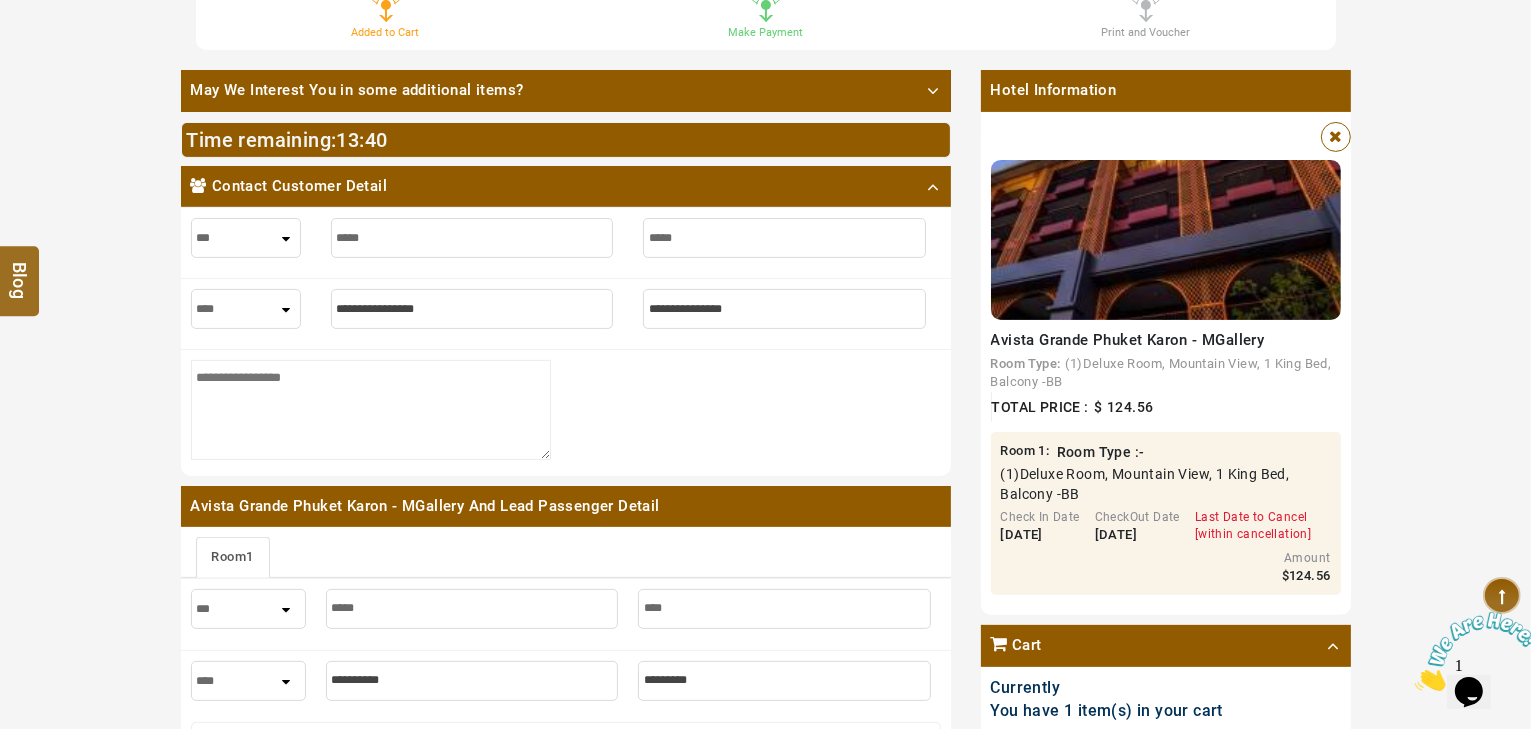 type on "*****" 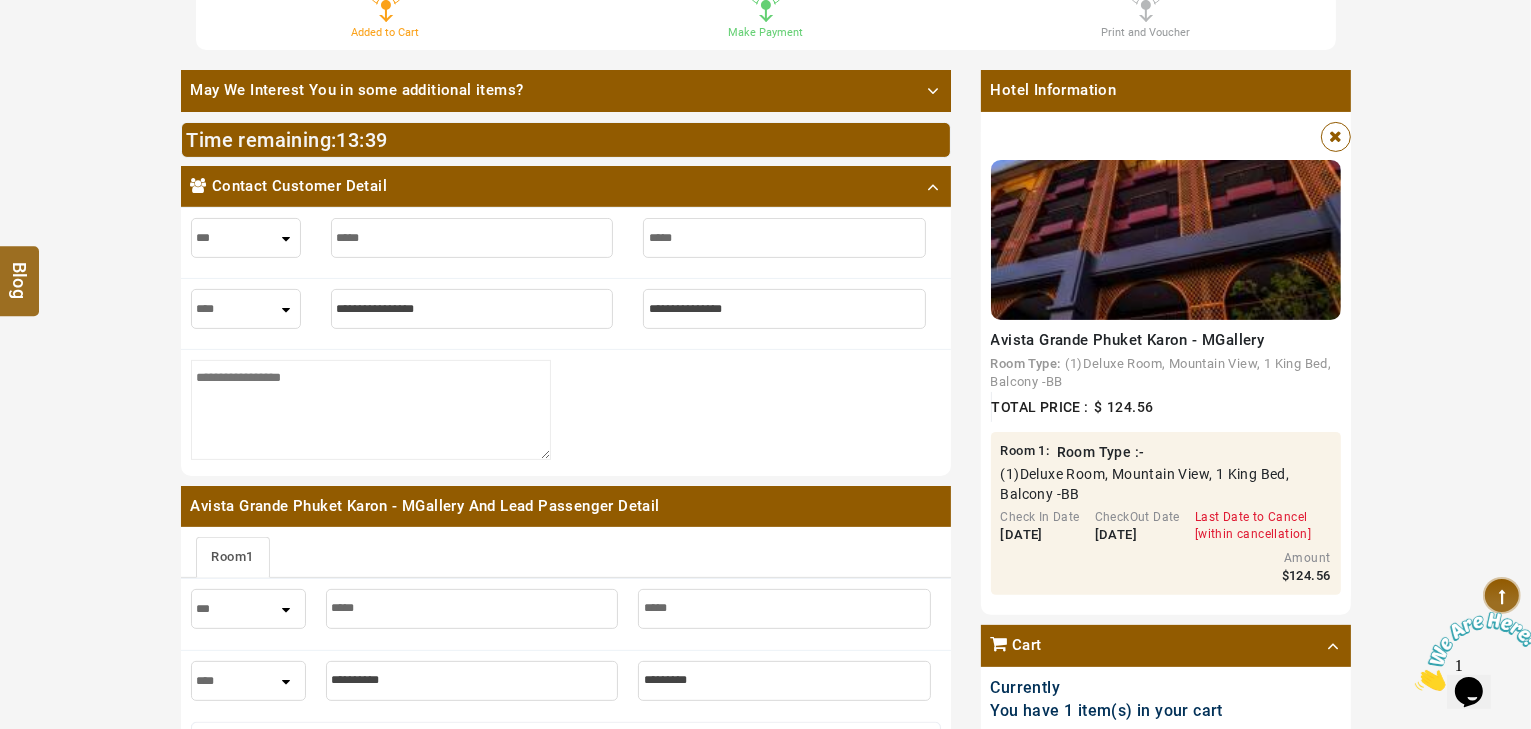 type on "*****" 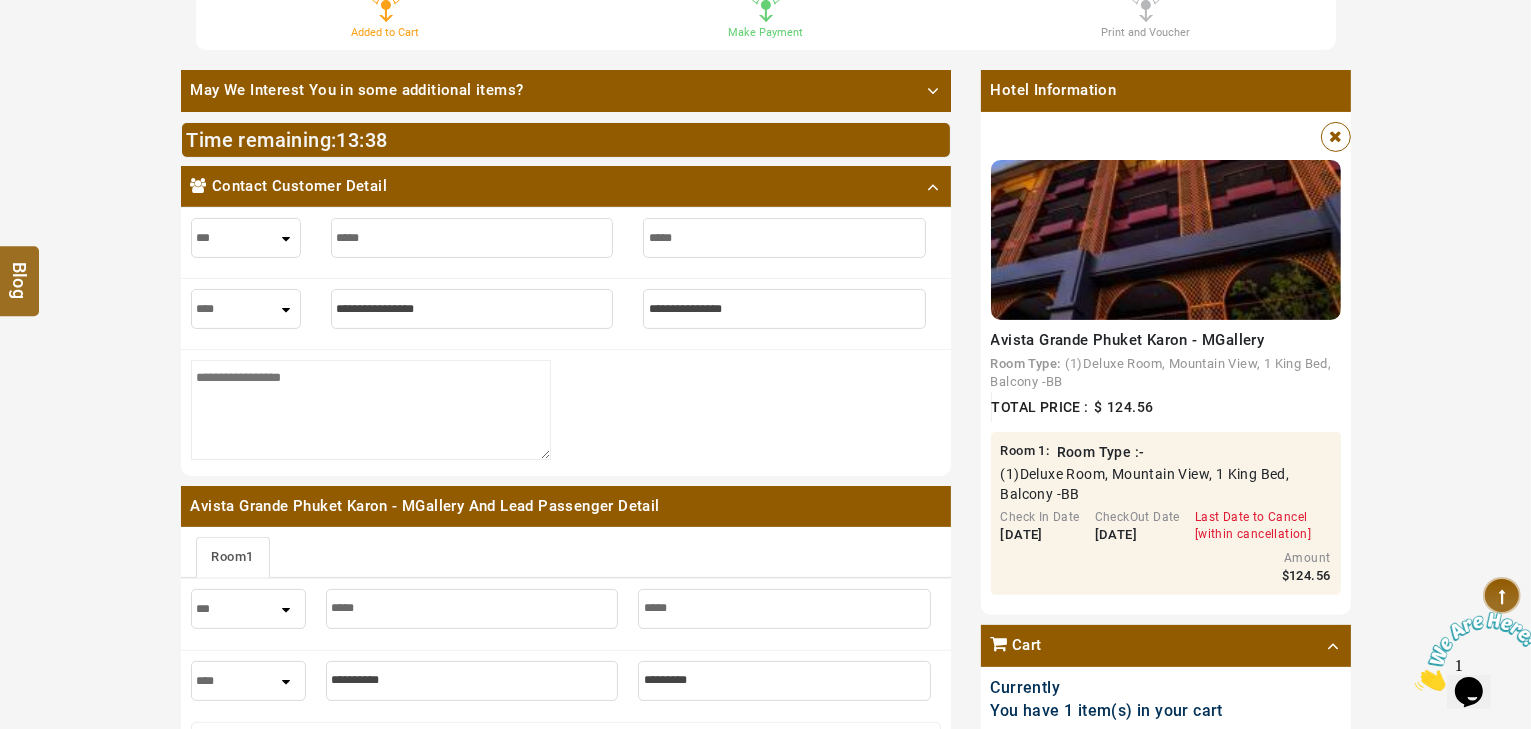 type on "*" 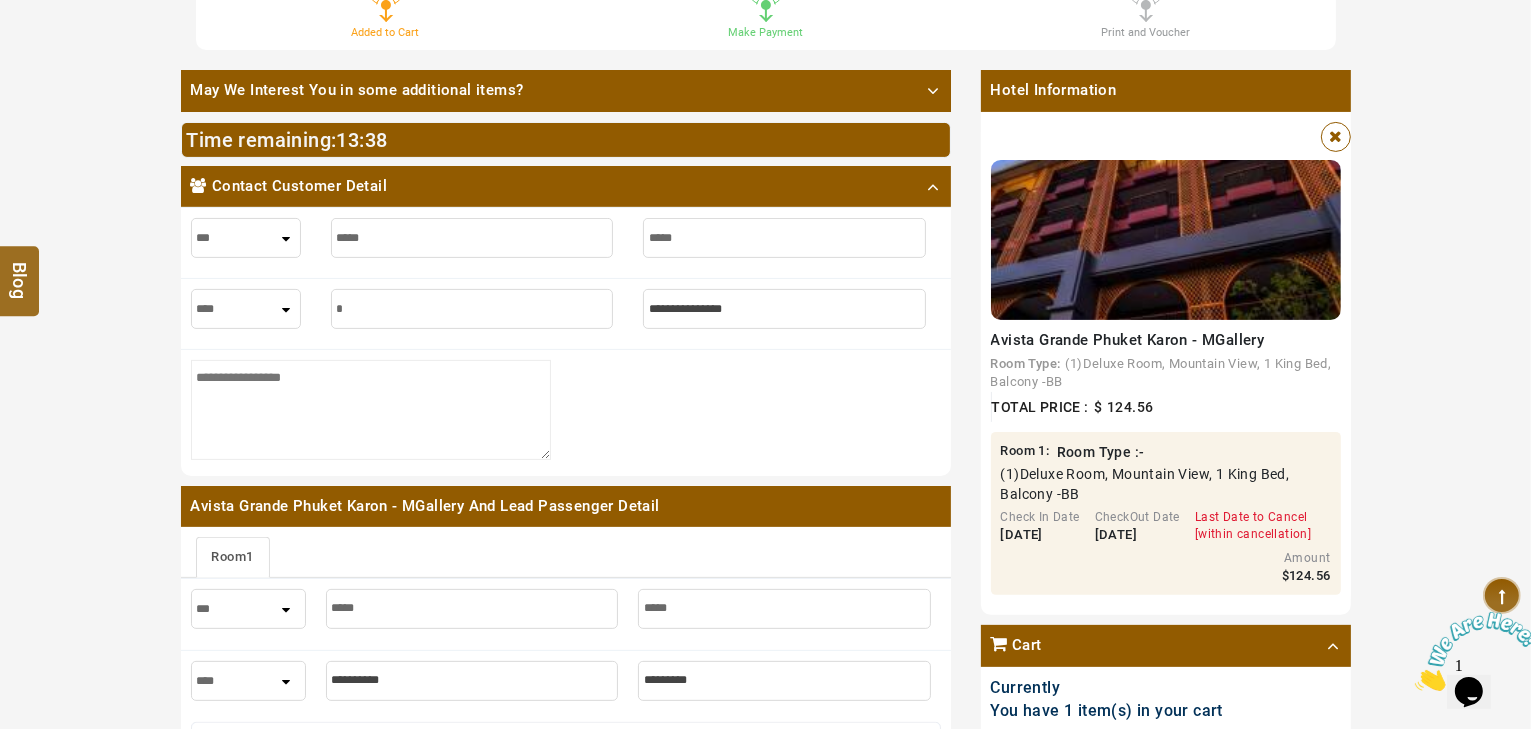 type on "*" 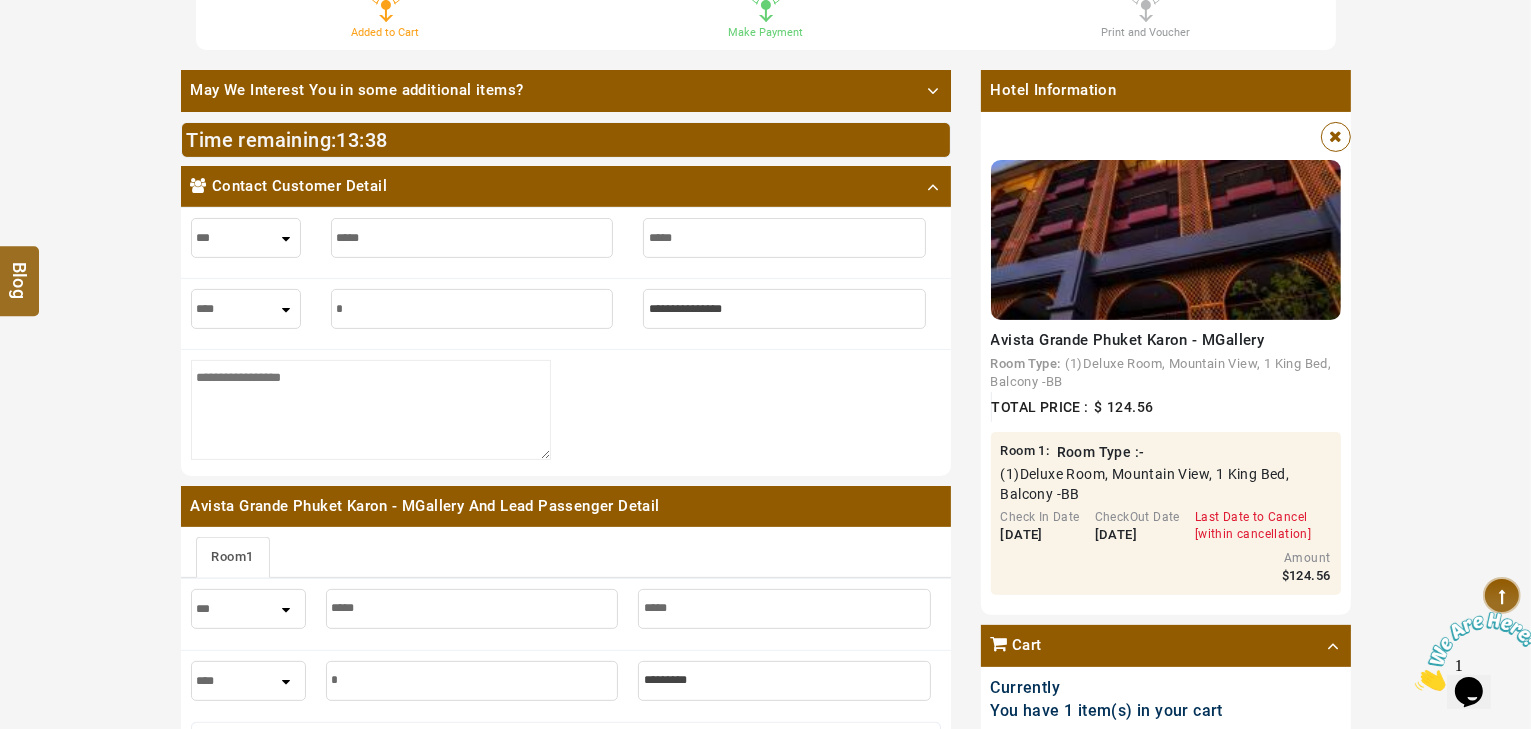 type on "**" 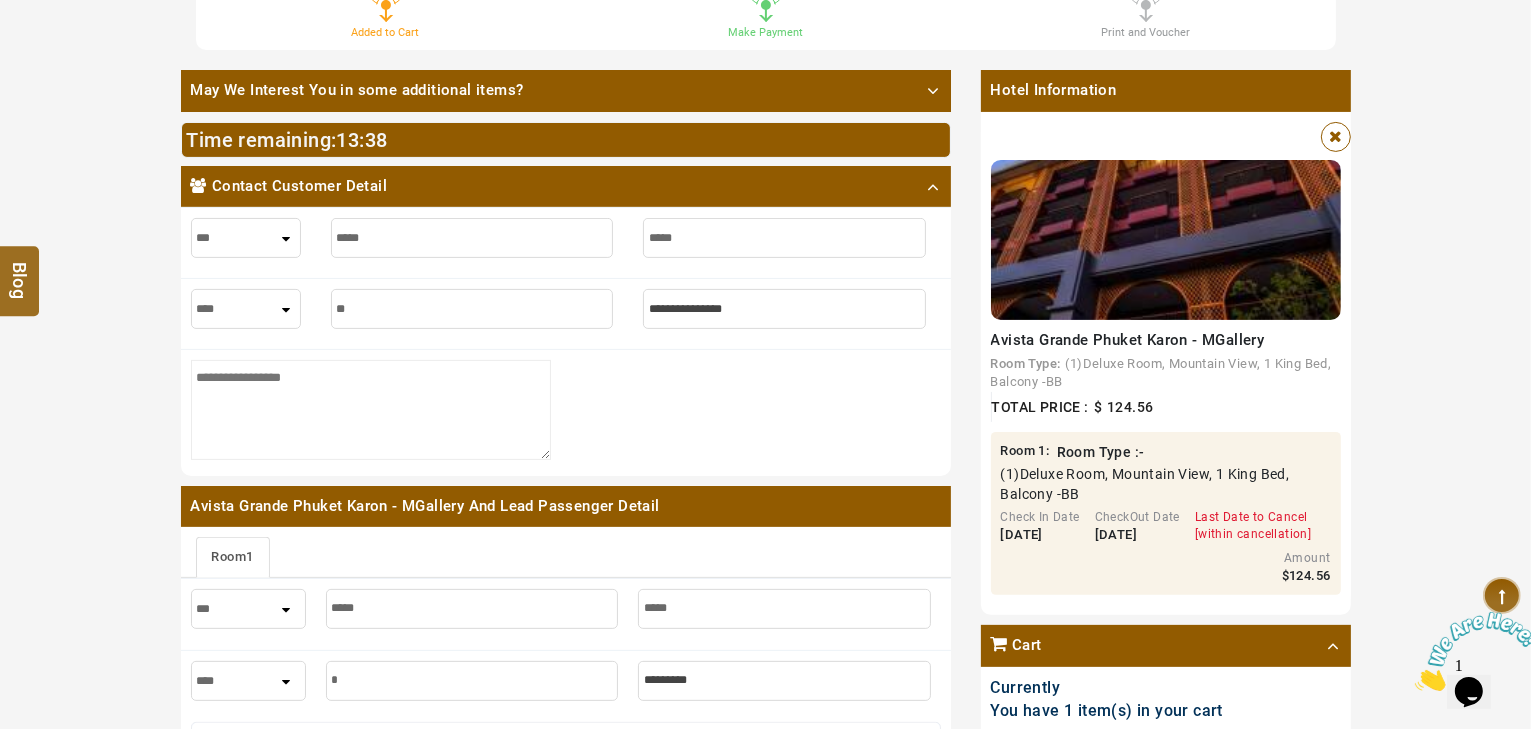 type on "**" 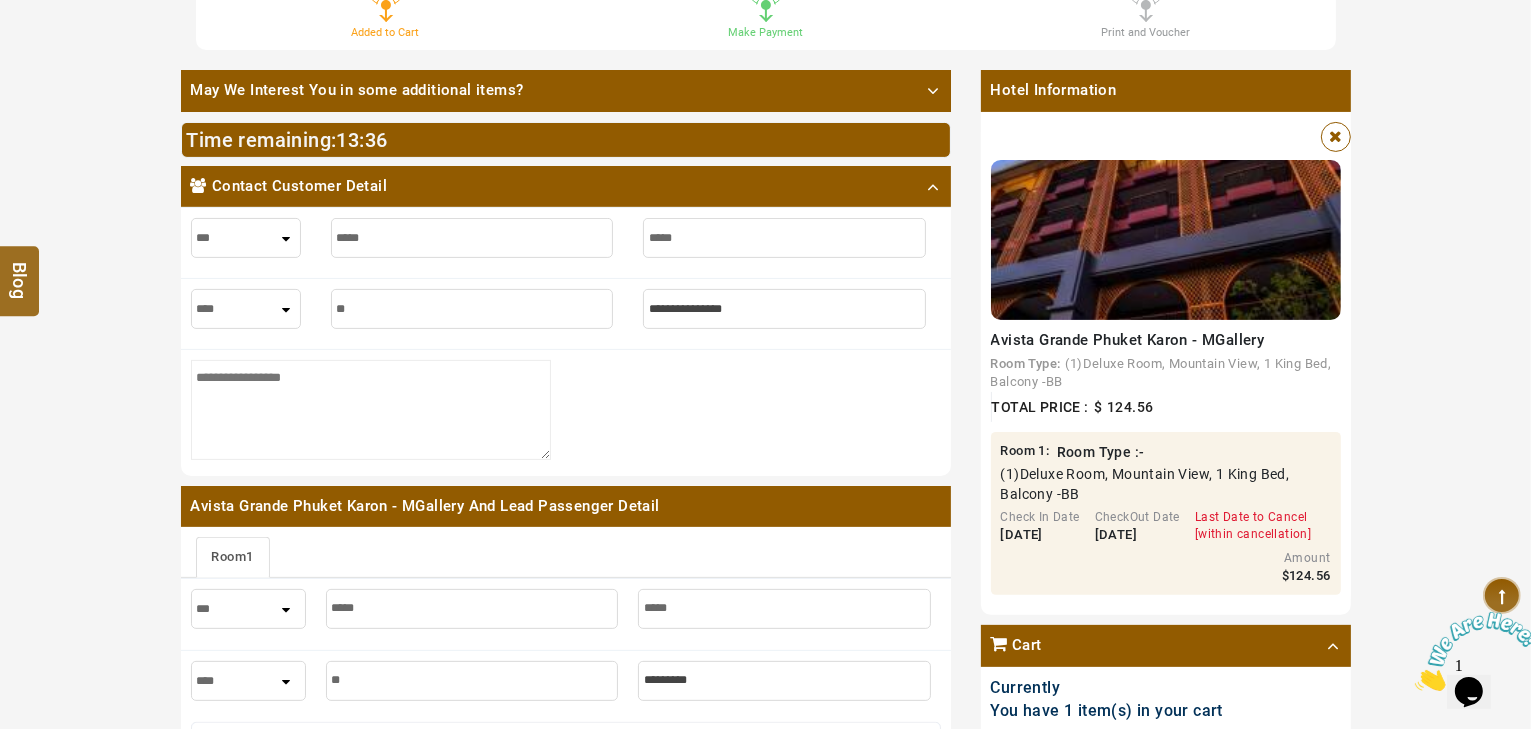 type on "***" 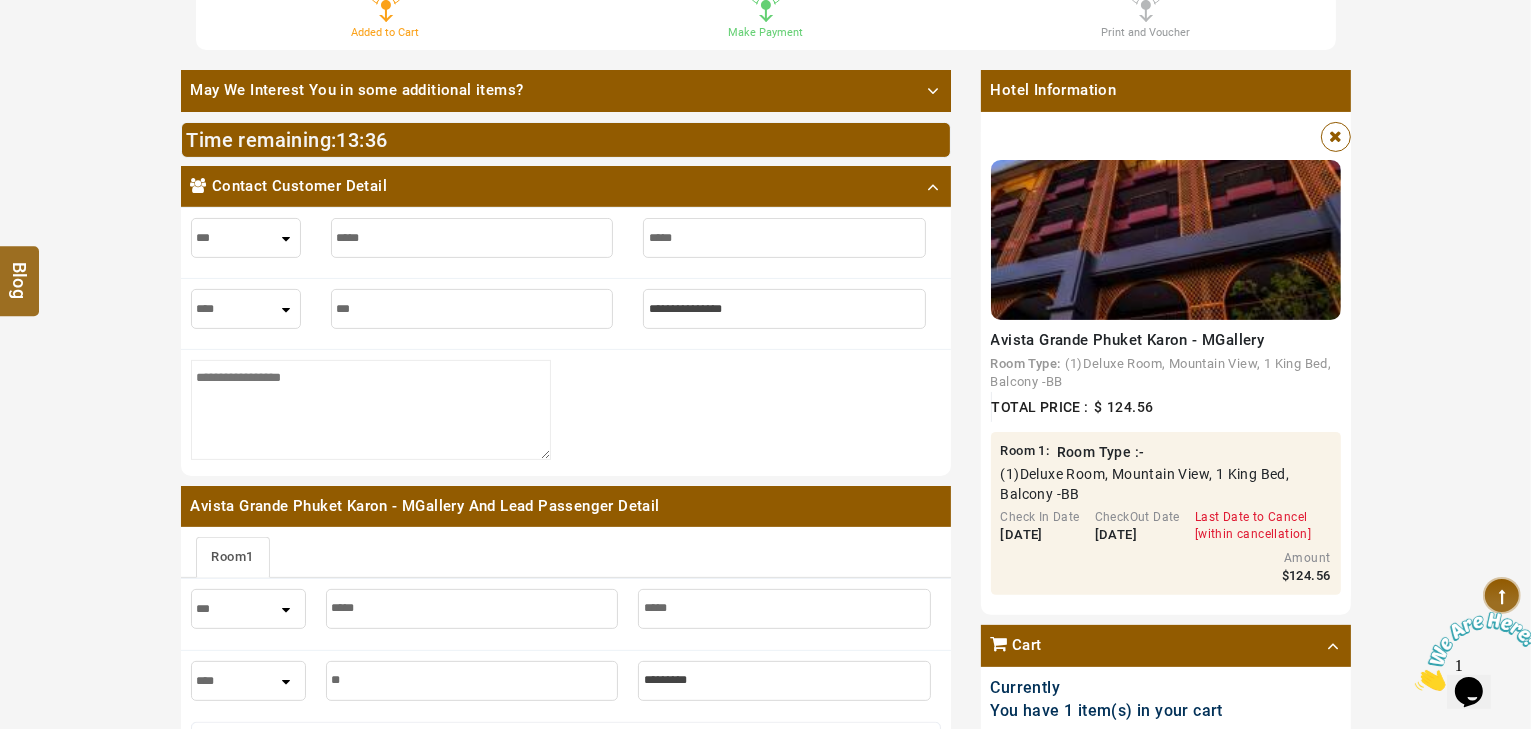 type on "***" 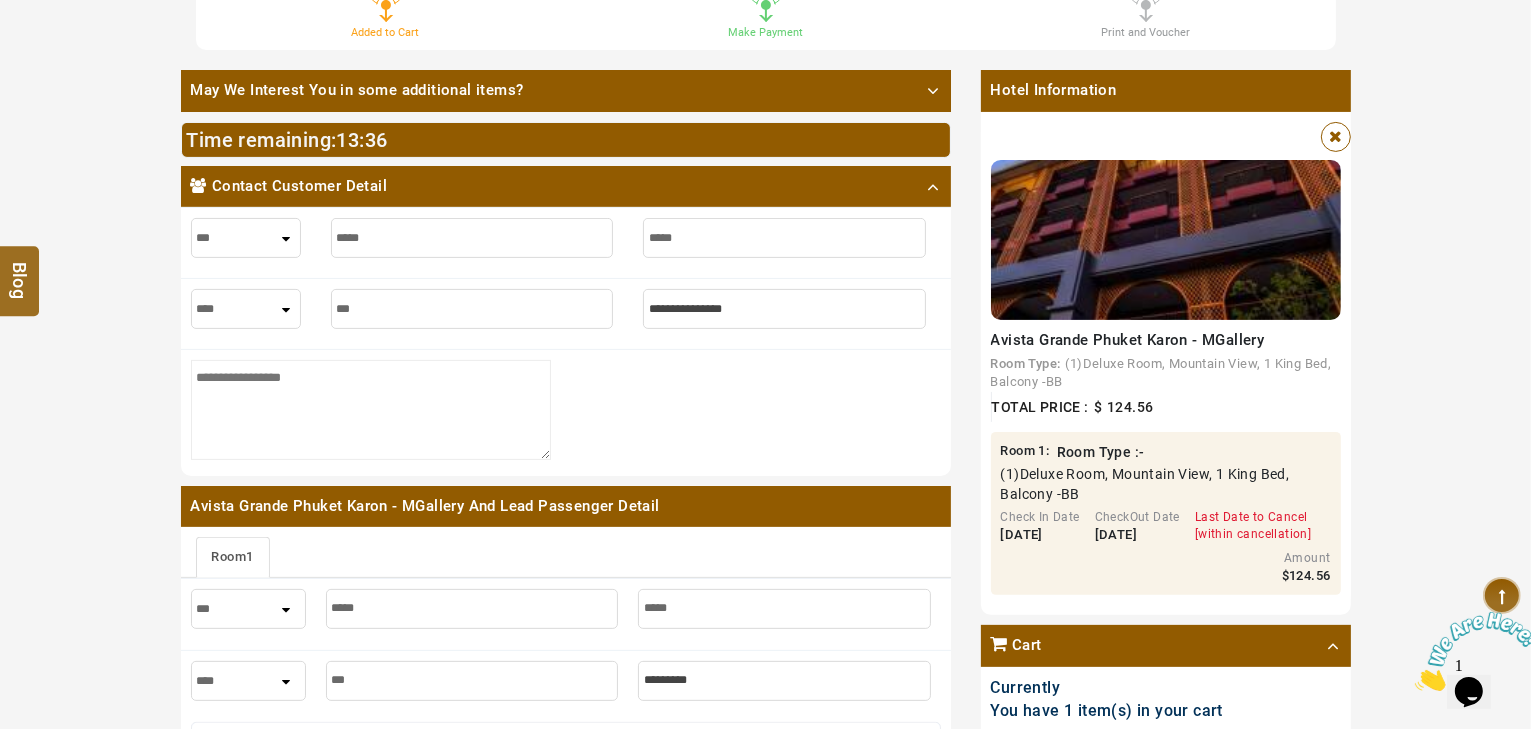 type on "****" 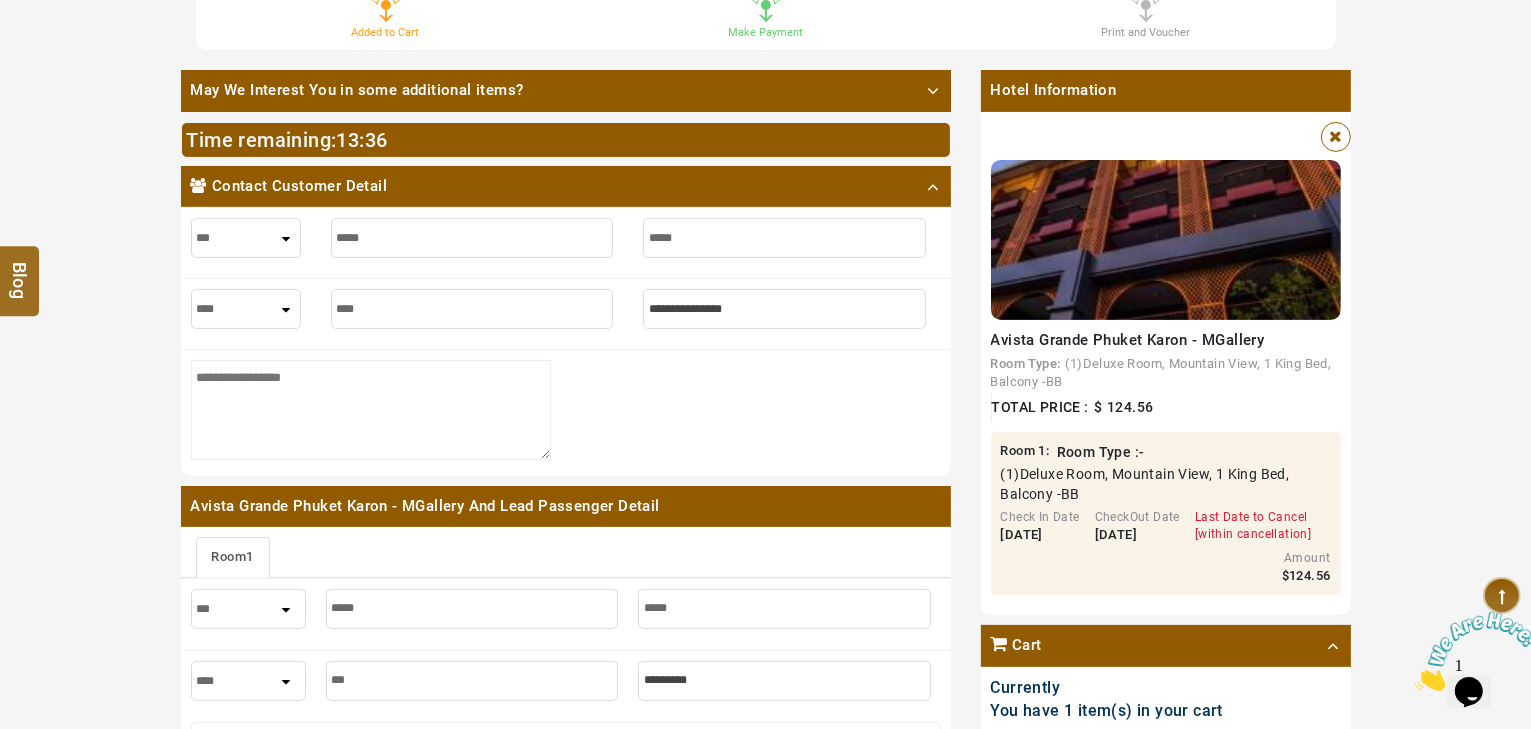 type on "****" 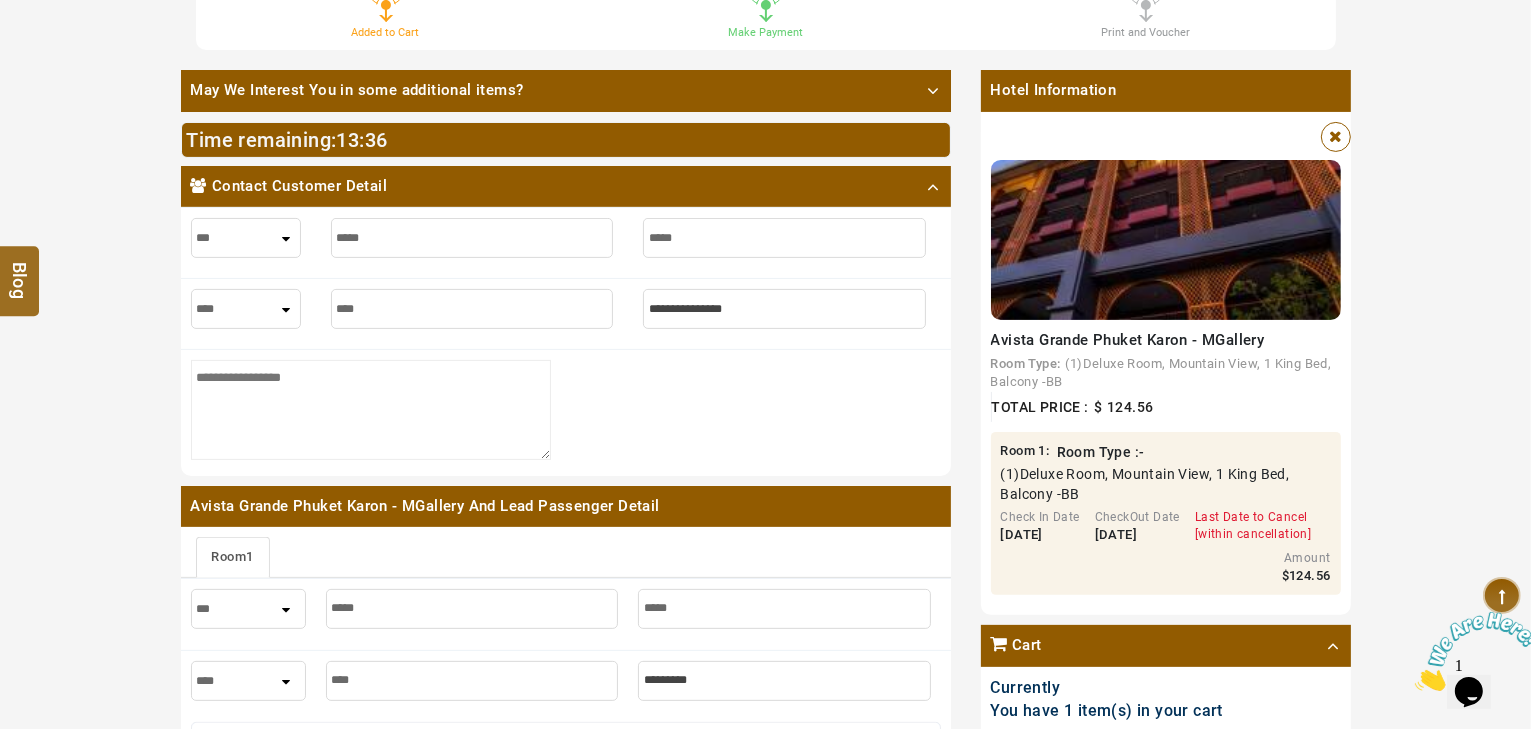 type on "*****" 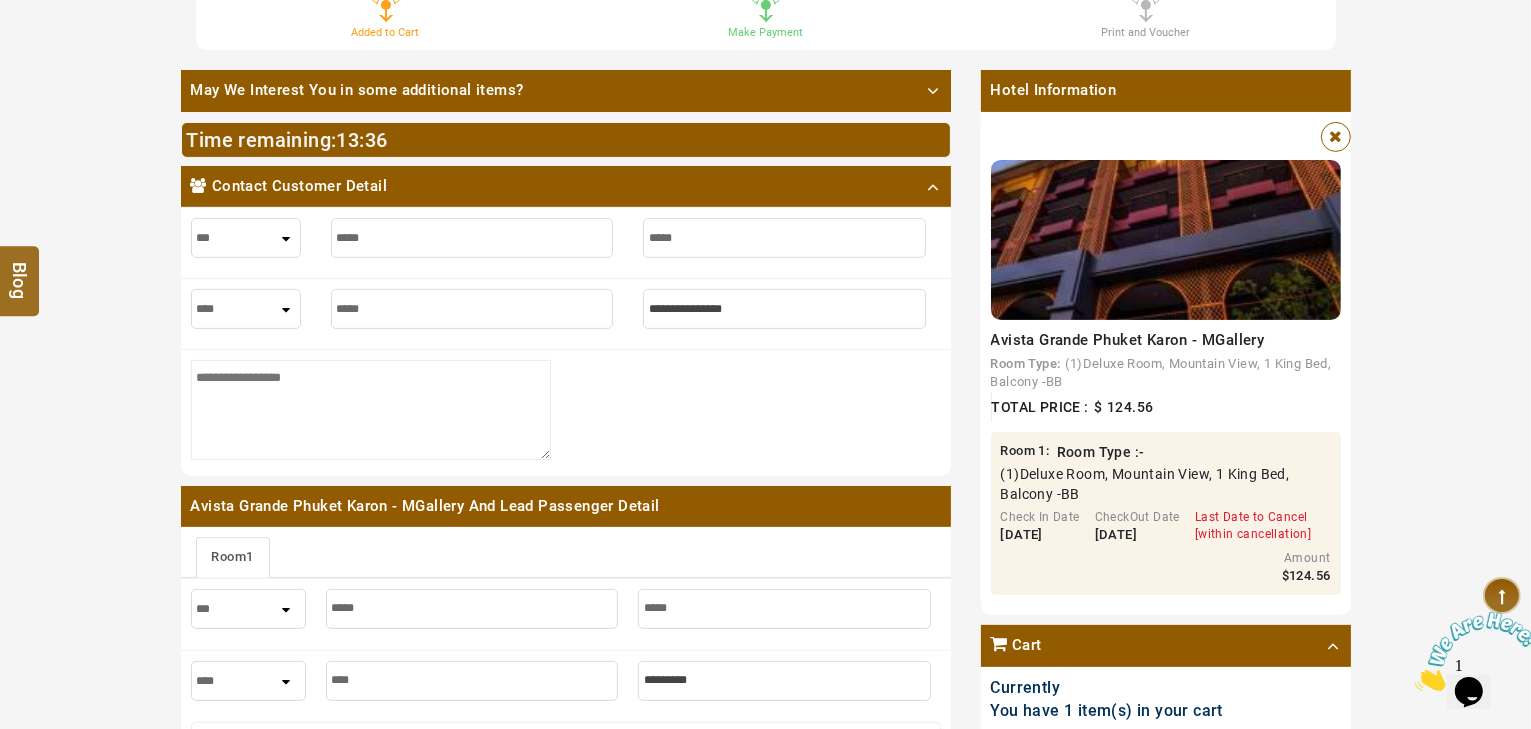 type on "*****" 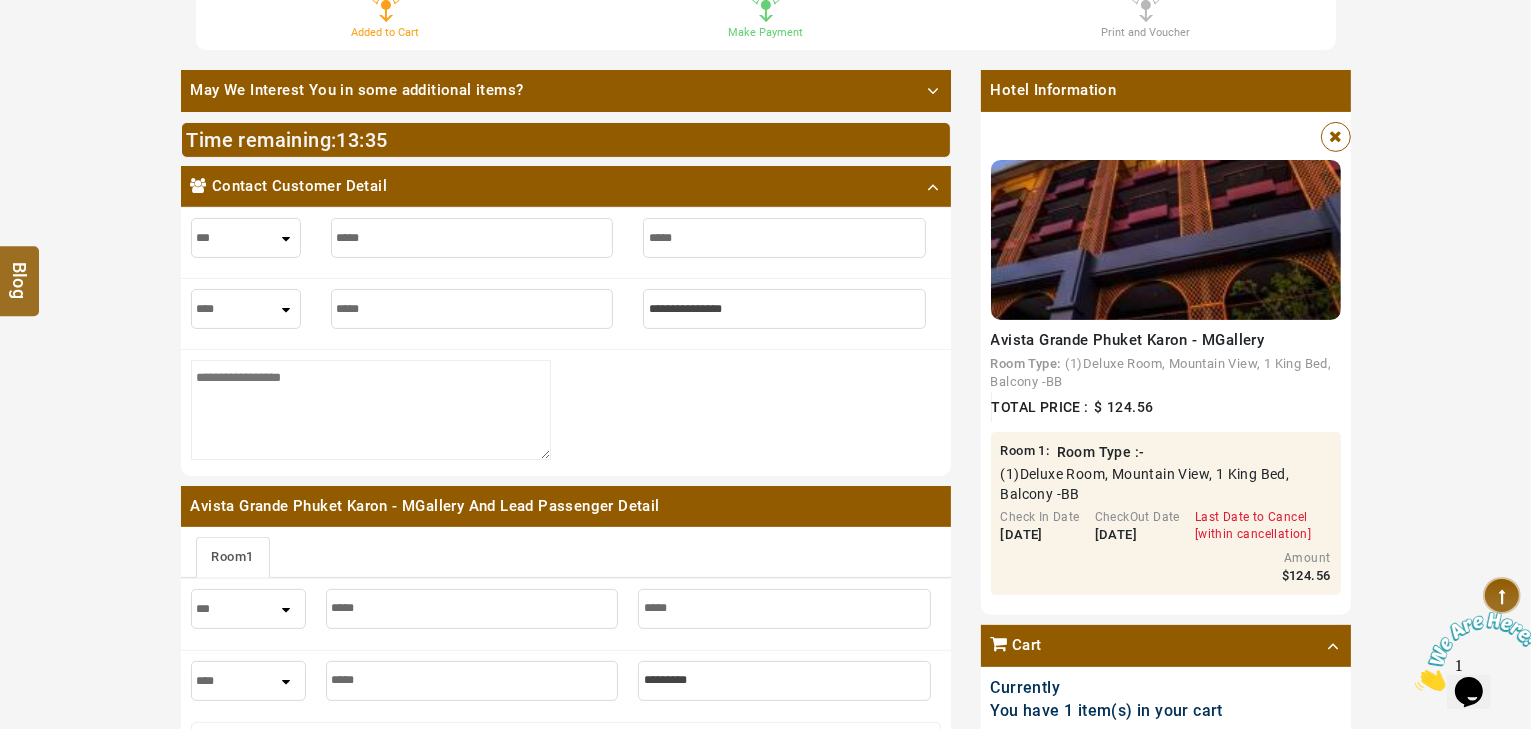 type on "*****" 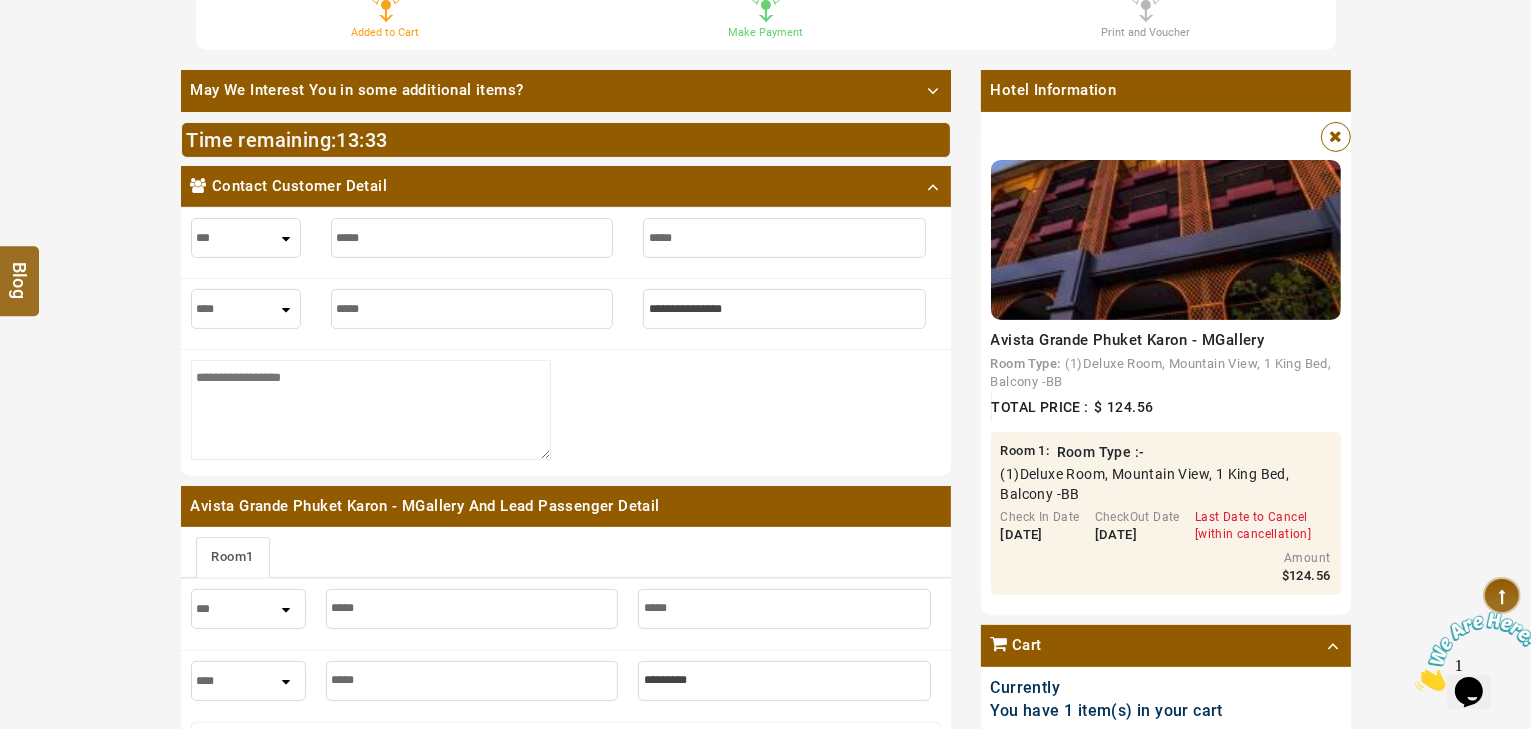type on "*" 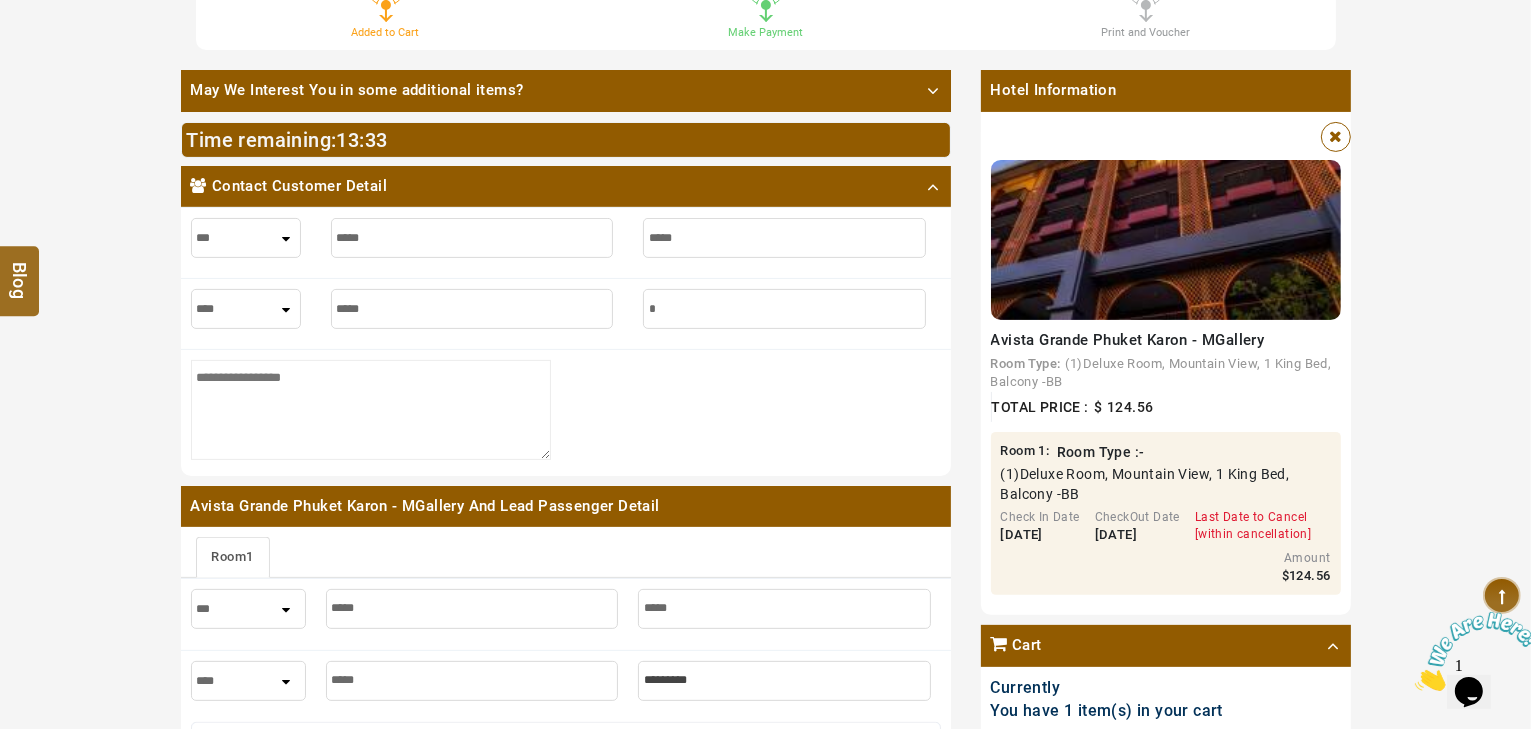 type on "*" 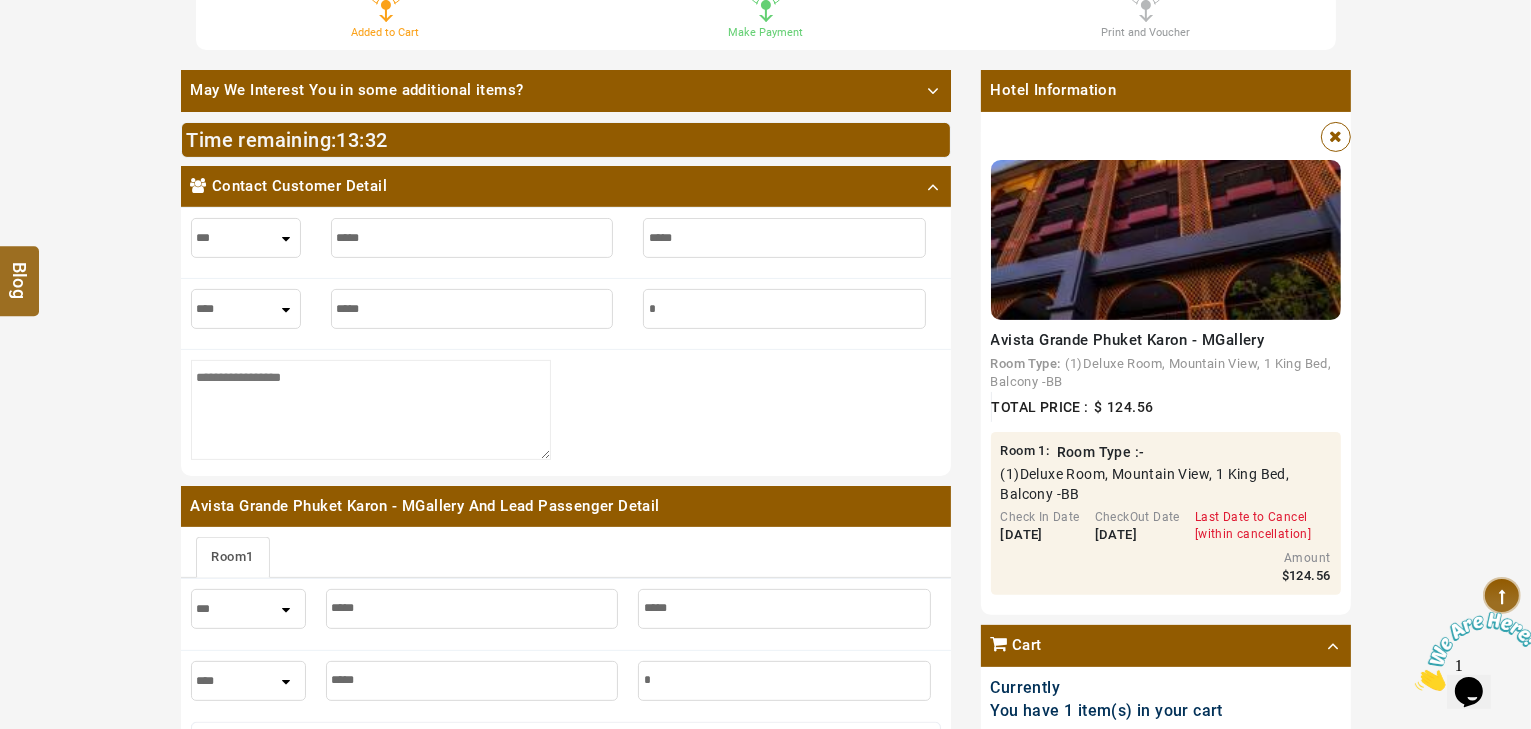 type on "**" 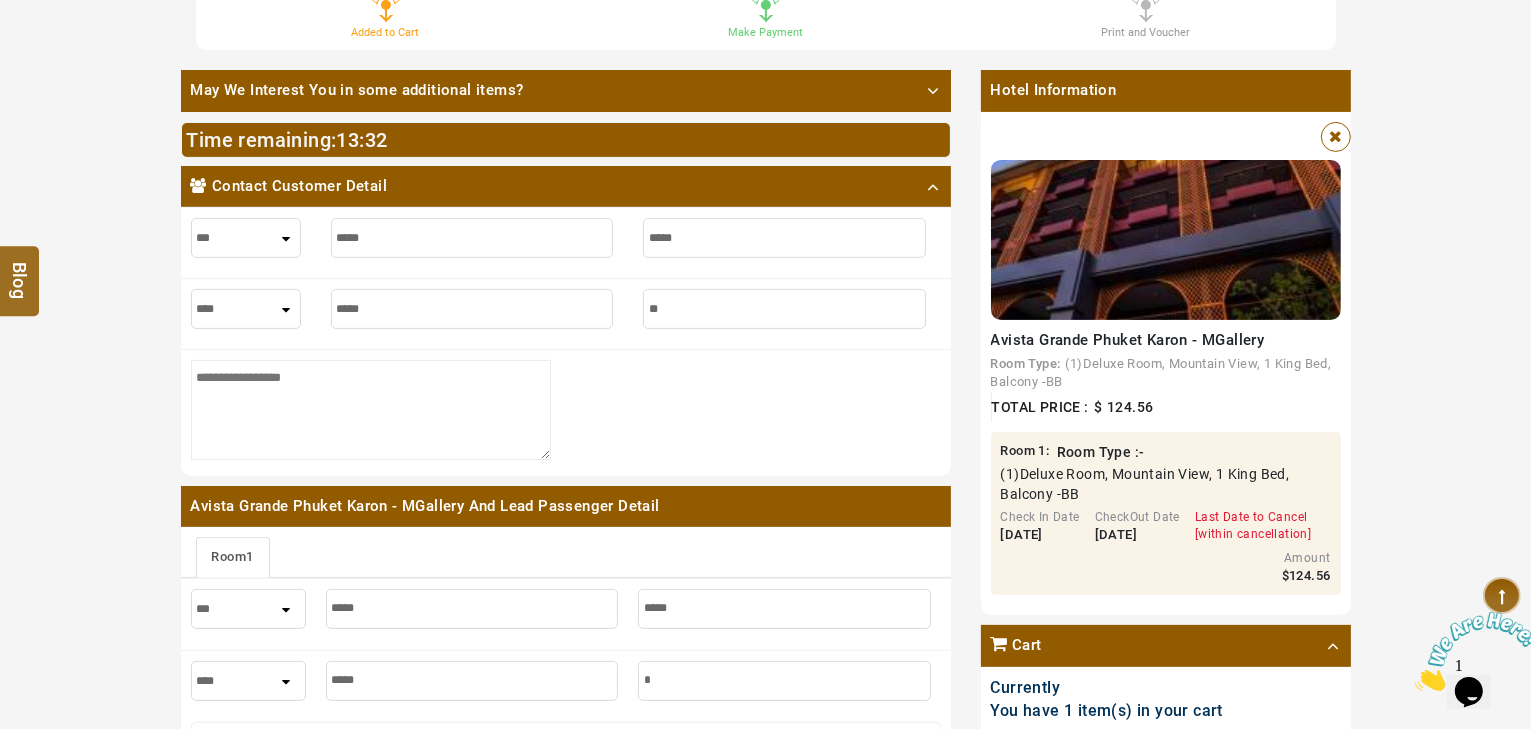 type on "**" 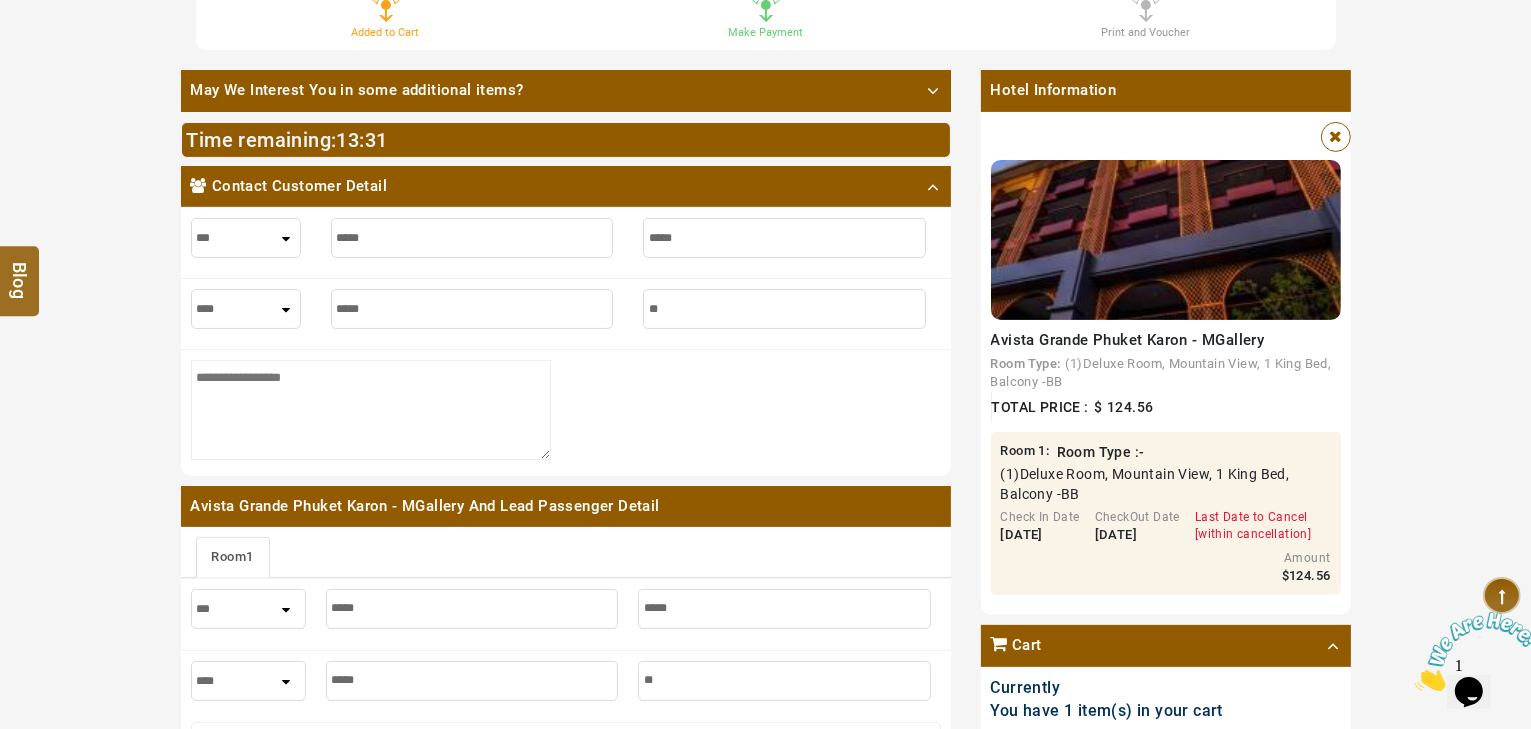 type on "***" 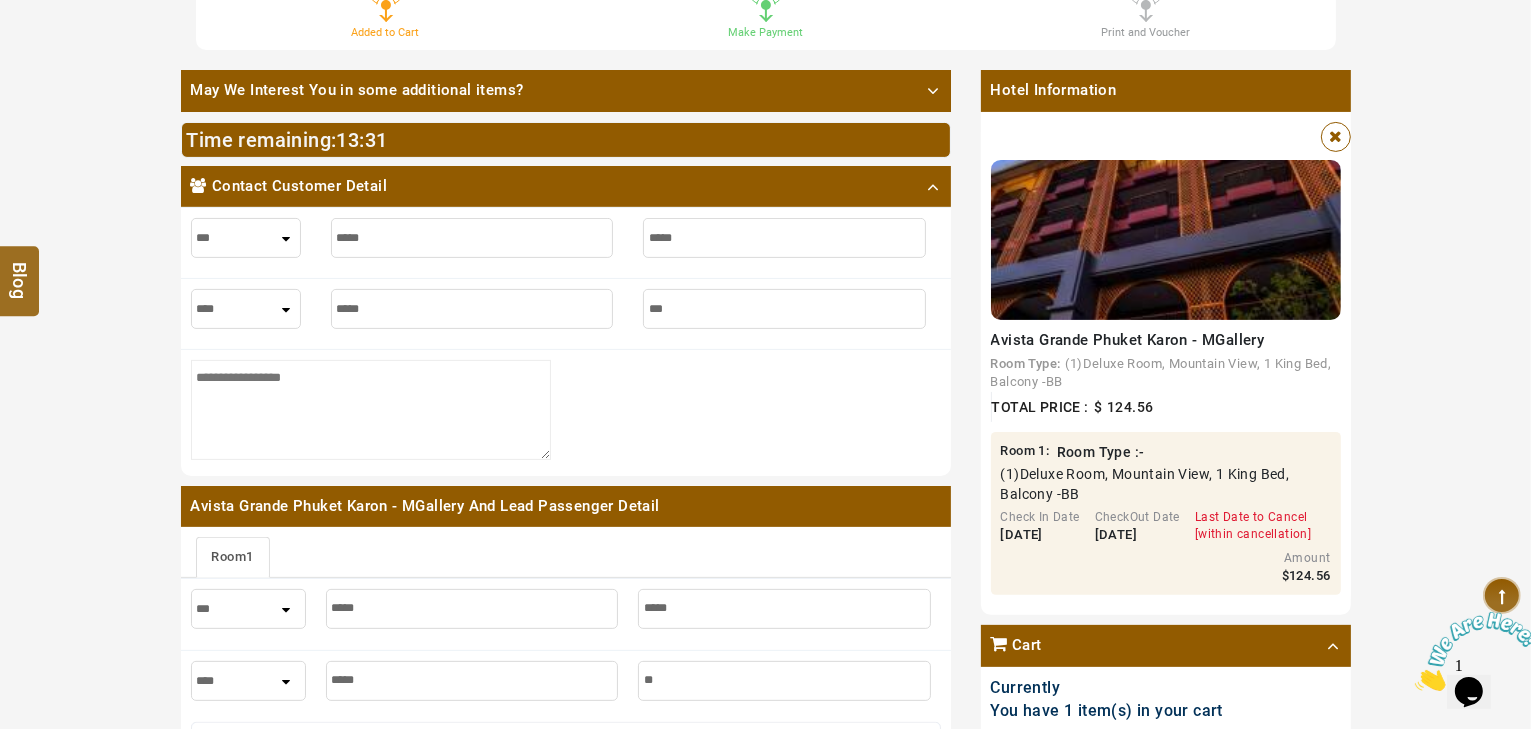 type on "***" 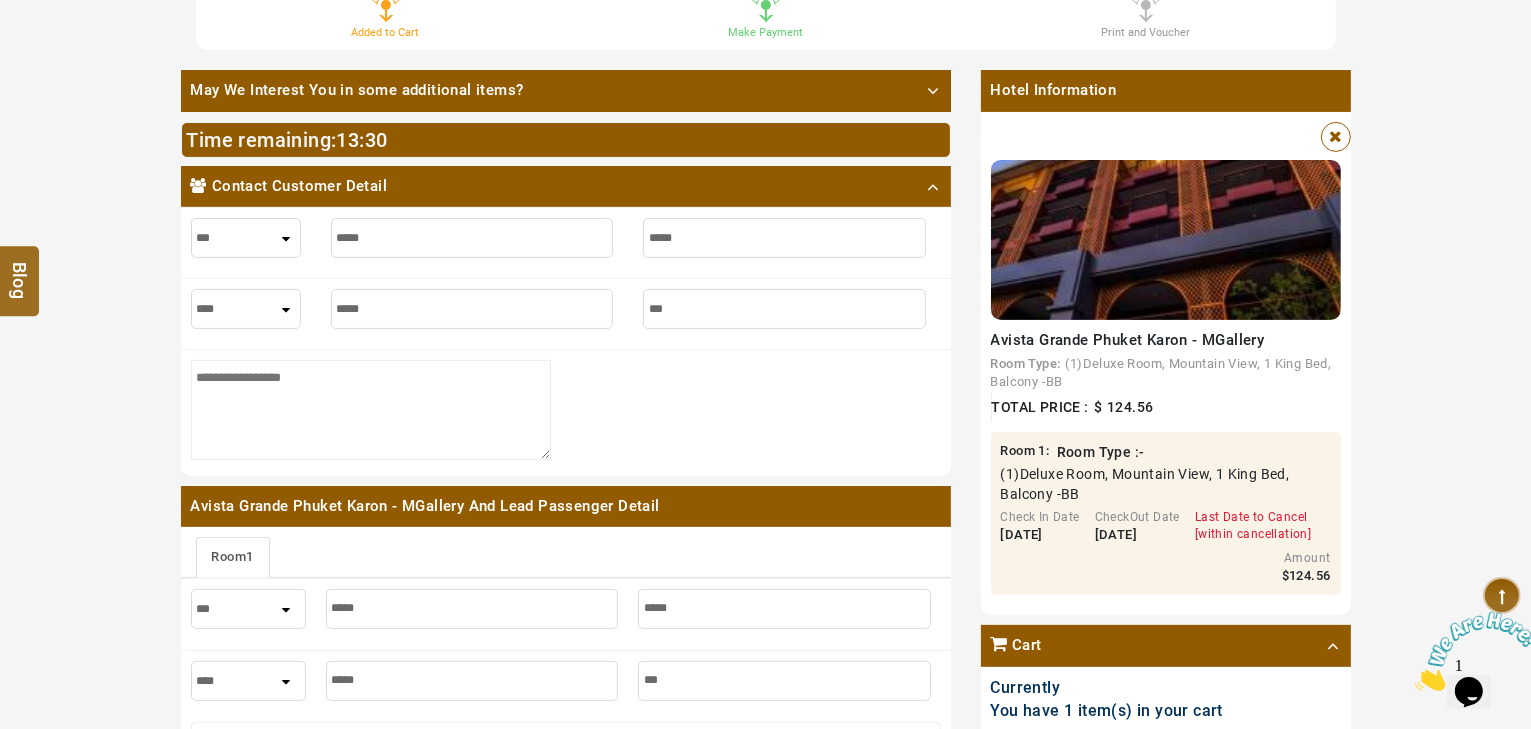 type on "****" 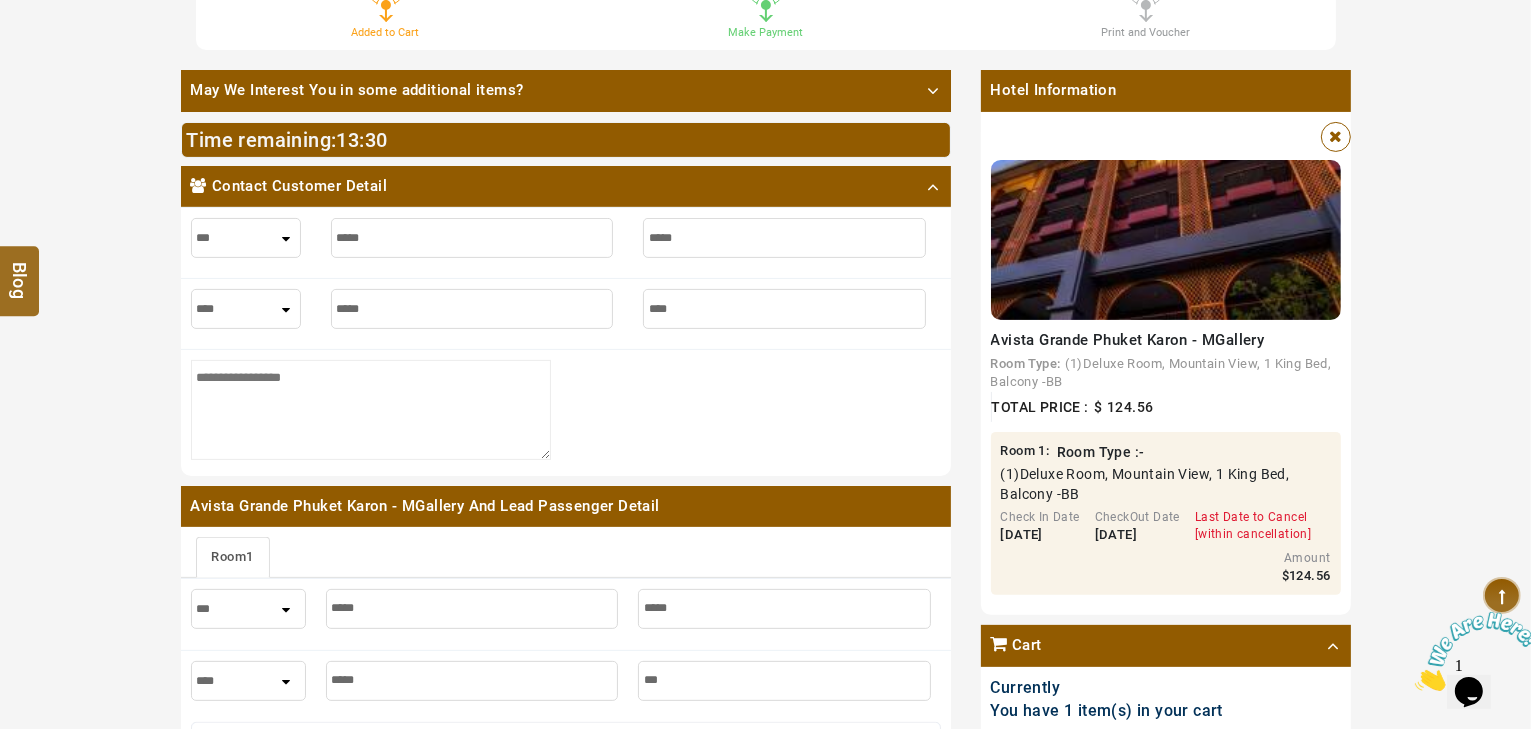 type on "****" 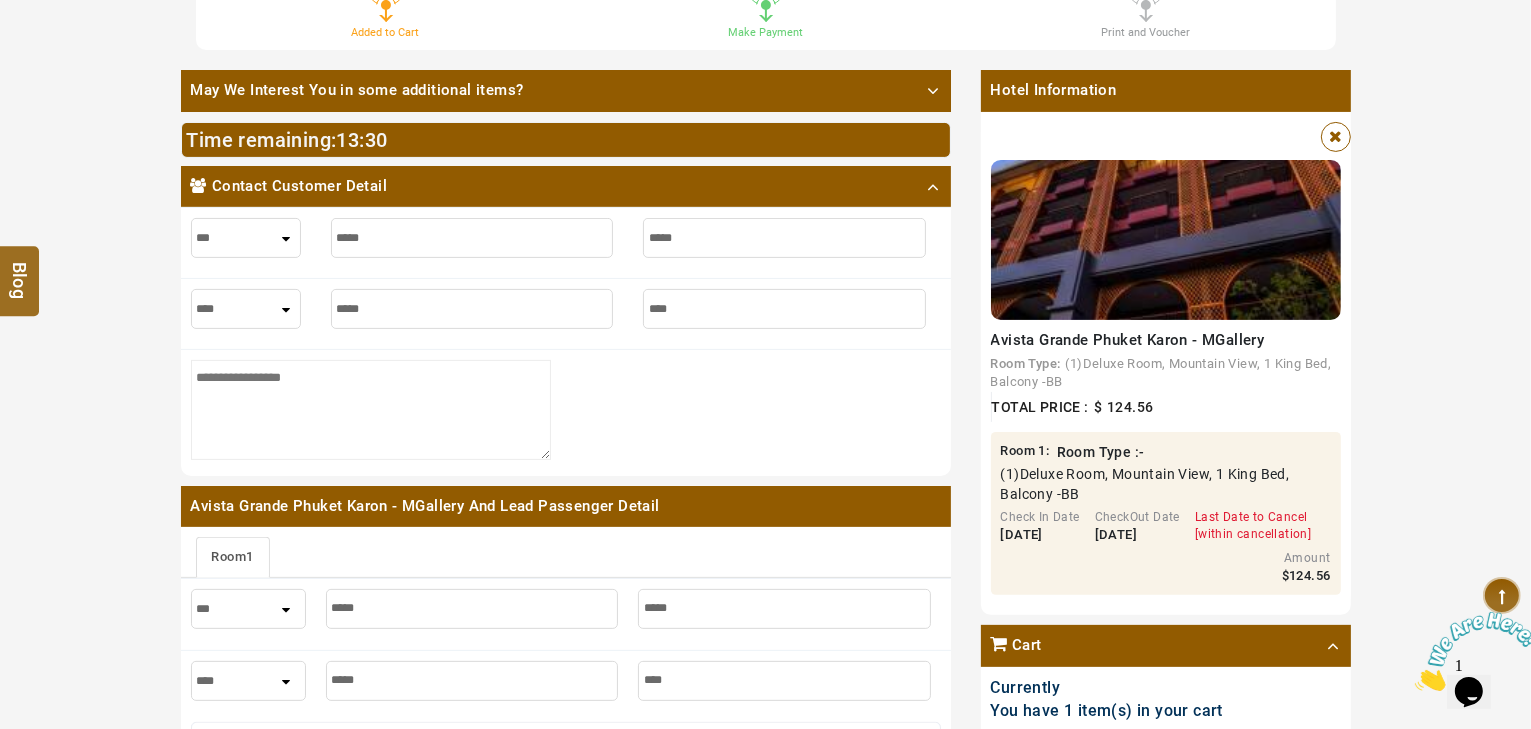 type on "*****" 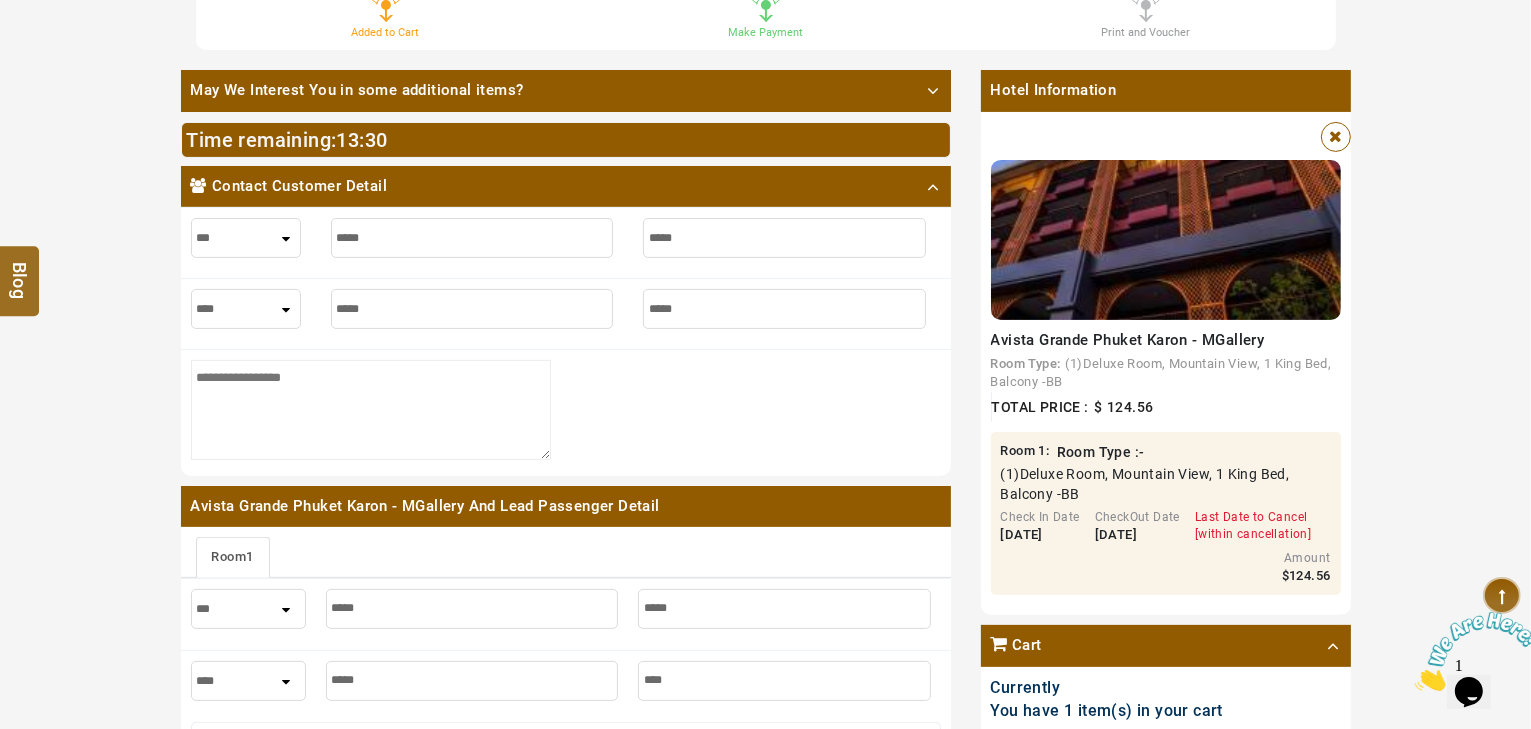 type on "*****" 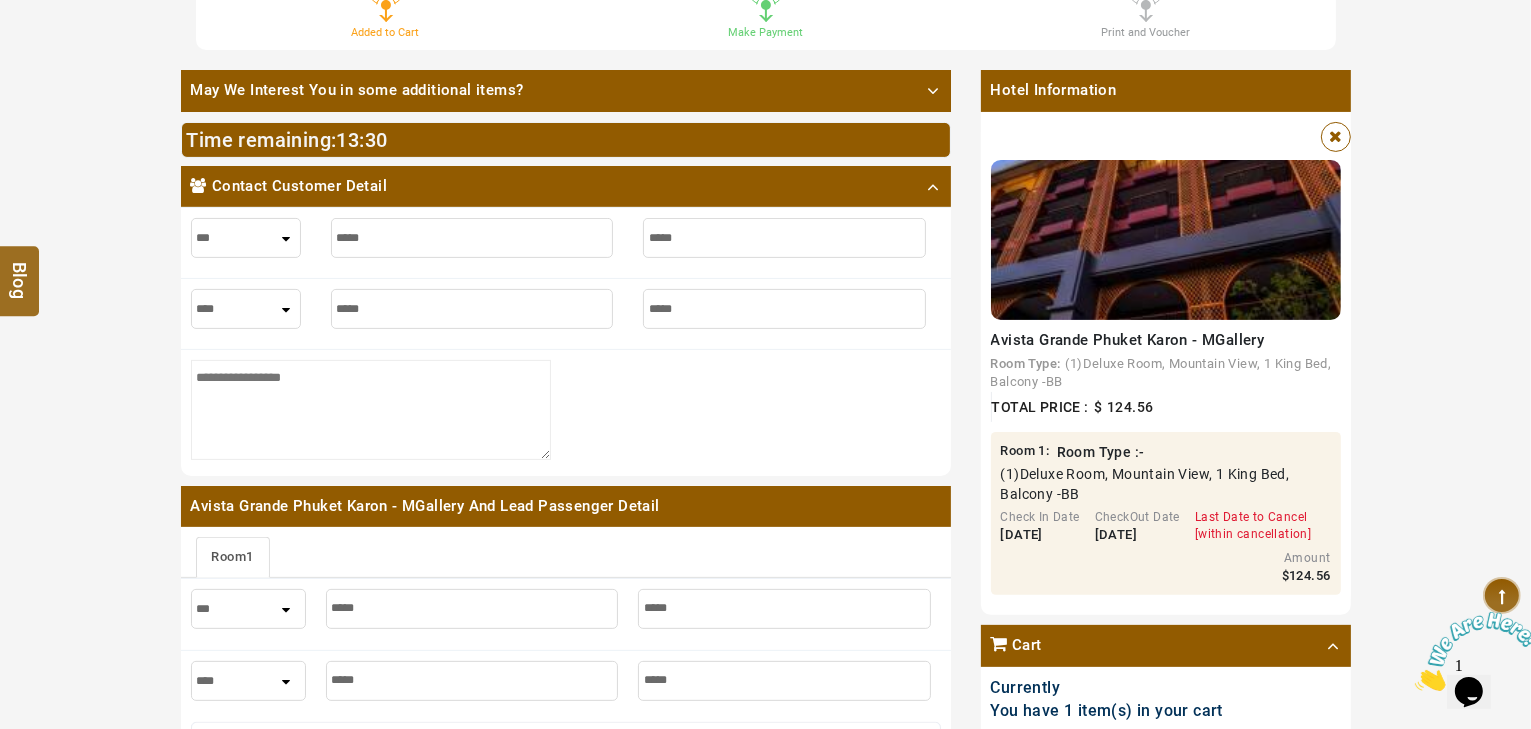 type on "******" 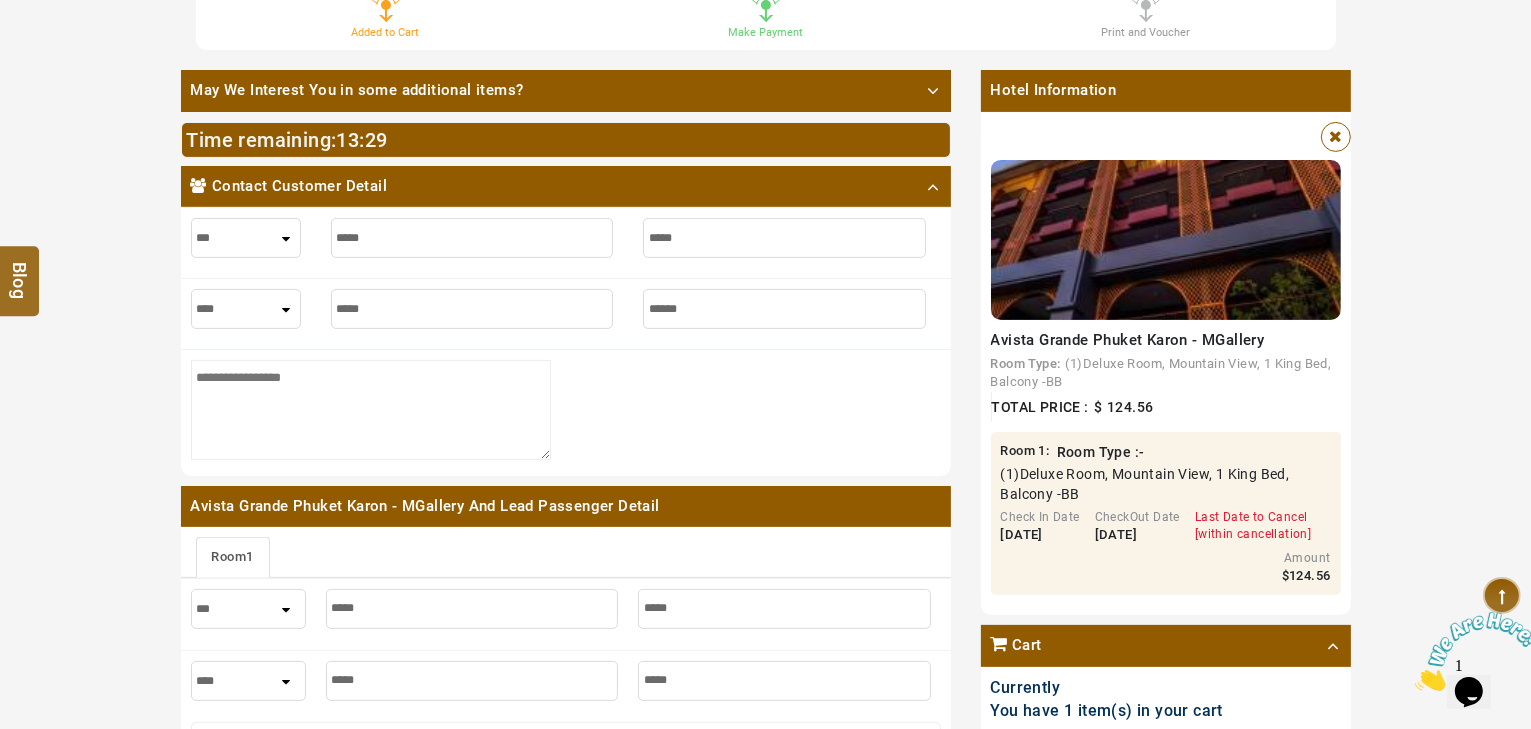 type on "******" 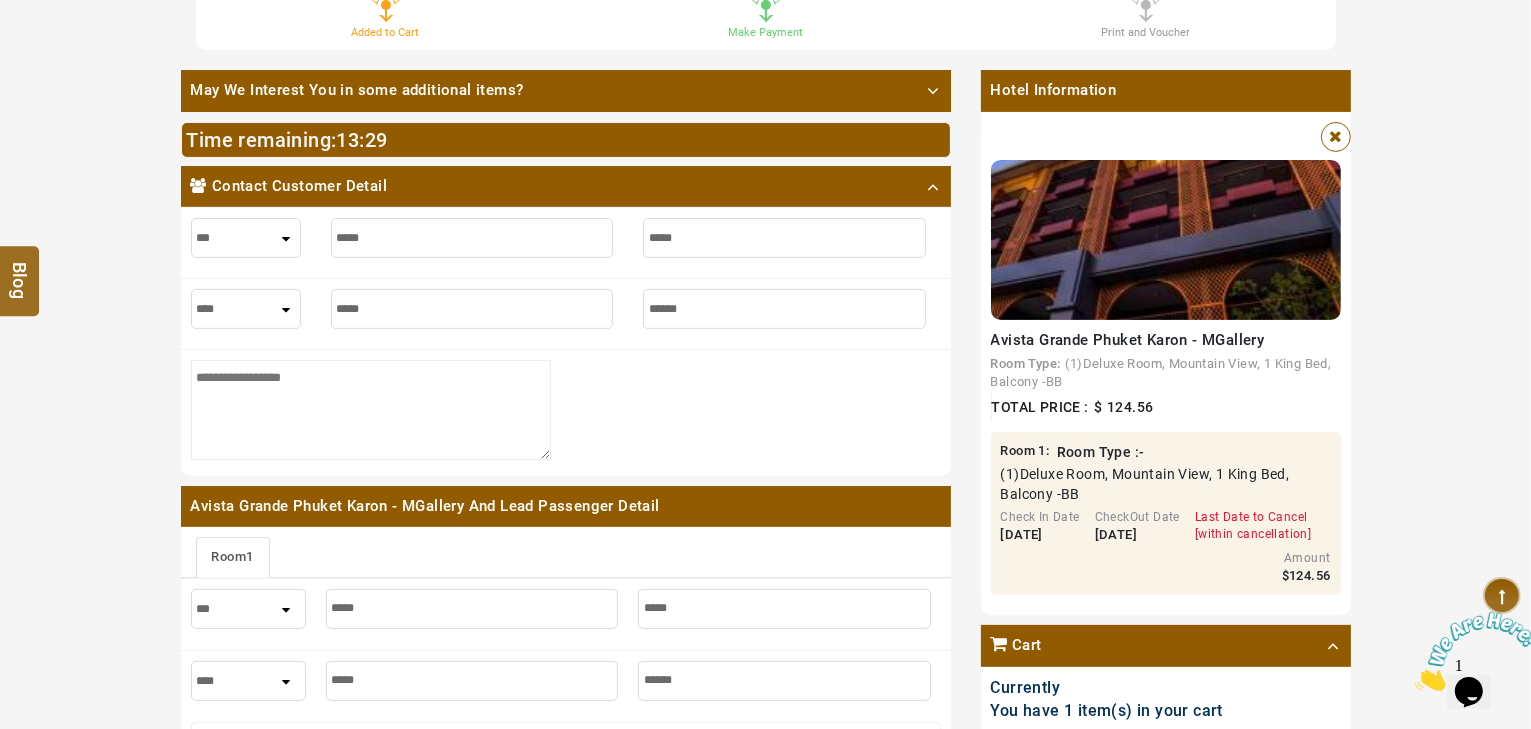 type on "*******" 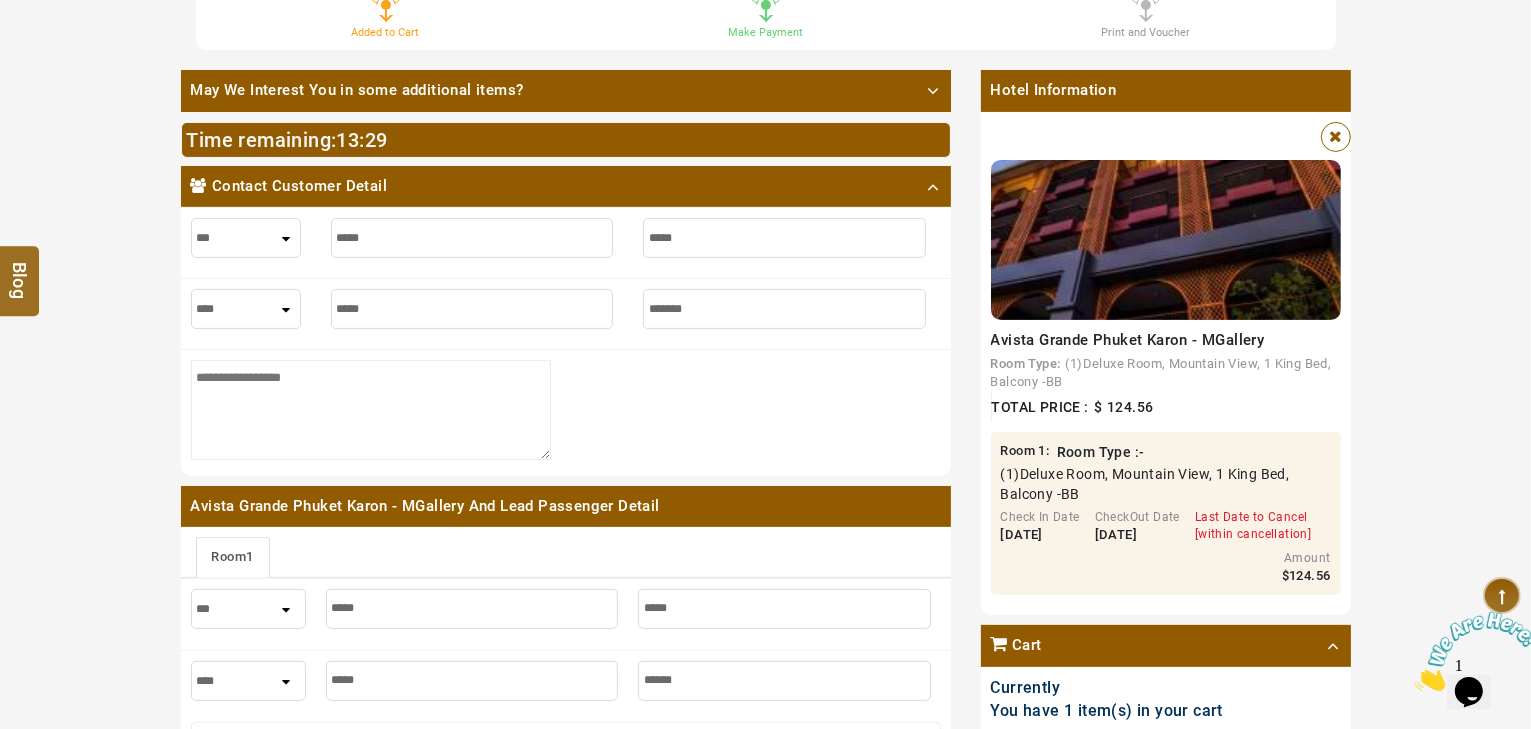 type on "*******" 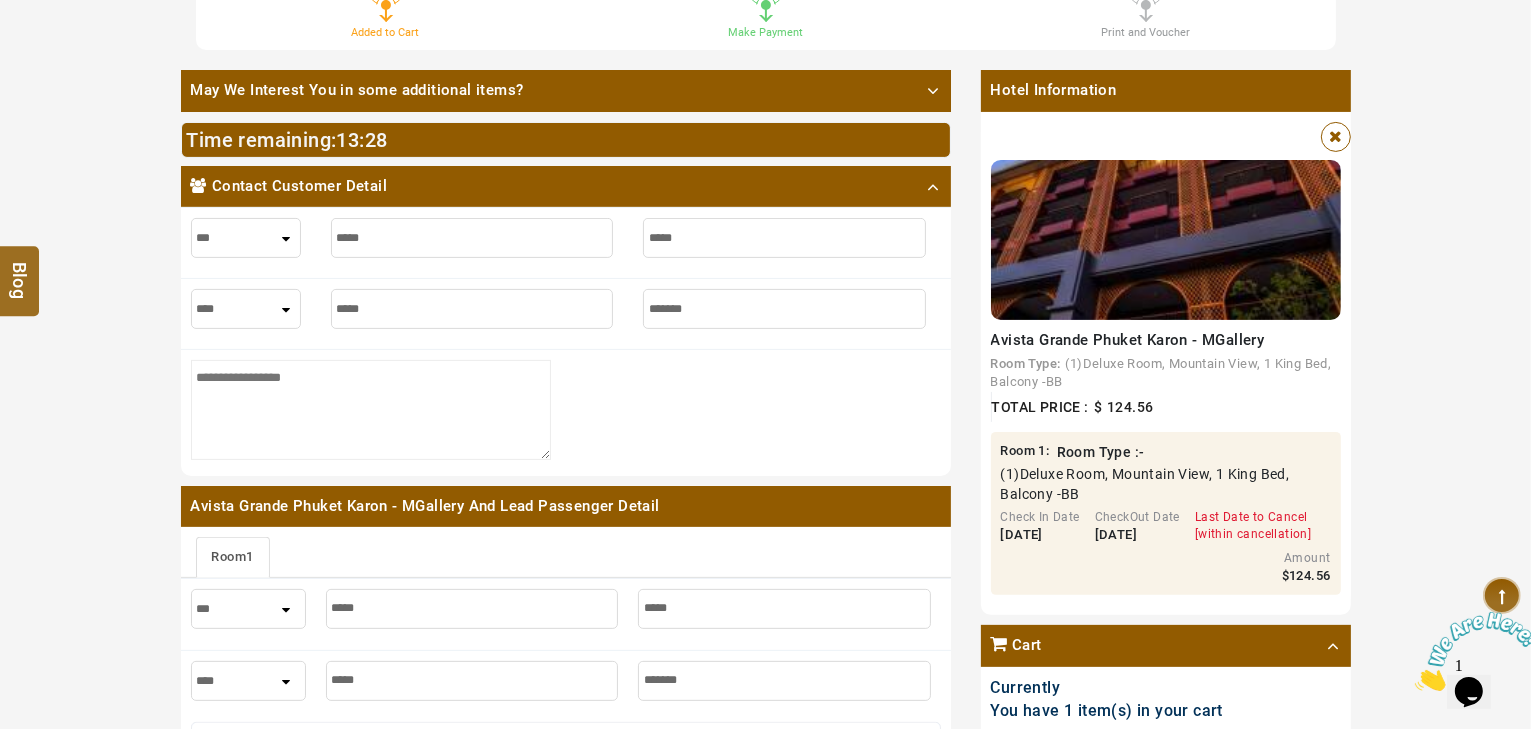 type on "*******" 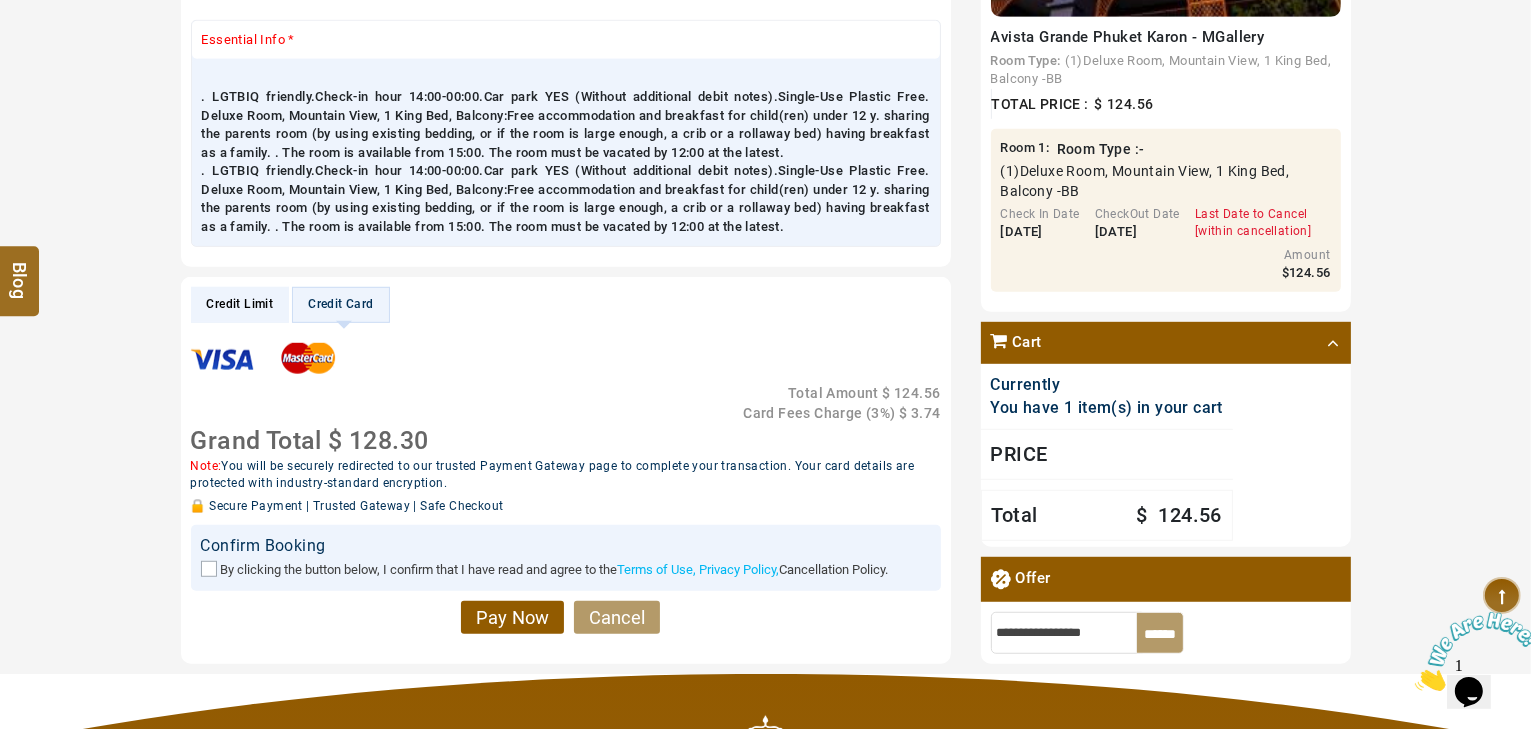 scroll, scrollTop: 1360, scrollLeft: 0, axis: vertical 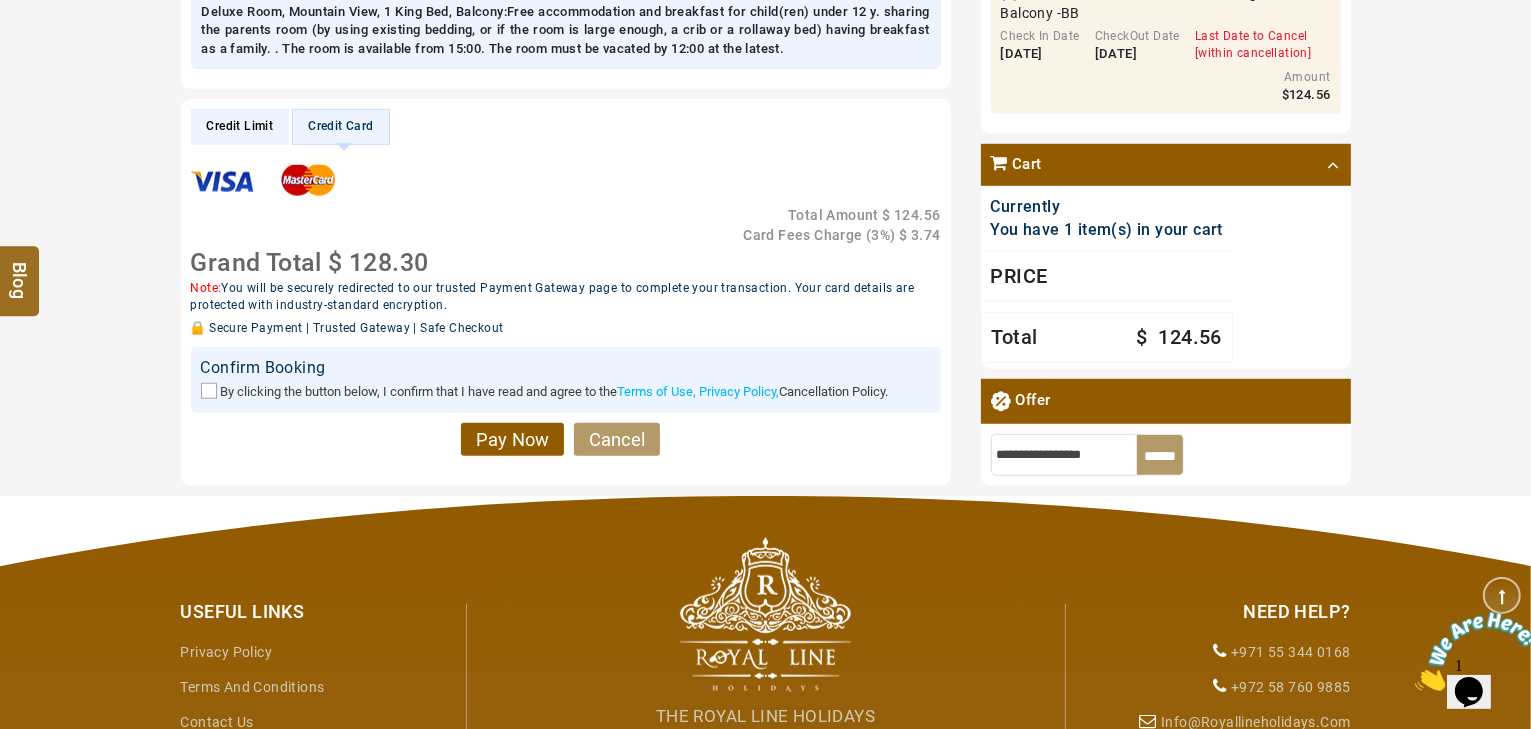 click on "By clicking the button below, I confirm that I have read and agree to the  Terms of Use,   Privacy Policy,  Cancellation Policy." at bounding box center (566, 391) 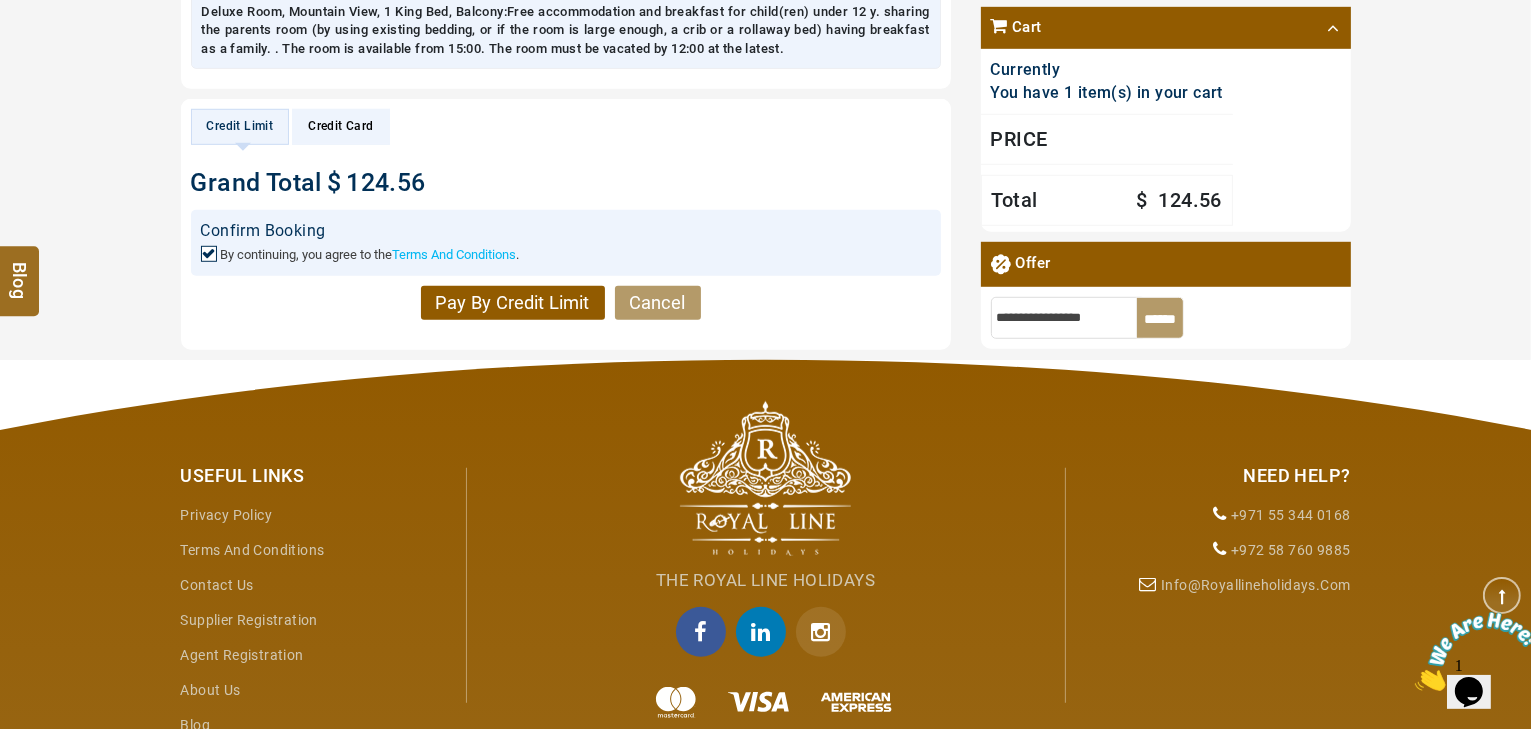 click on "Pay By Credit Limit" at bounding box center (513, 303) 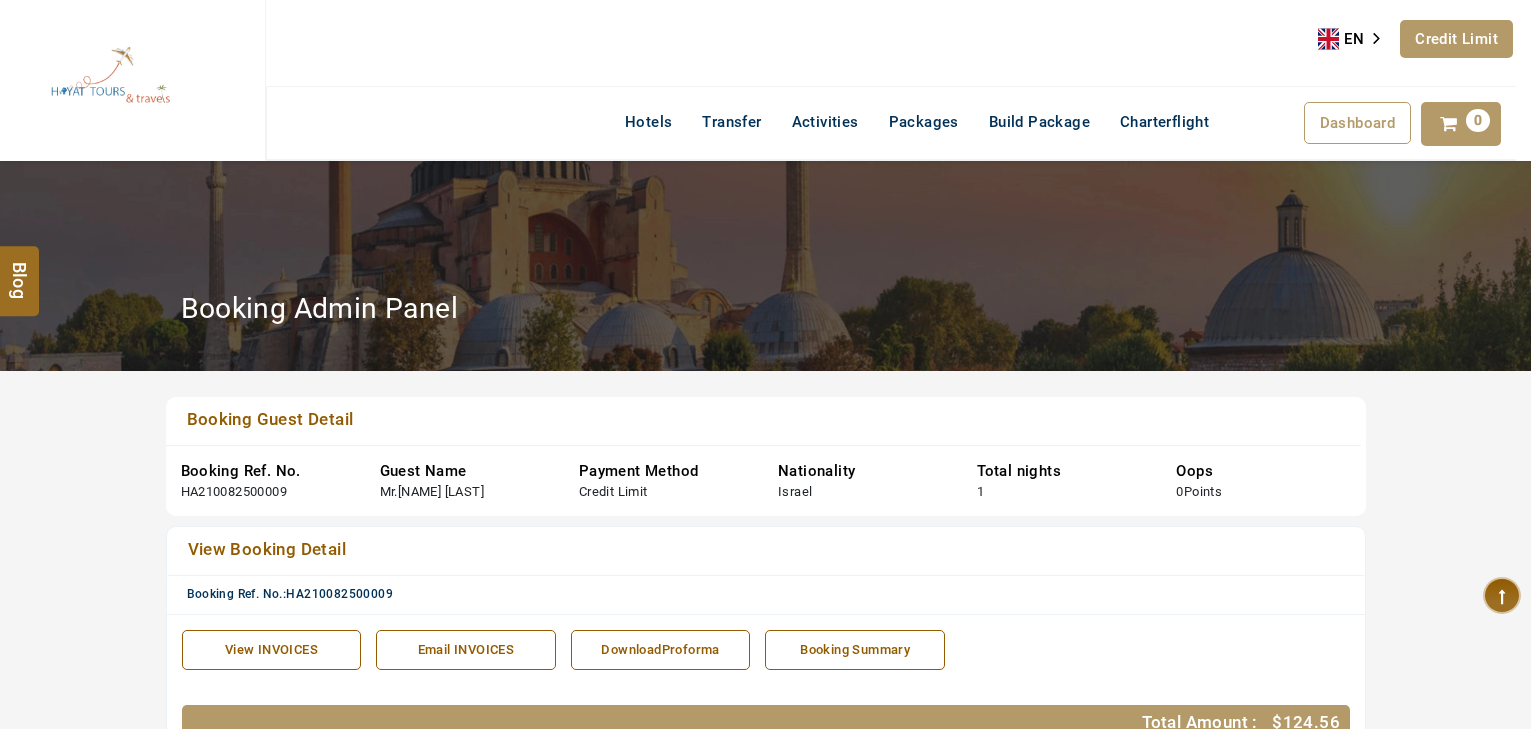 scroll, scrollTop: 0, scrollLeft: 0, axis: both 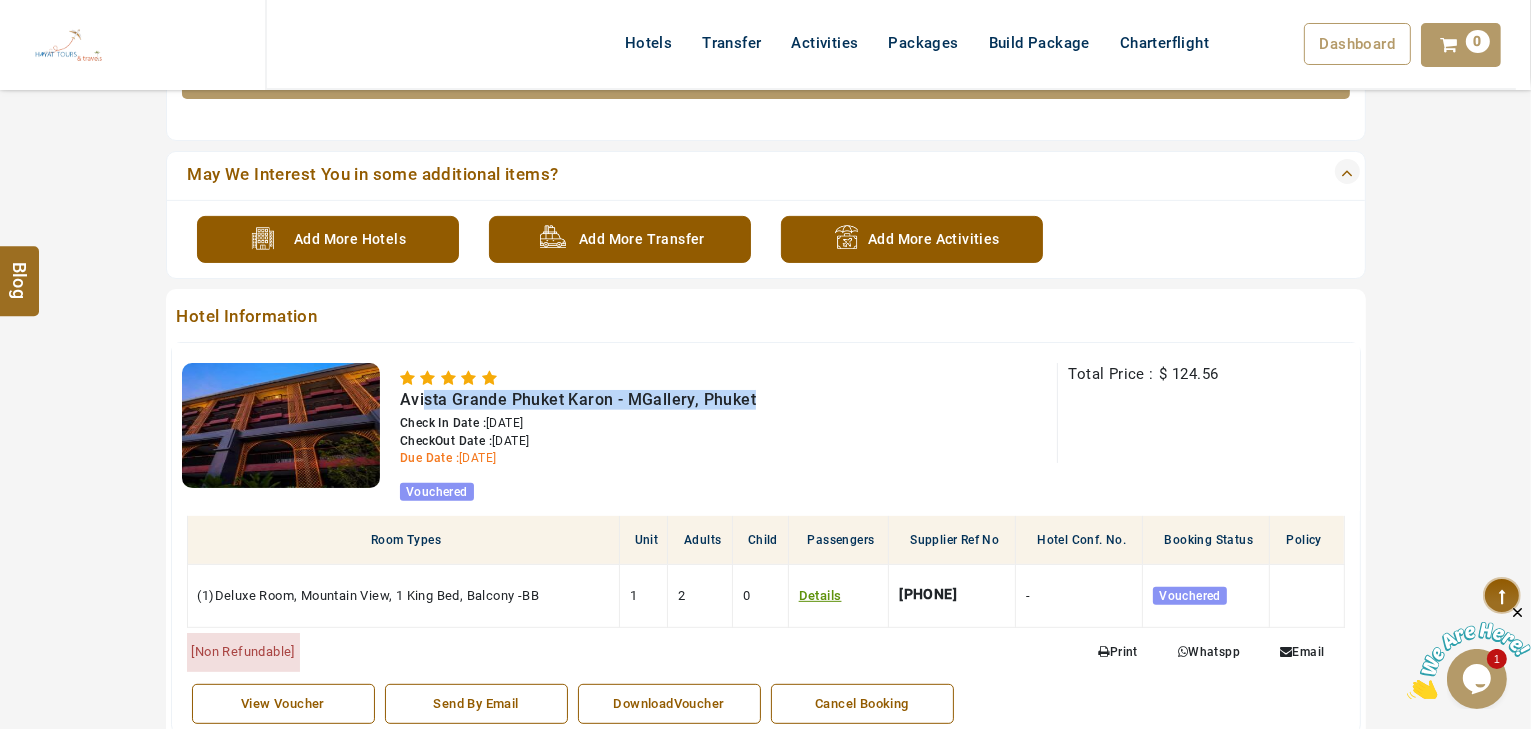 drag, startPoint x: 732, startPoint y: 393, endPoint x: 424, endPoint y: 402, distance: 308.13147 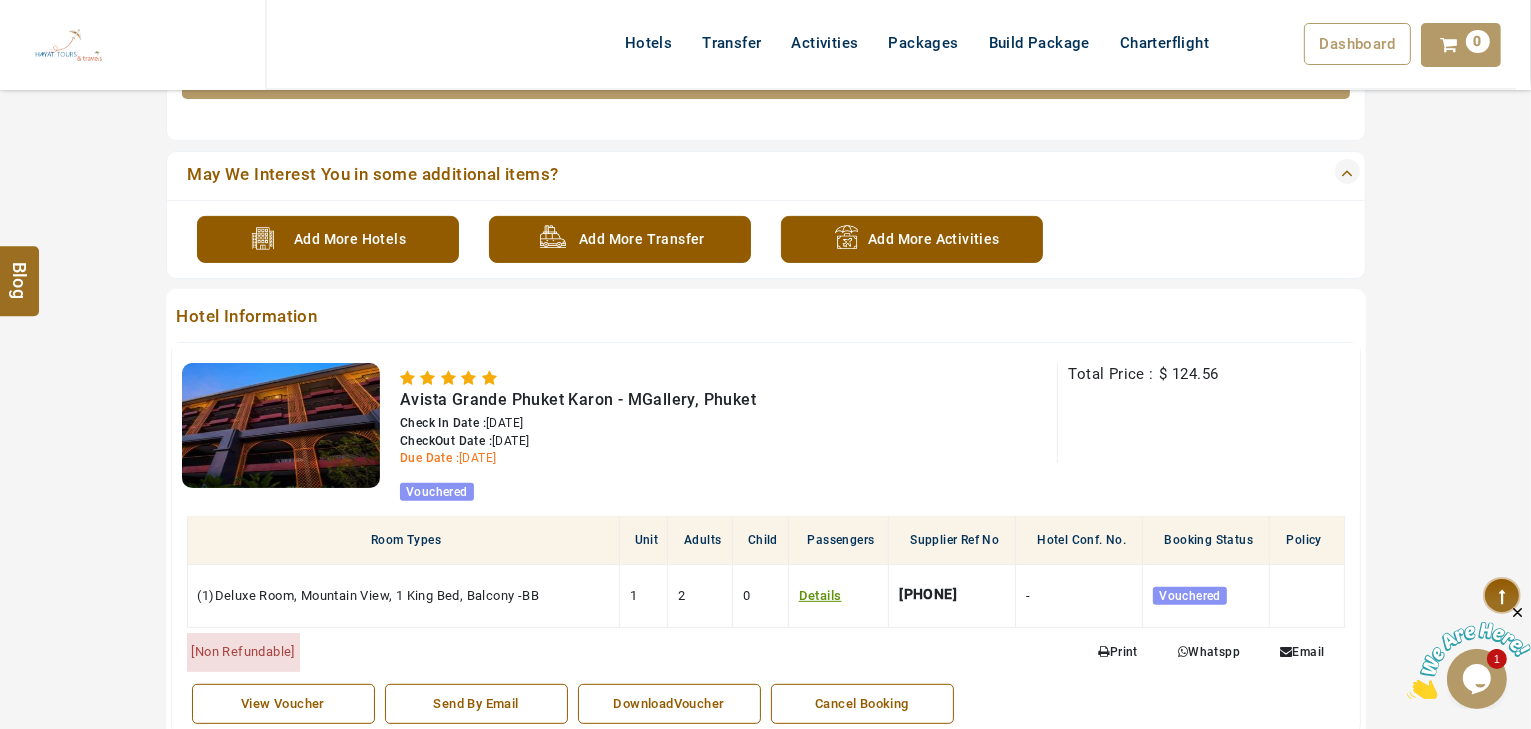 click at bounding box center [626, 379] 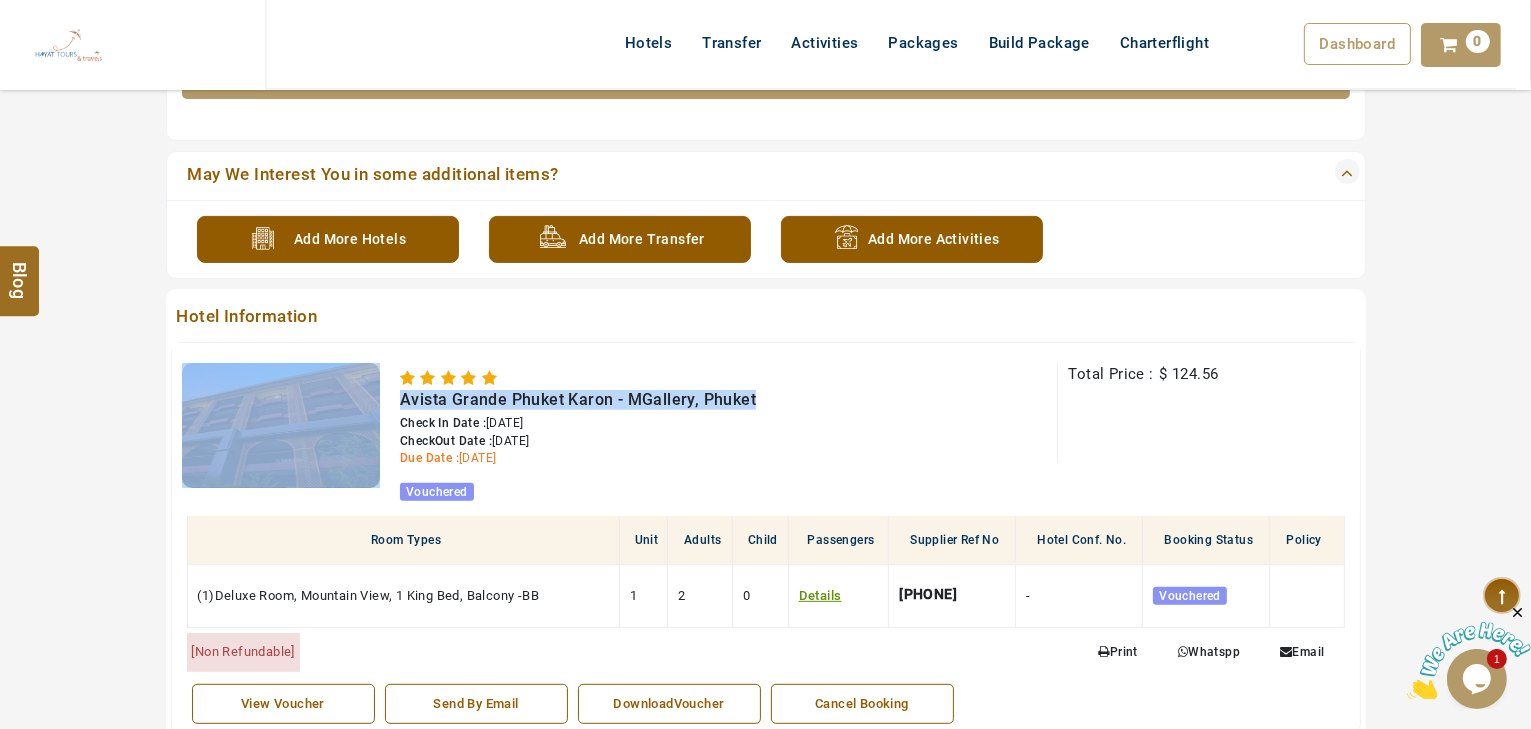 drag, startPoint x: 760, startPoint y: 396, endPoint x: 451, endPoint y: 396, distance: 309 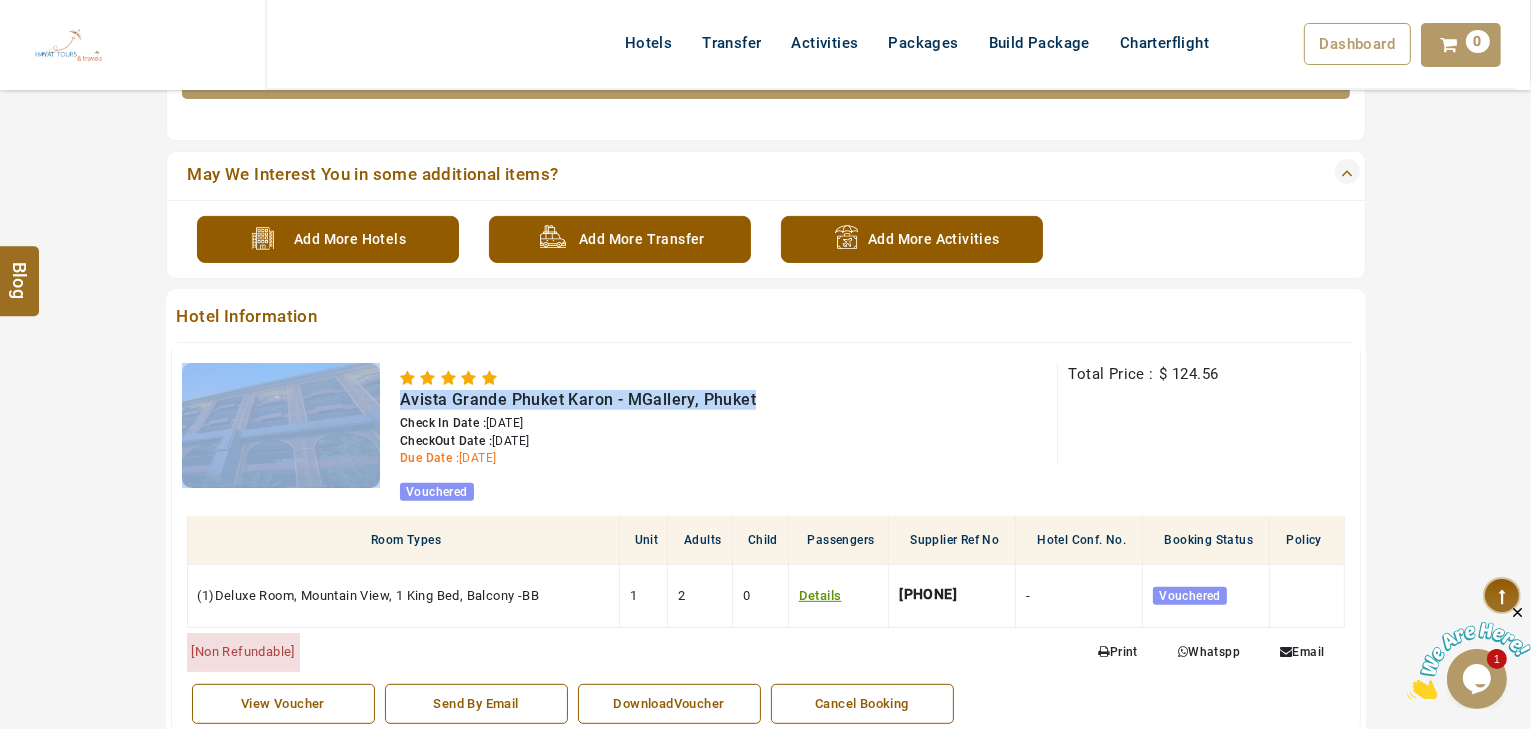 copy on "Avista Grande Phuket Karon - MGallery, Phuket" 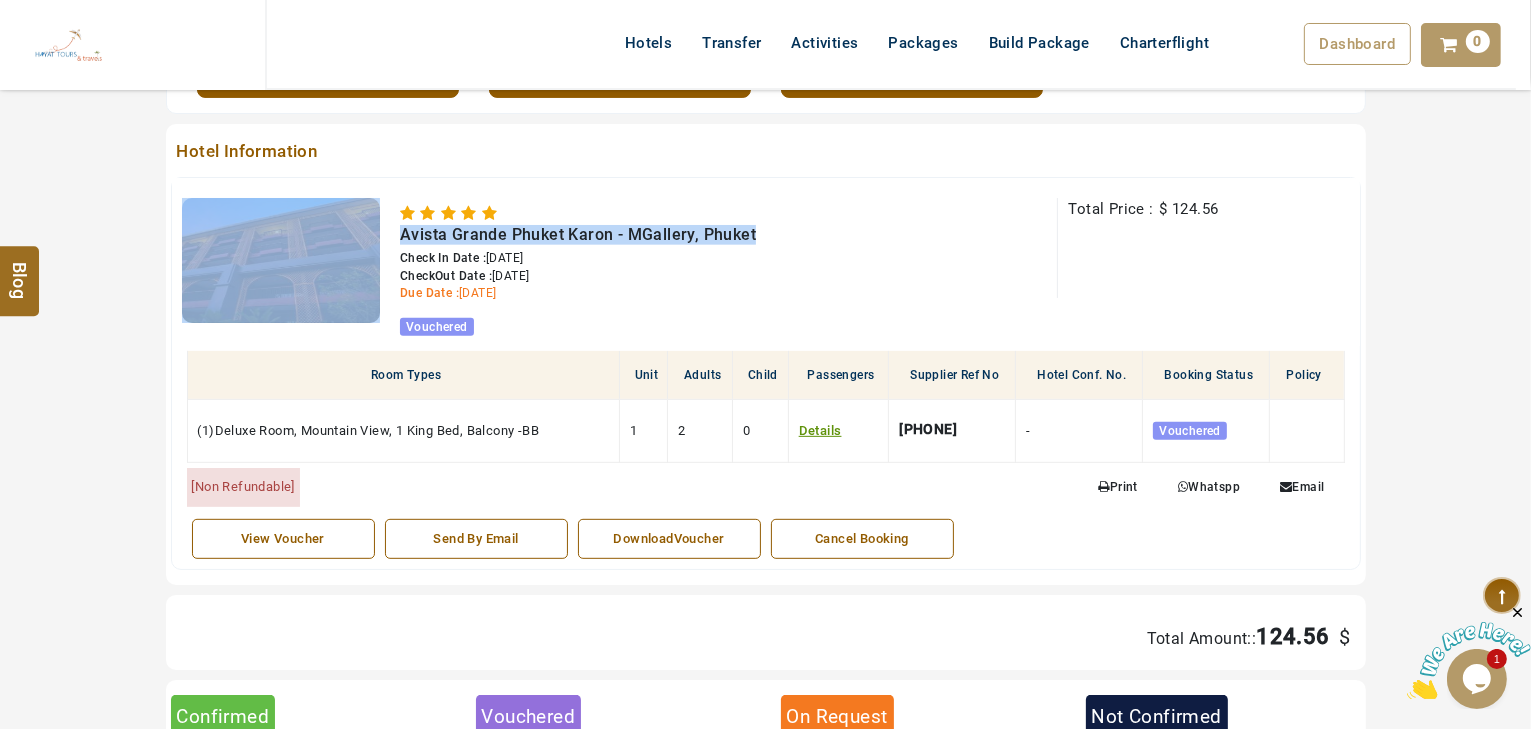scroll, scrollTop: 960, scrollLeft: 0, axis: vertical 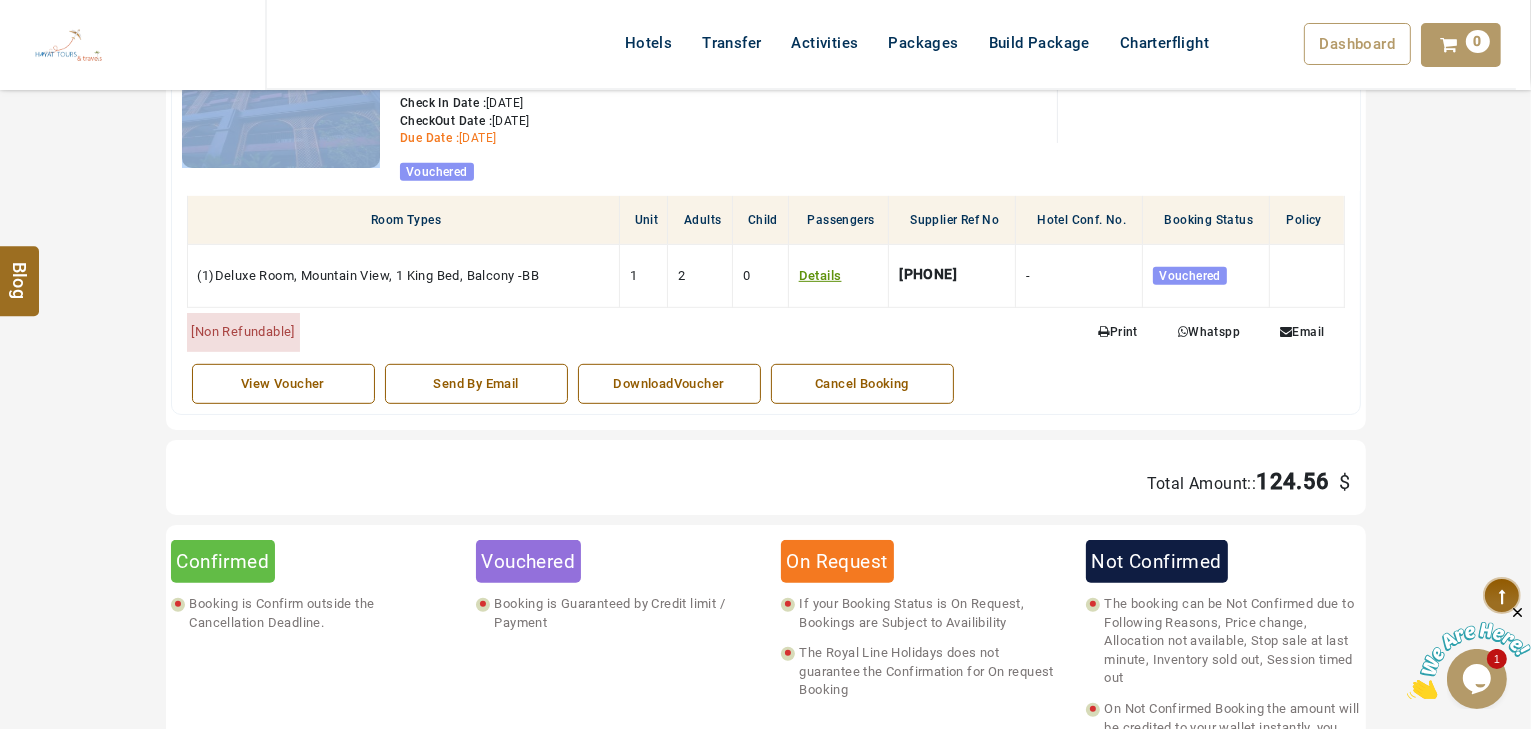 click on "DownloadVoucher" at bounding box center (669, 384) 